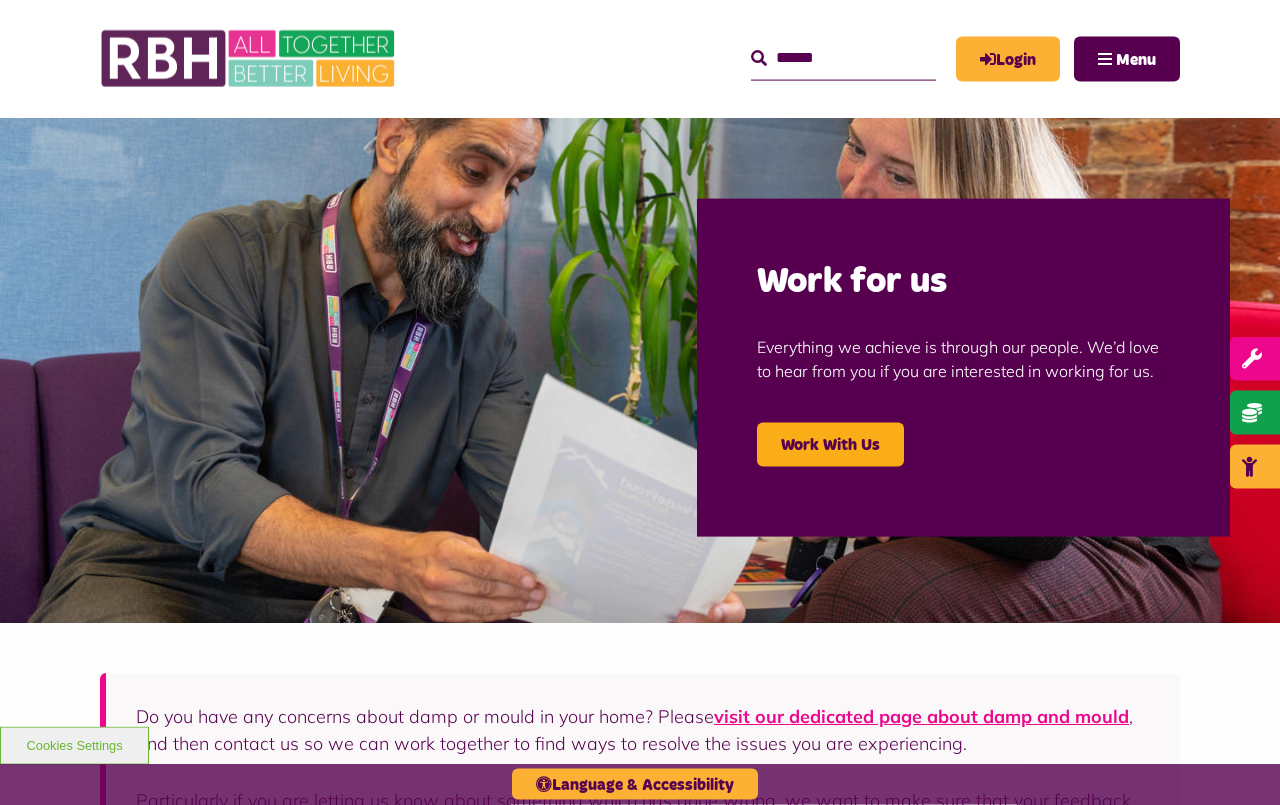 scroll, scrollTop: 0, scrollLeft: 0, axis: both 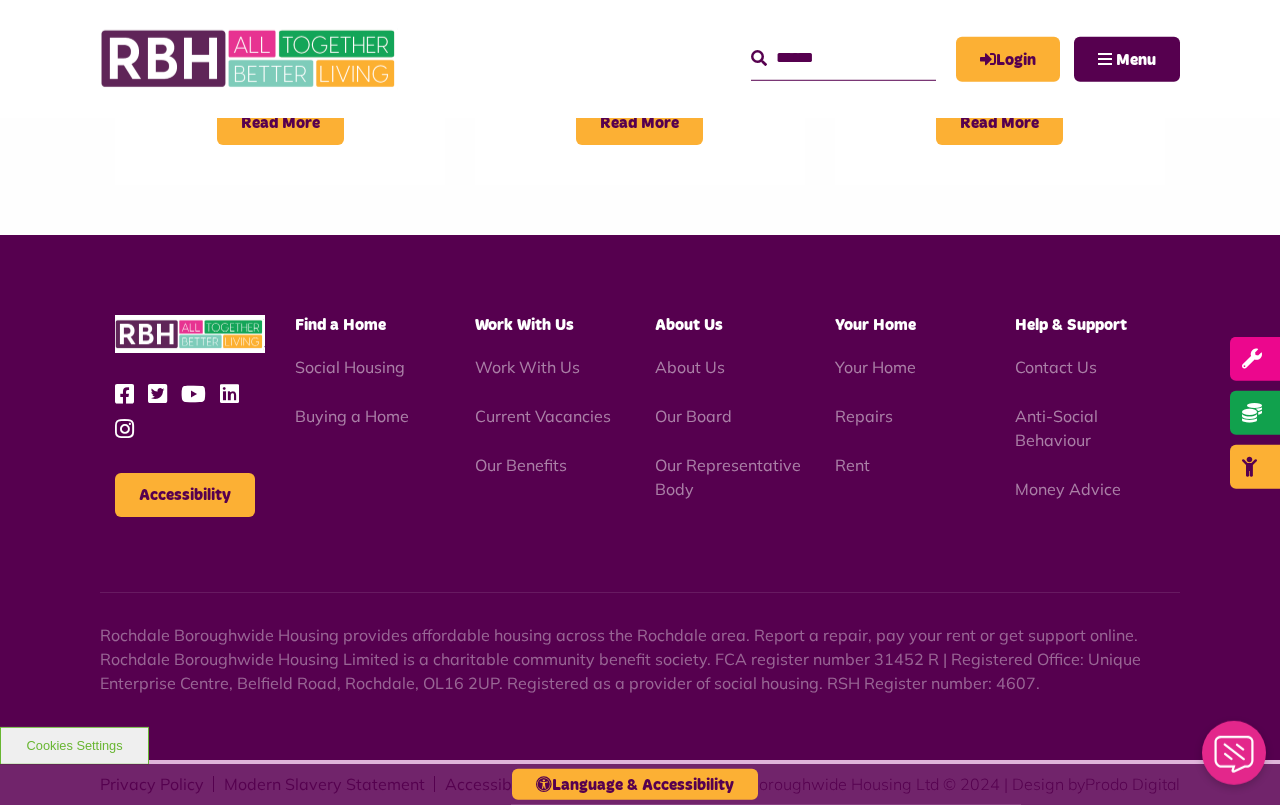 click at bounding box center [129, 394] 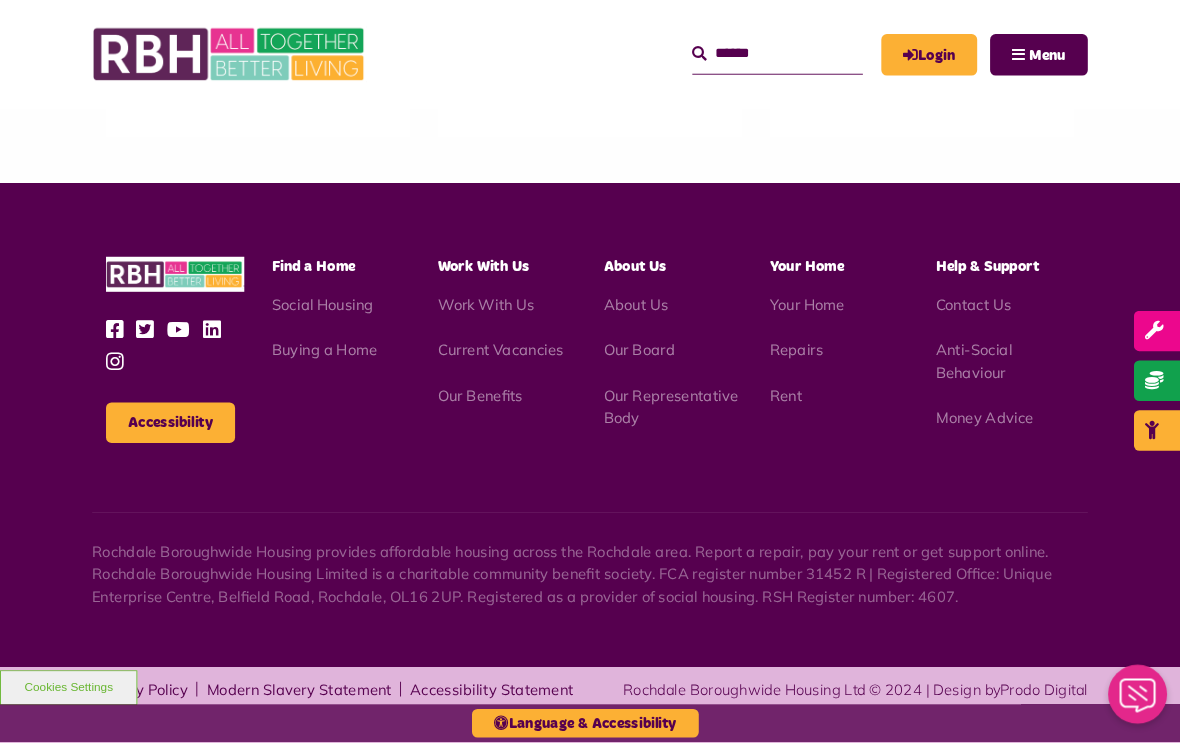 scroll, scrollTop: 1915, scrollLeft: 0, axis: vertical 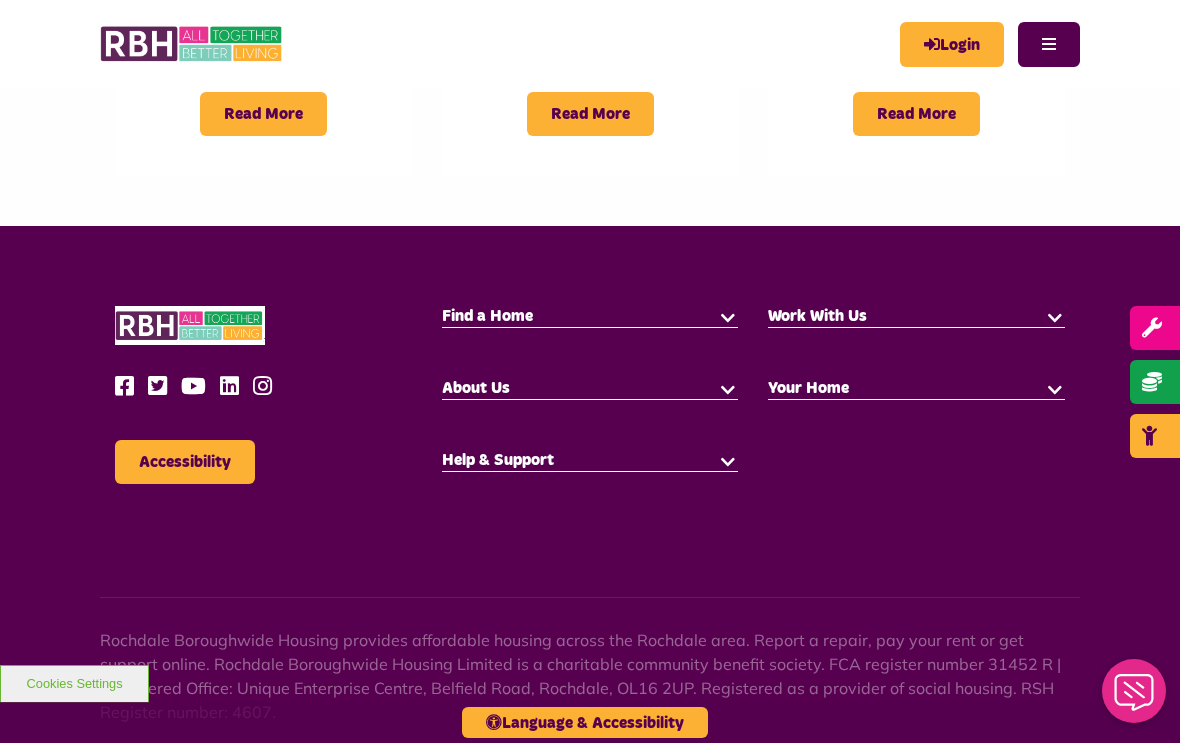 click on "Accessibility" at bounding box center (263, 395) 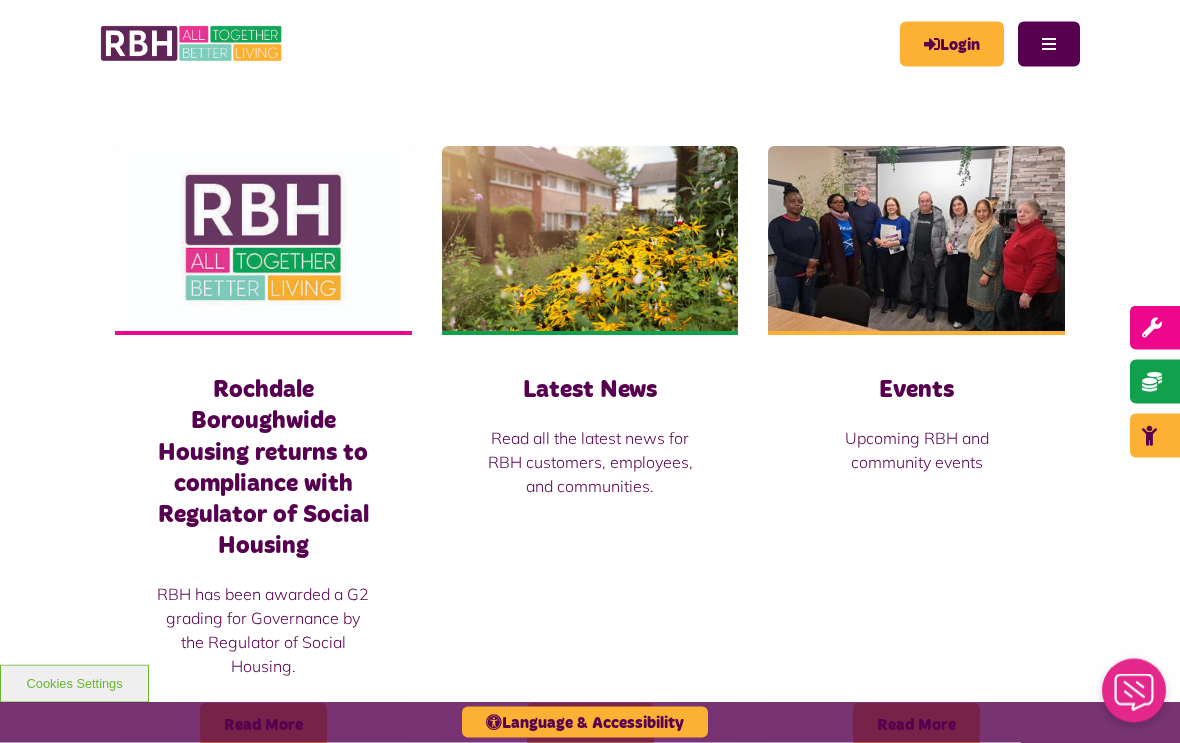scroll, scrollTop: 1304, scrollLeft: 0, axis: vertical 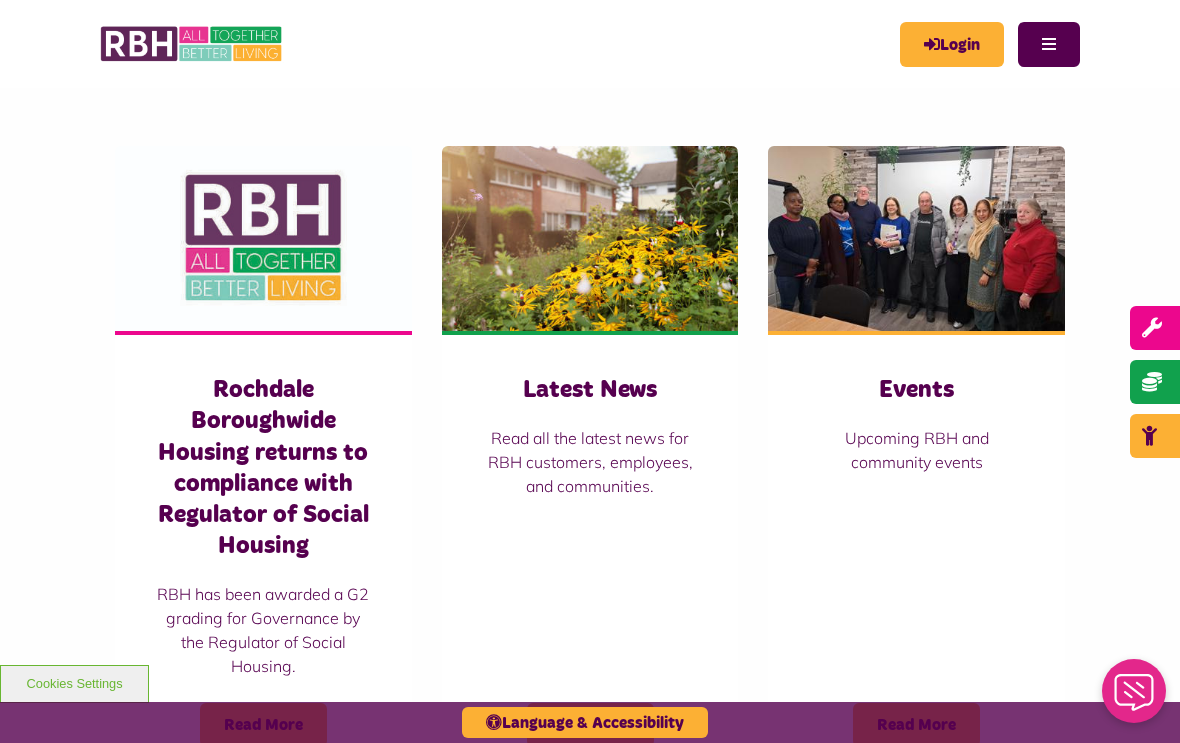 click at bounding box center (916, 238) 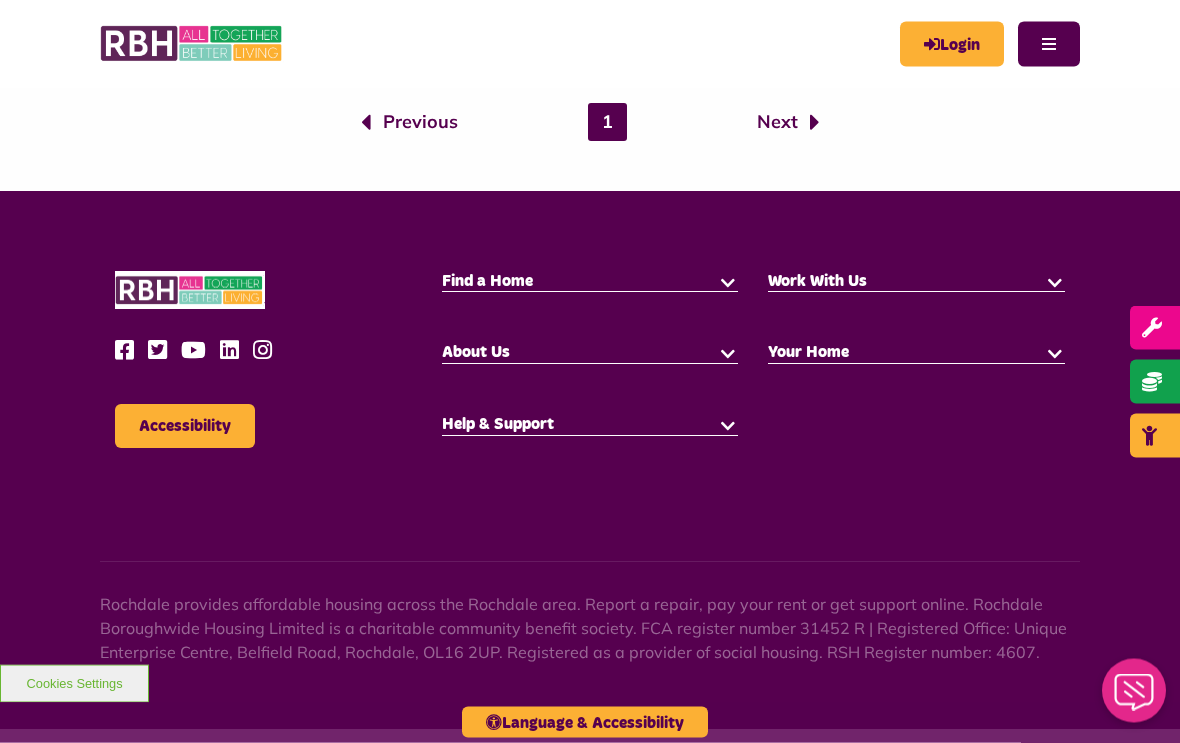 scroll, scrollTop: 1706, scrollLeft: 0, axis: vertical 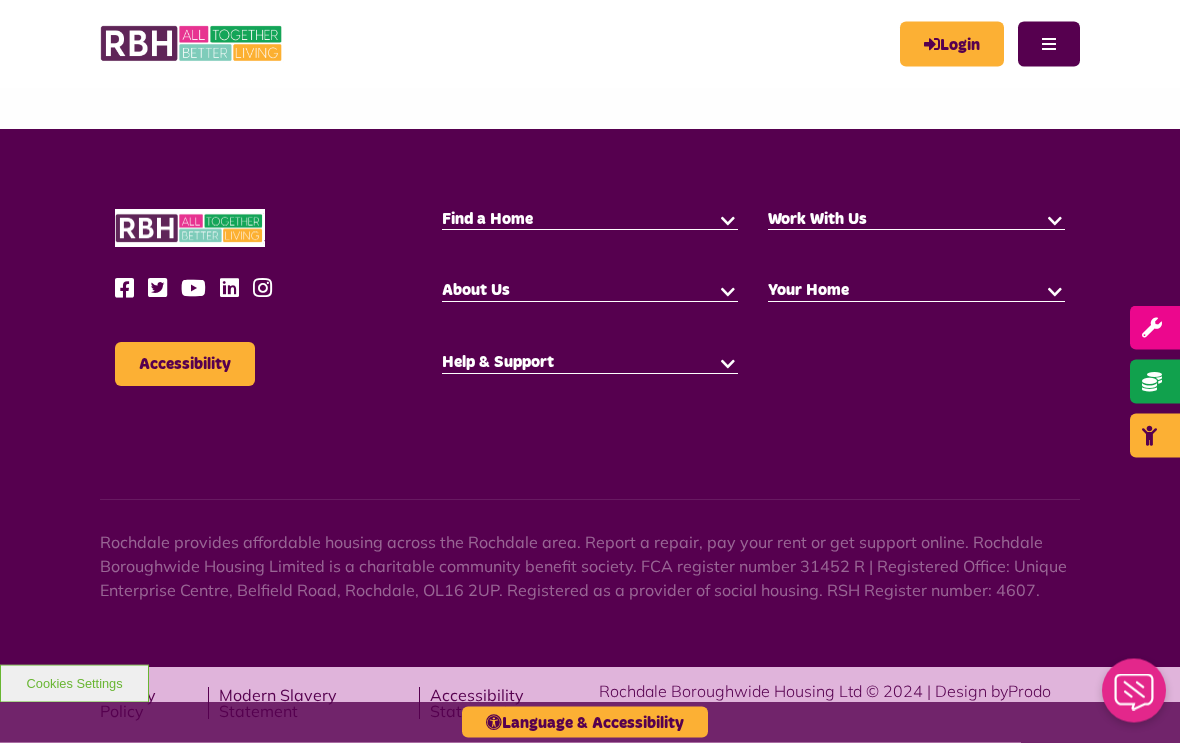 click at bounding box center [129, 289] 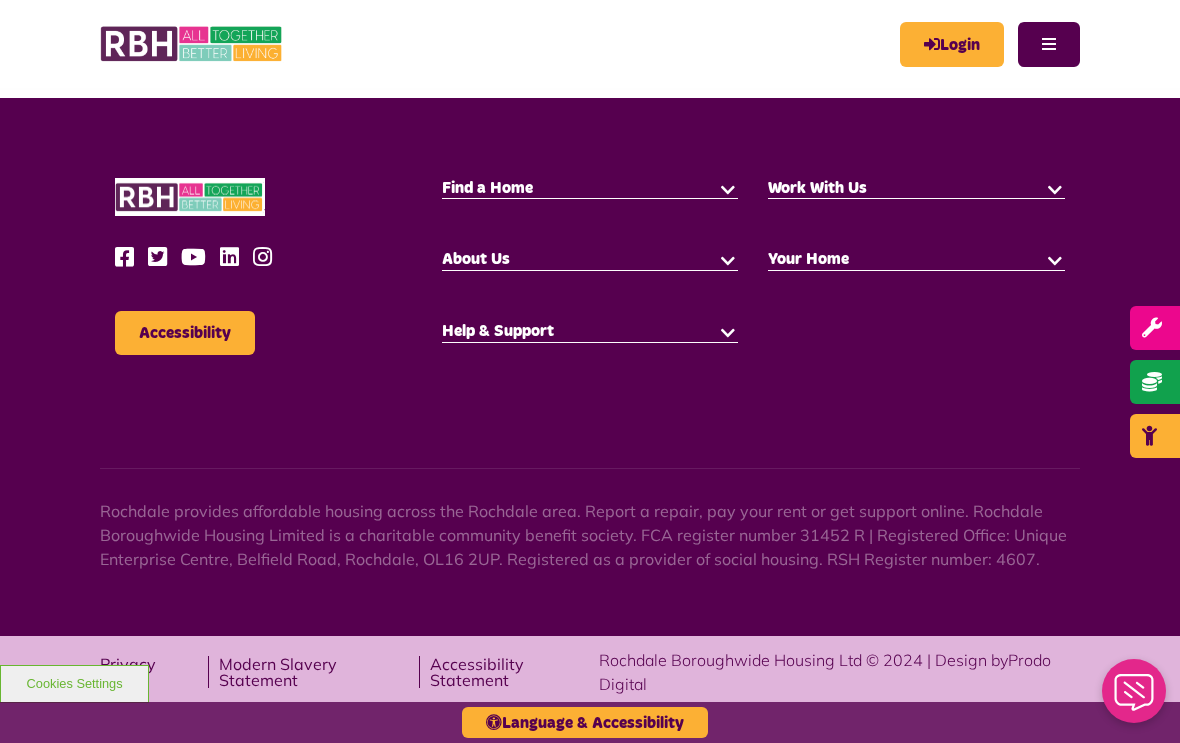 scroll, scrollTop: 0, scrollLeft: 0, axis: both 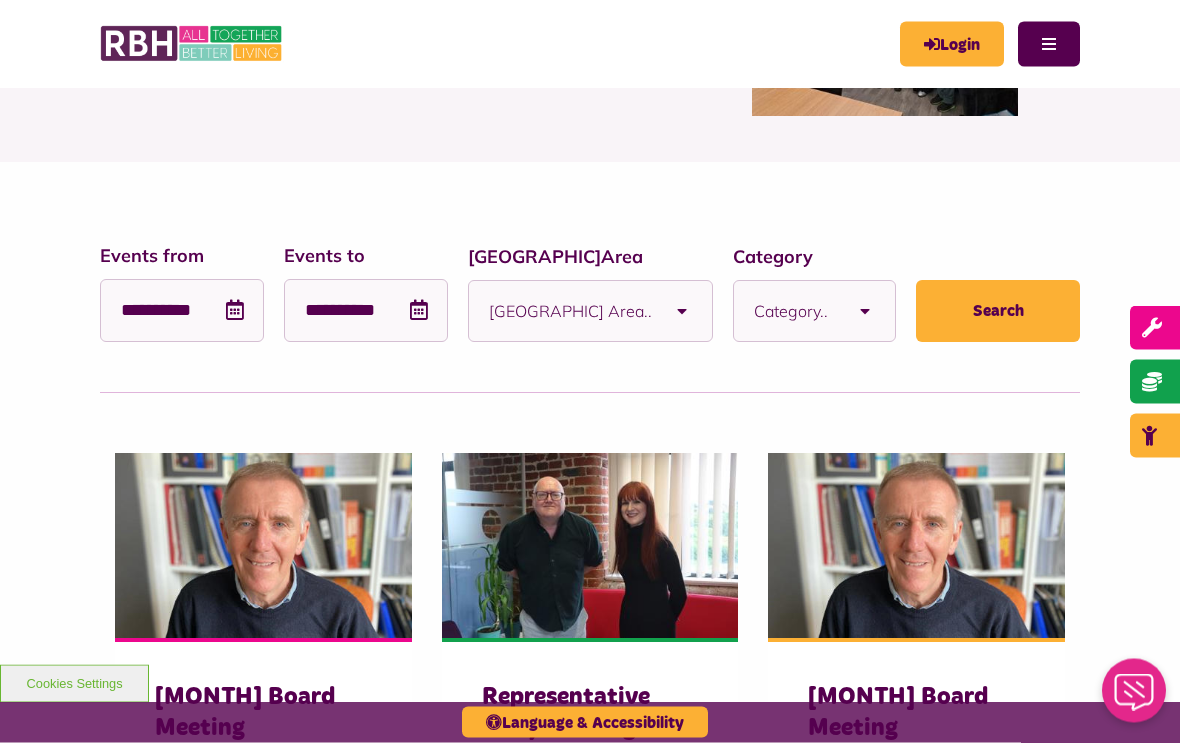 click on "Category.." at bounding box center (788, 312) 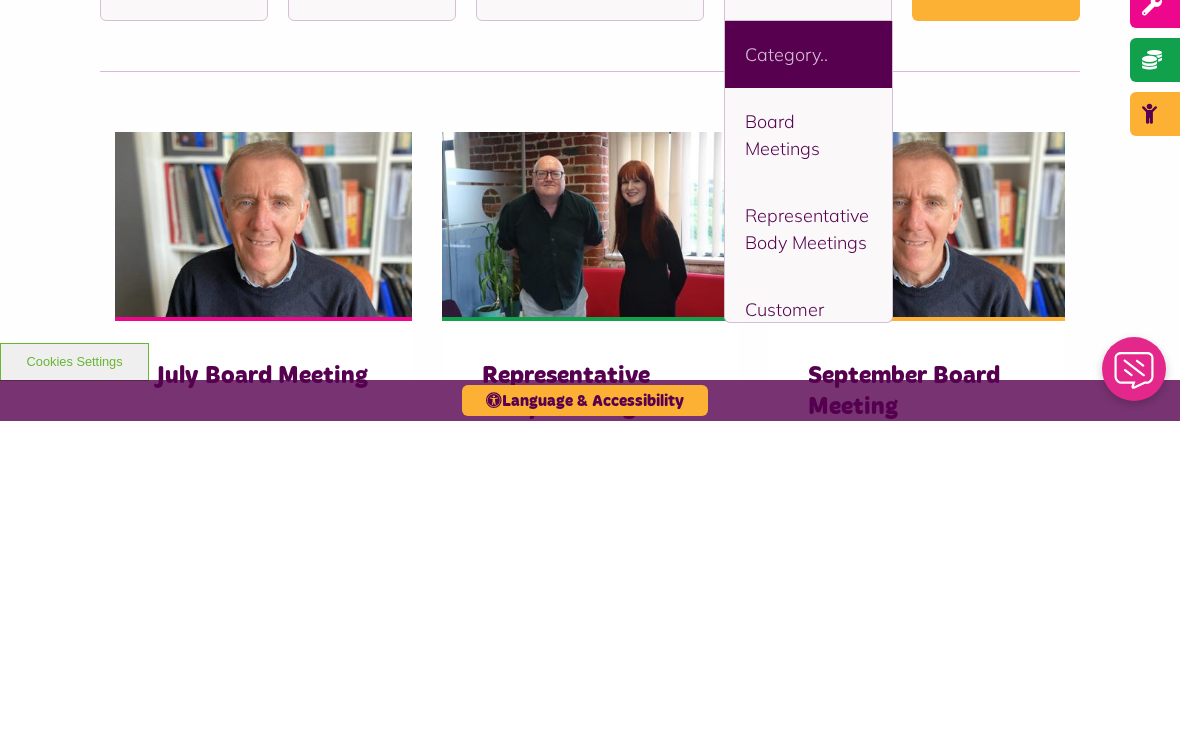 click on "Board Meetings" at bounding box center [808, 457] 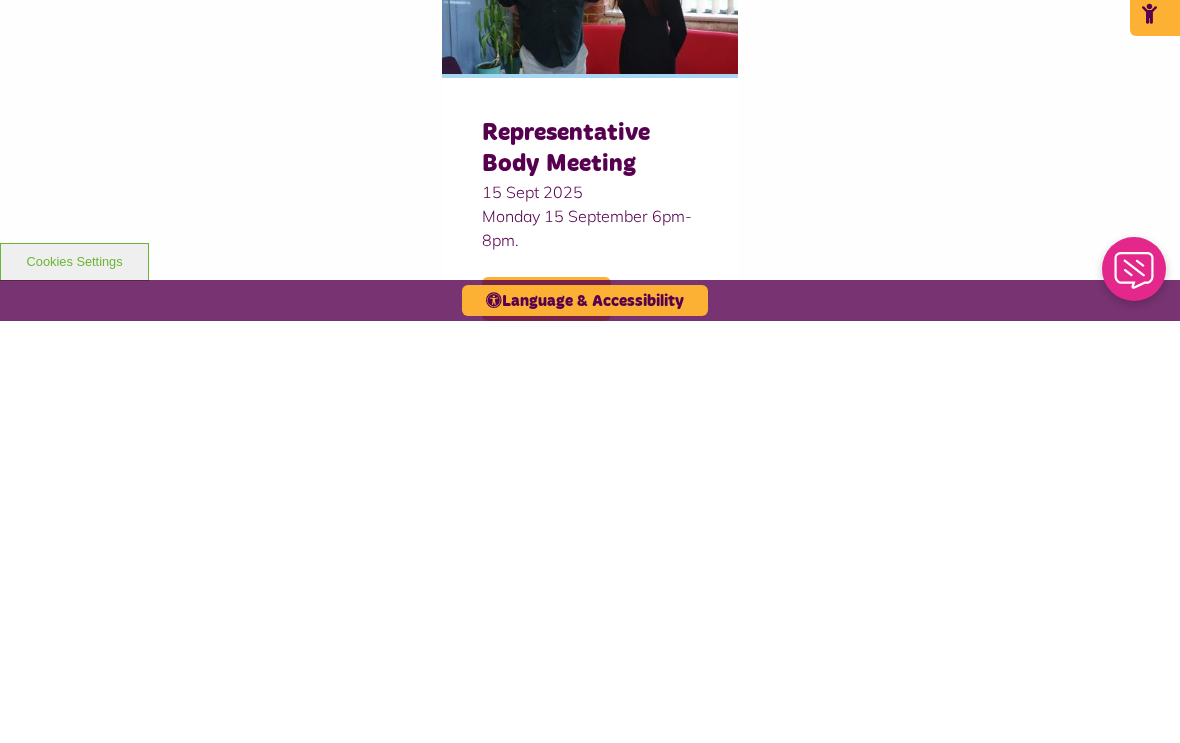 scroll, scrollTop: 909, scrollLeft: 0, axis: vertical 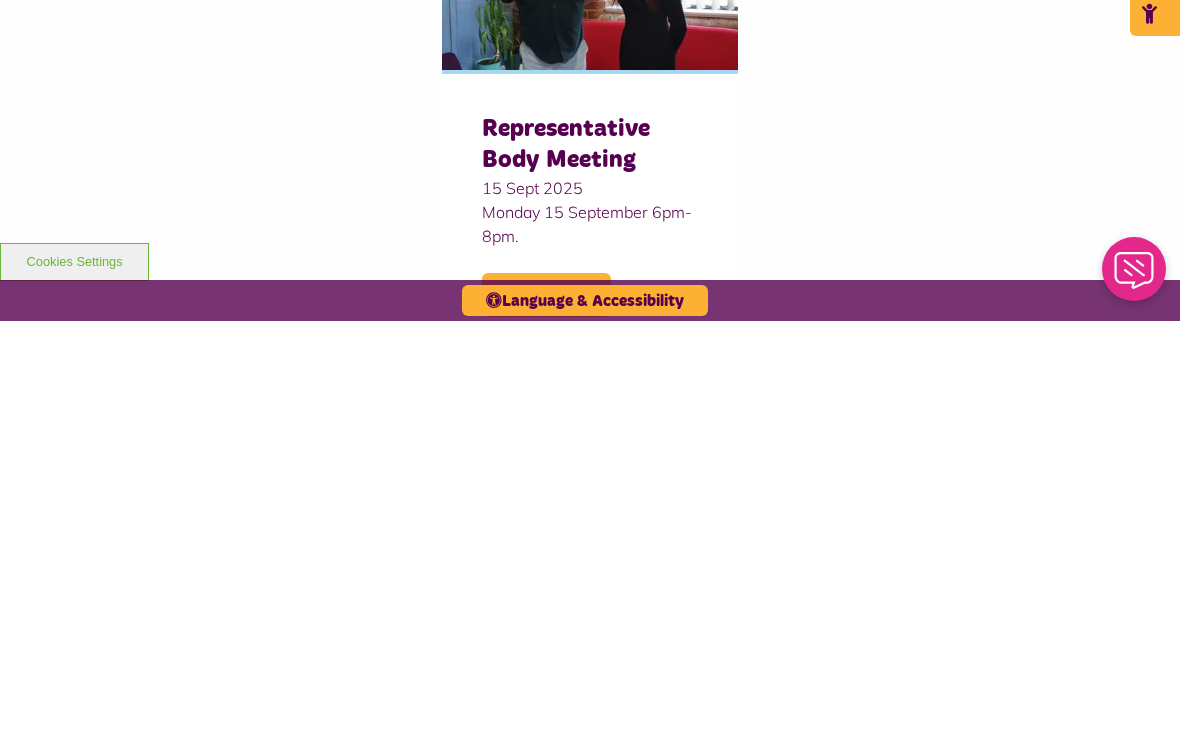 click on "July Board Meeting
9 Jul 2025
Board Meeting 09 July at 5pm.
Read story
Representative Body Meeting
21 Jul 2025
Monday 21 July 6pm-8pm.
Read story" at bounding box center (590, 291) 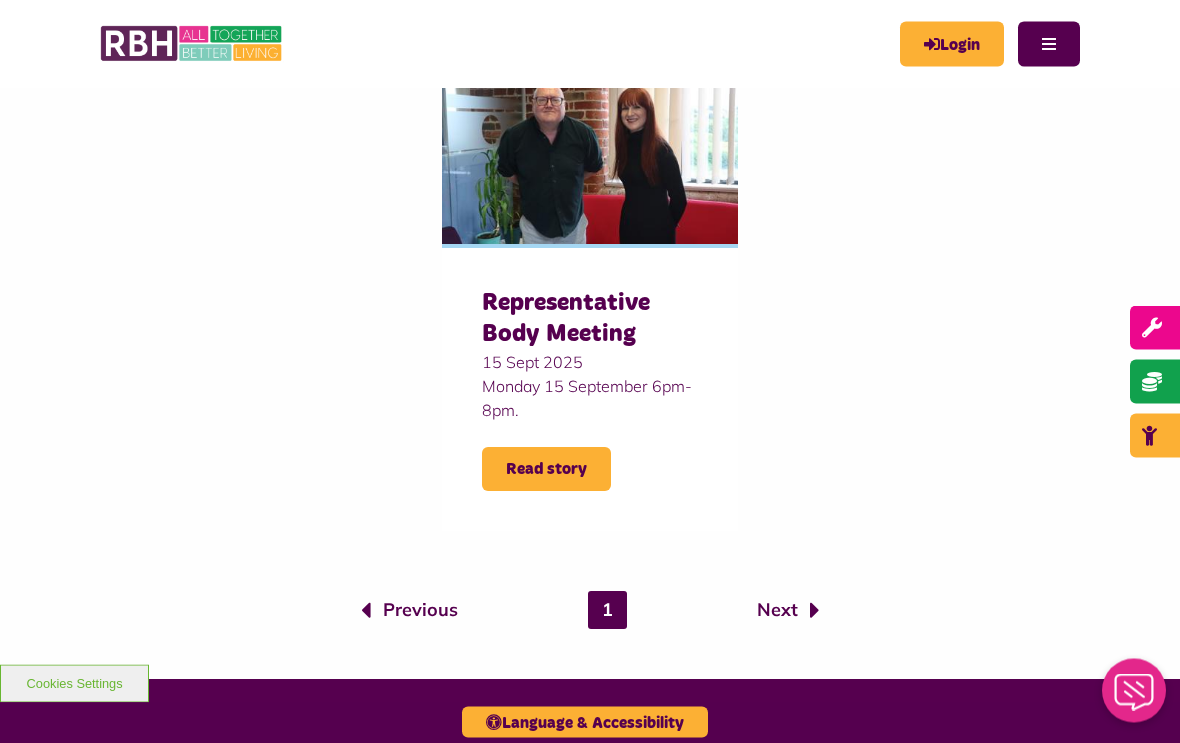 scroll, scrollTop: 1164, scrollLeft: 0, axis: vertical 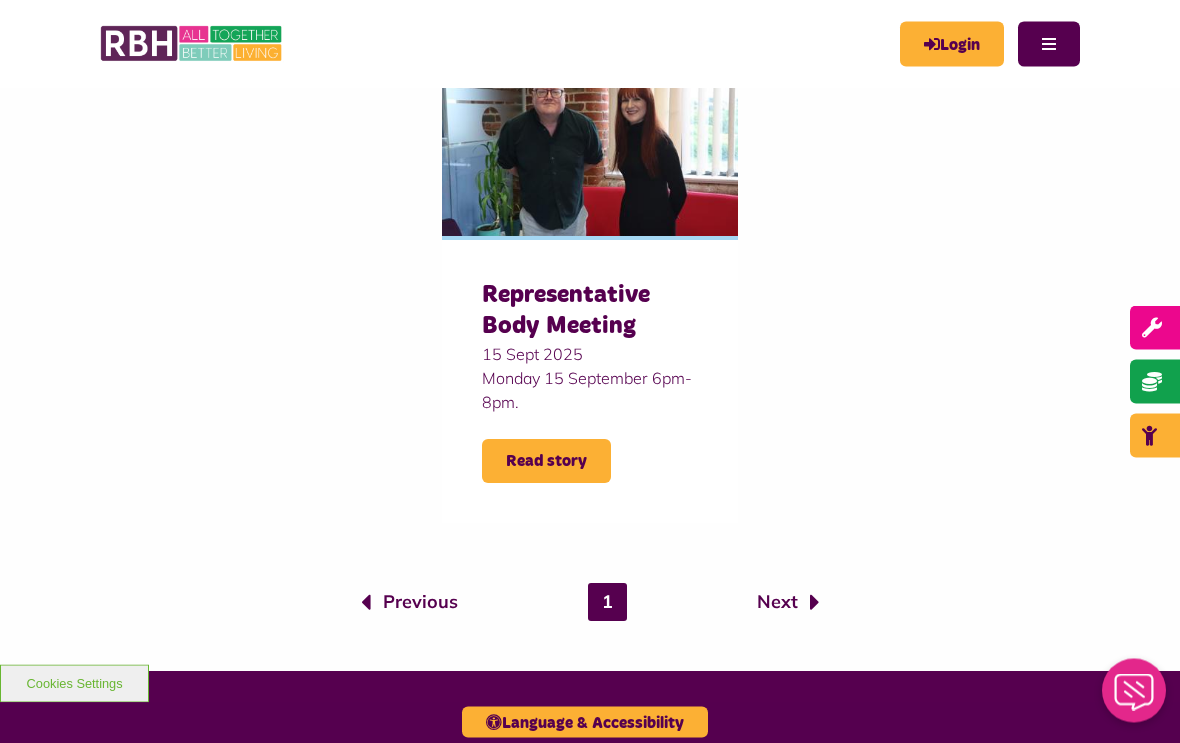 click on "Next" at bounding box center [788, 603] 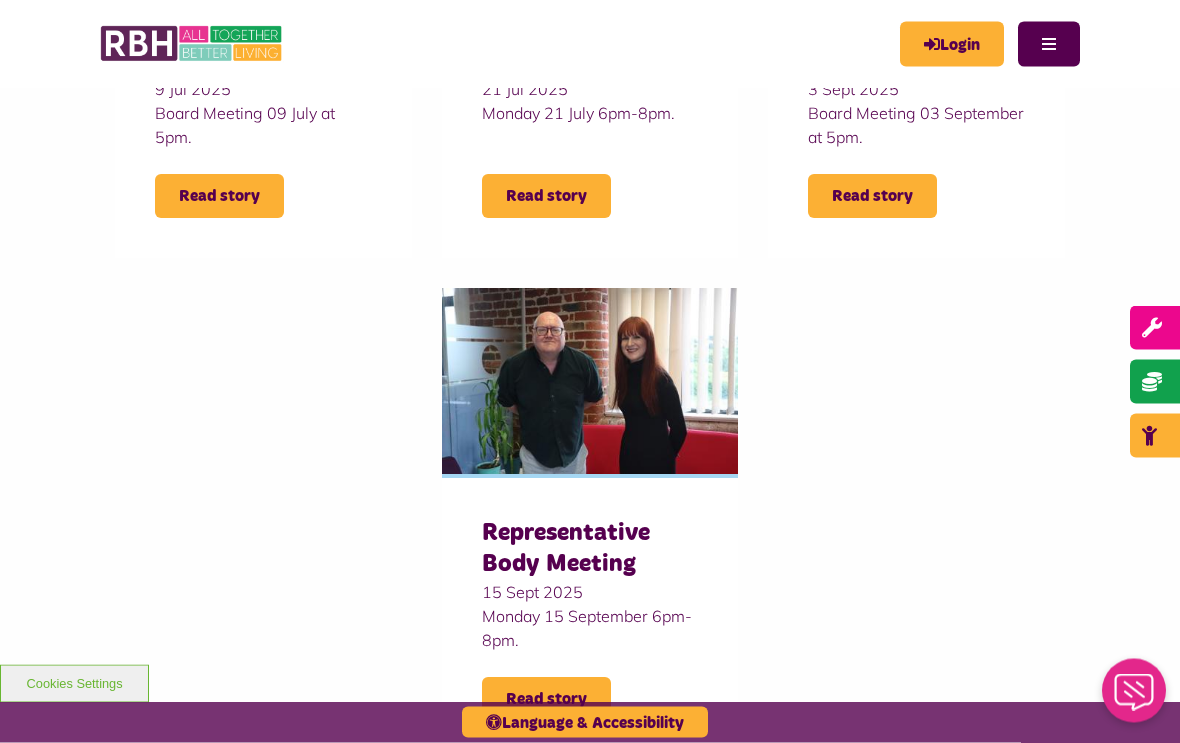 scroll, scrollTop: 927, scrollLeft: 0, axis: vertical 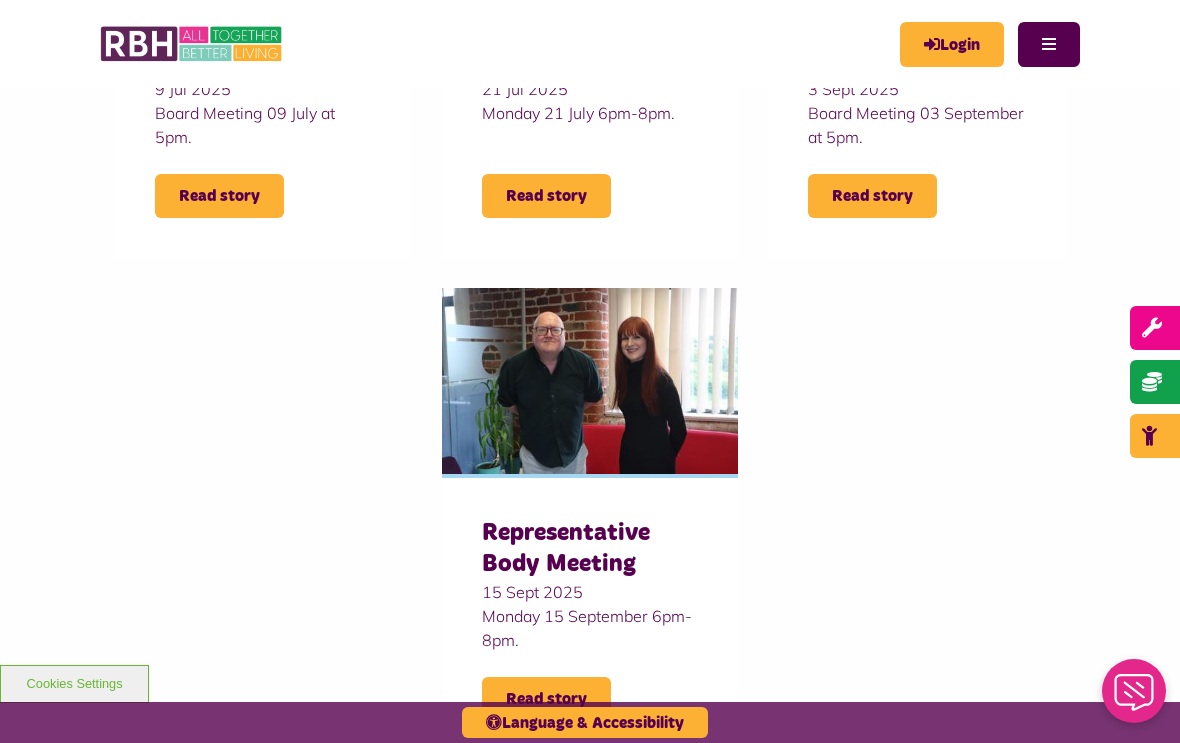click on "Read story" at bounding box center (219, 196) 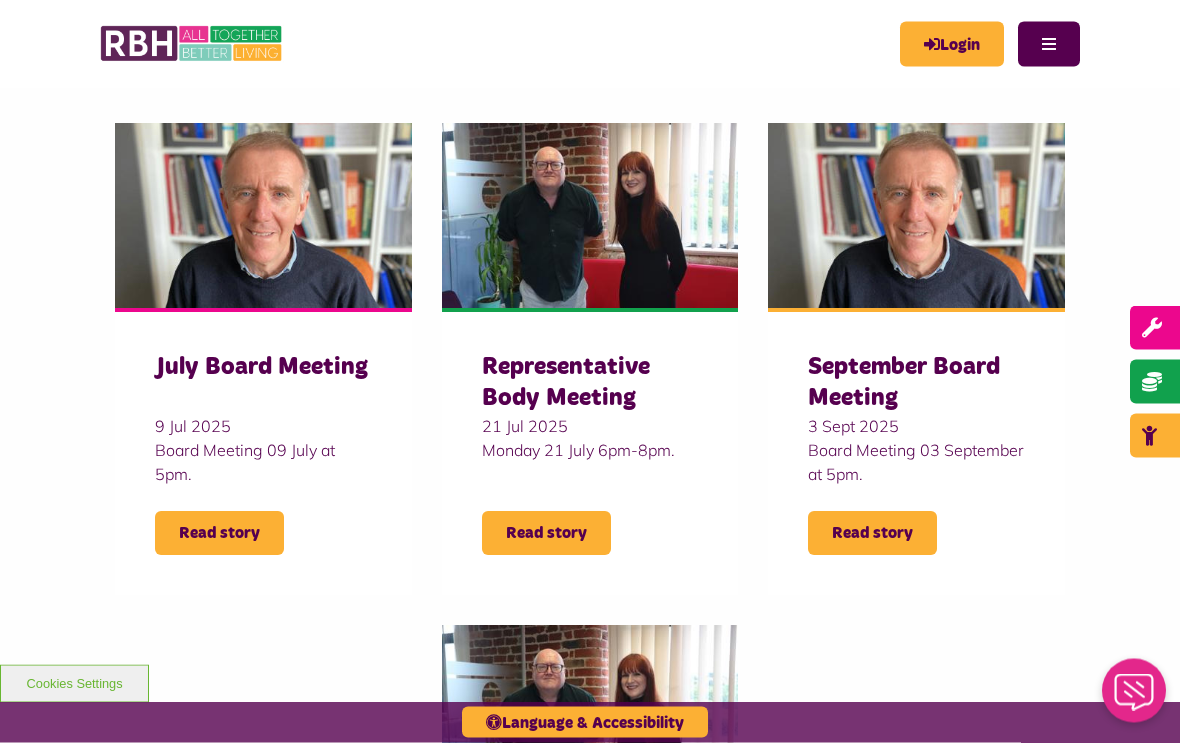 scroll, scrollTop: 590, scrollLeft: 0, axis: vertical 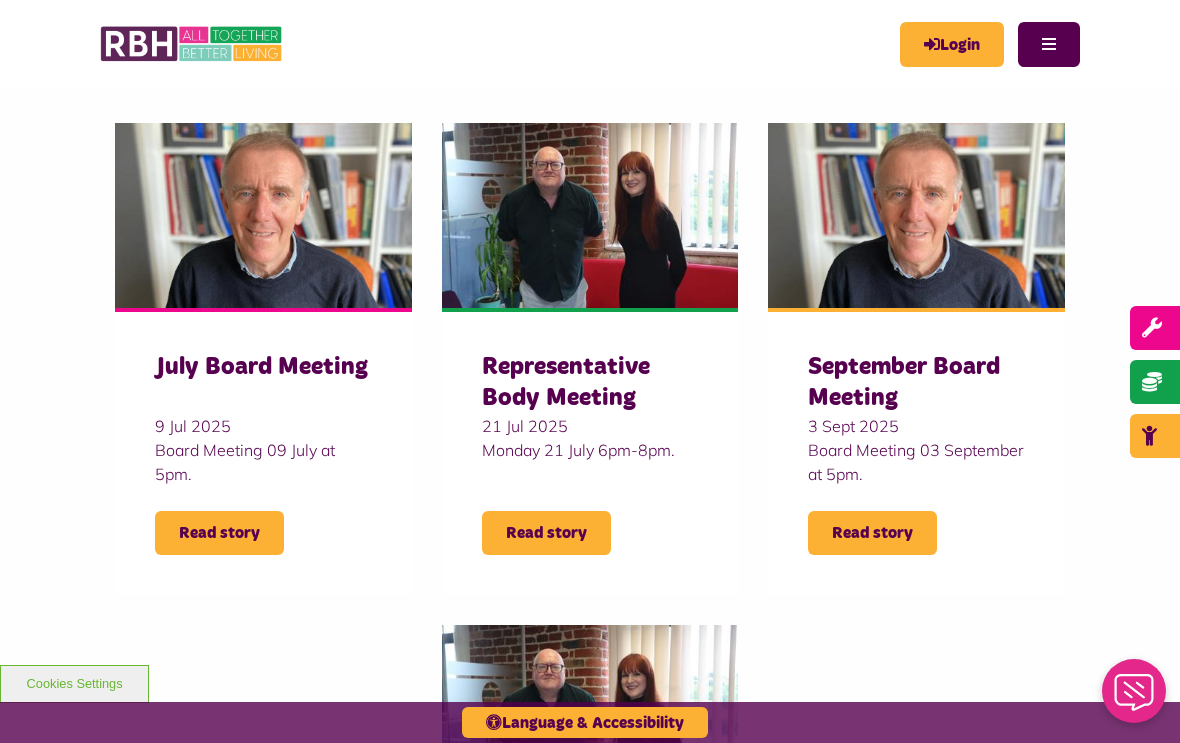 click on "Read story" at bounding box center [546, 533] 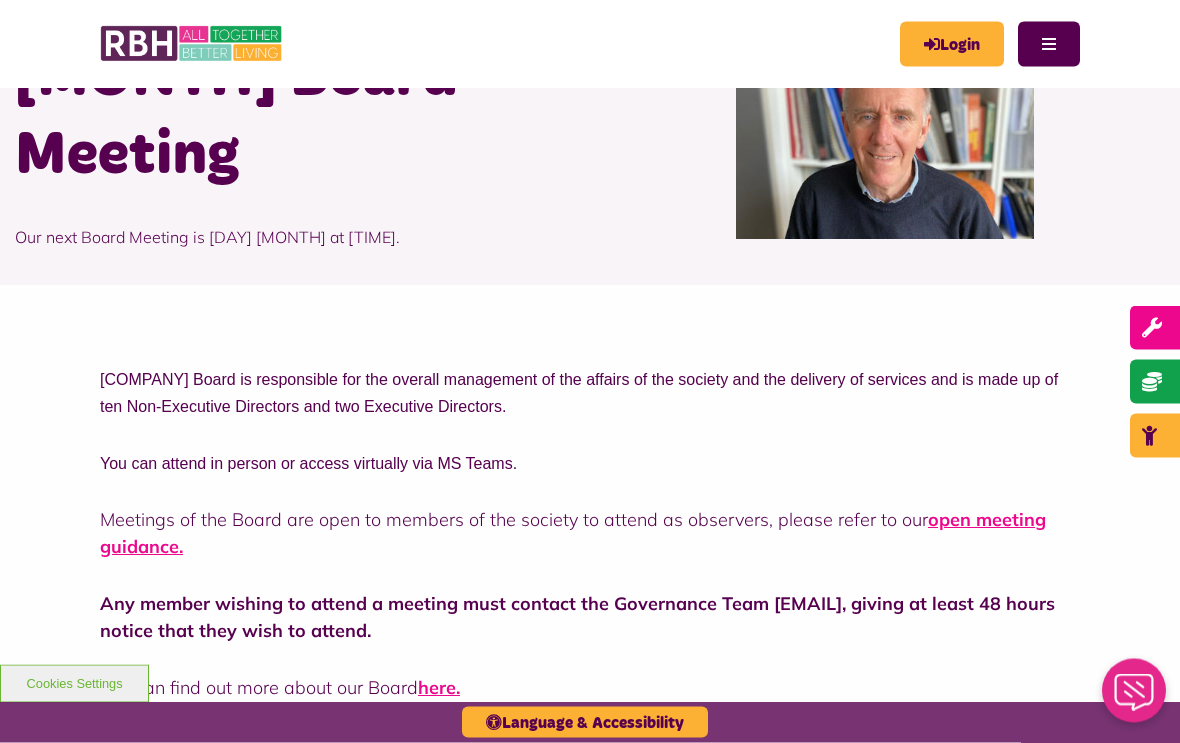 scroll, scrollTop: 0, scrollLeft: 0, axis: both 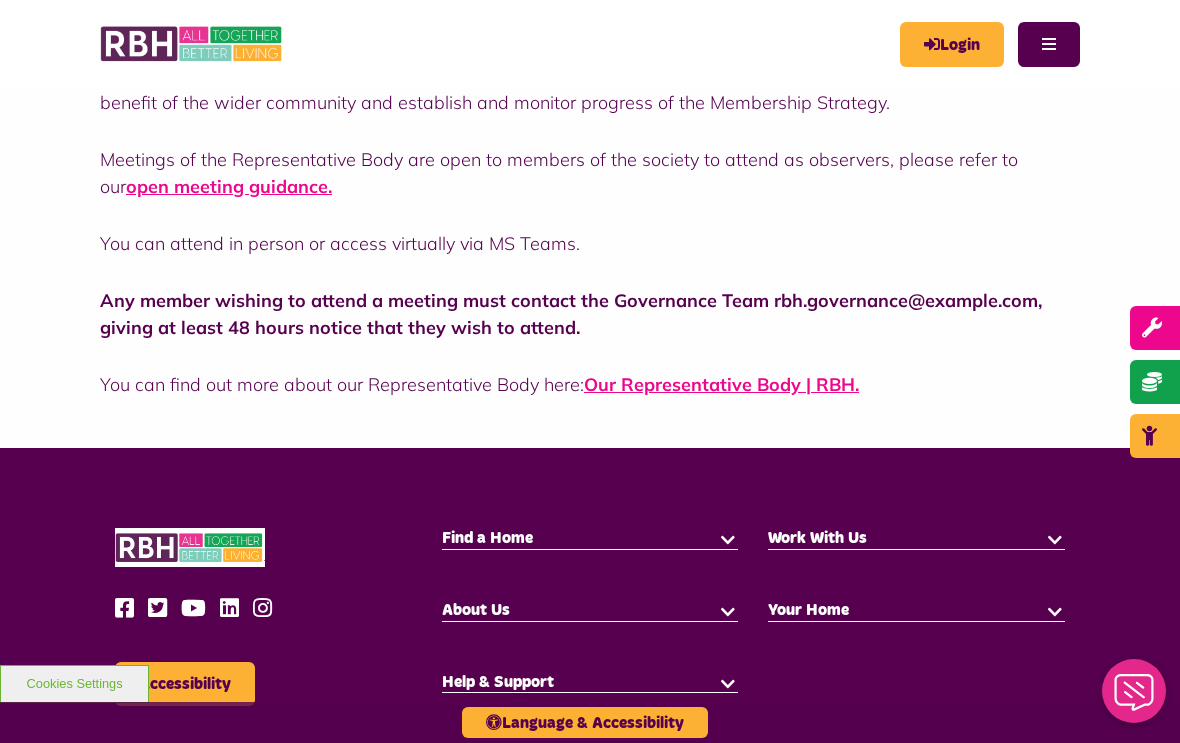 click on "Our Representative Body | RBH" at bounding box center [719, 384] 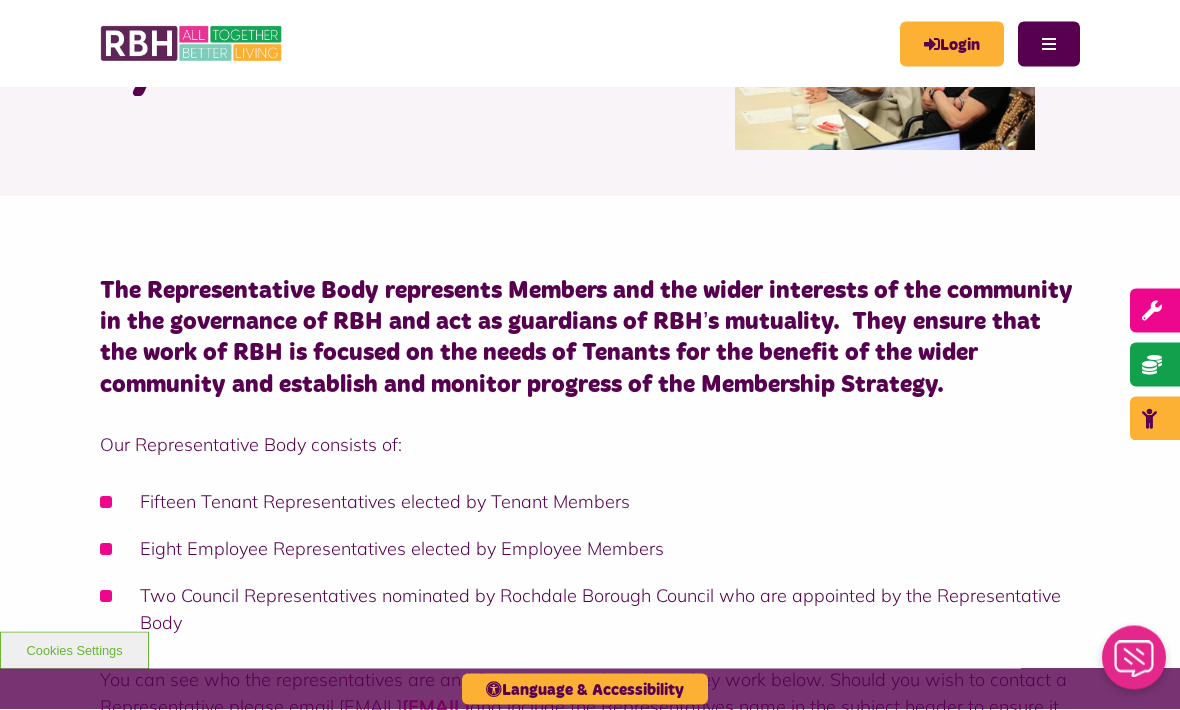 scroll, scrollTop: 0, scrollLeft: 0, axis: both 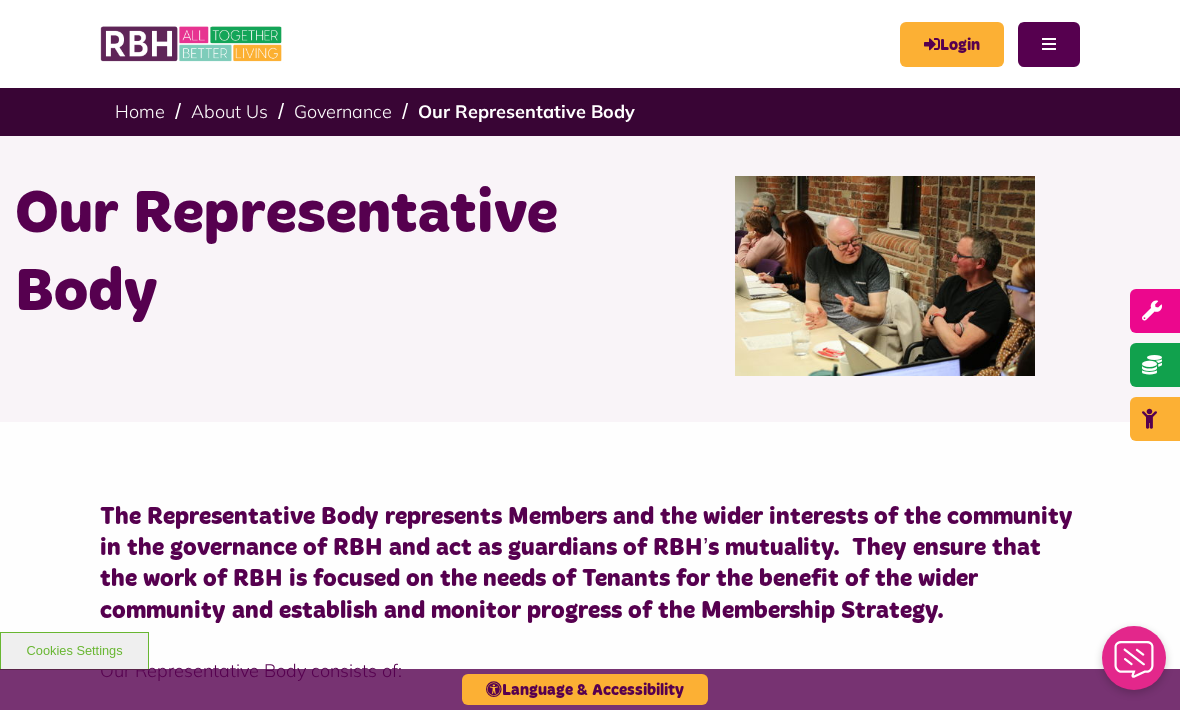 click on "Governance" at bounding box center (343, 111) 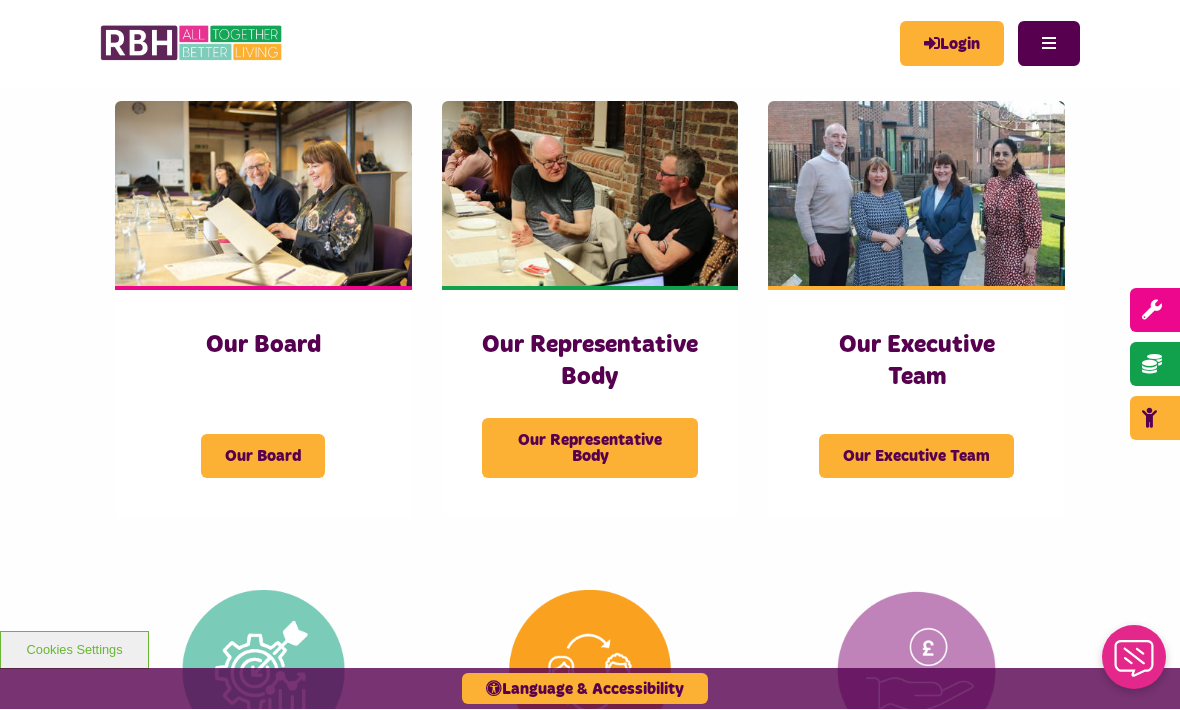 scroll, scrollTop: 367, scrollLeft: 0, axis: vertical 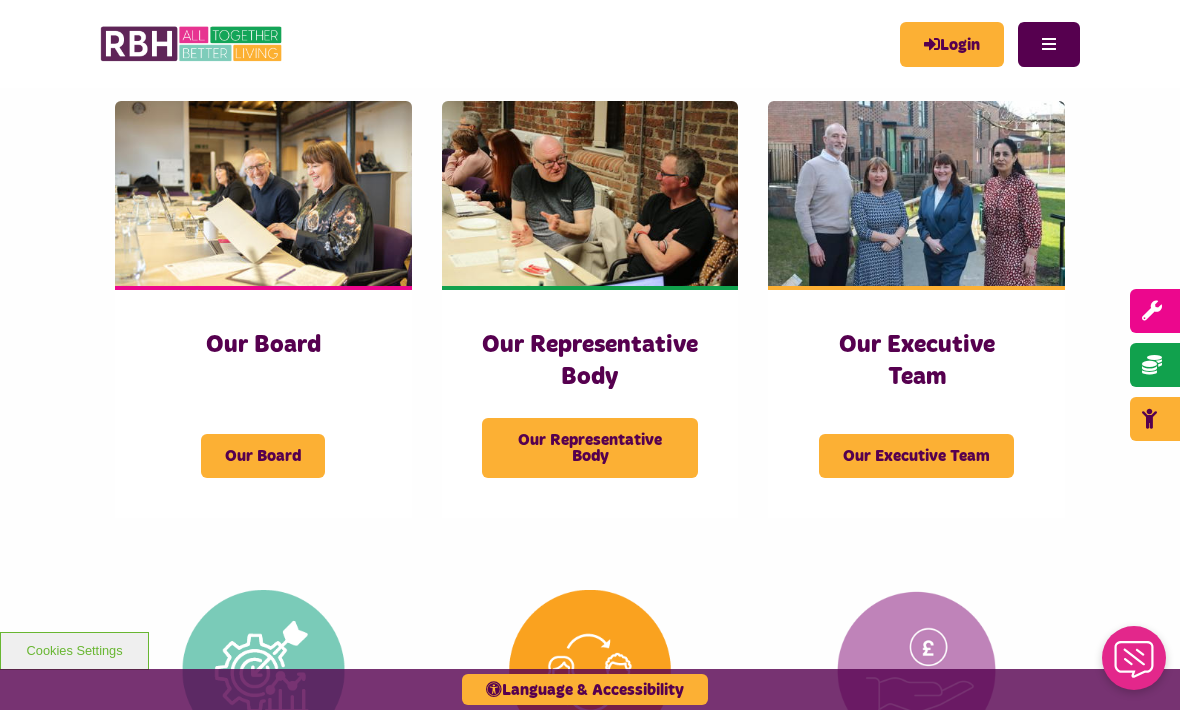 click on "Our Board" at bounding box center (263, 368) 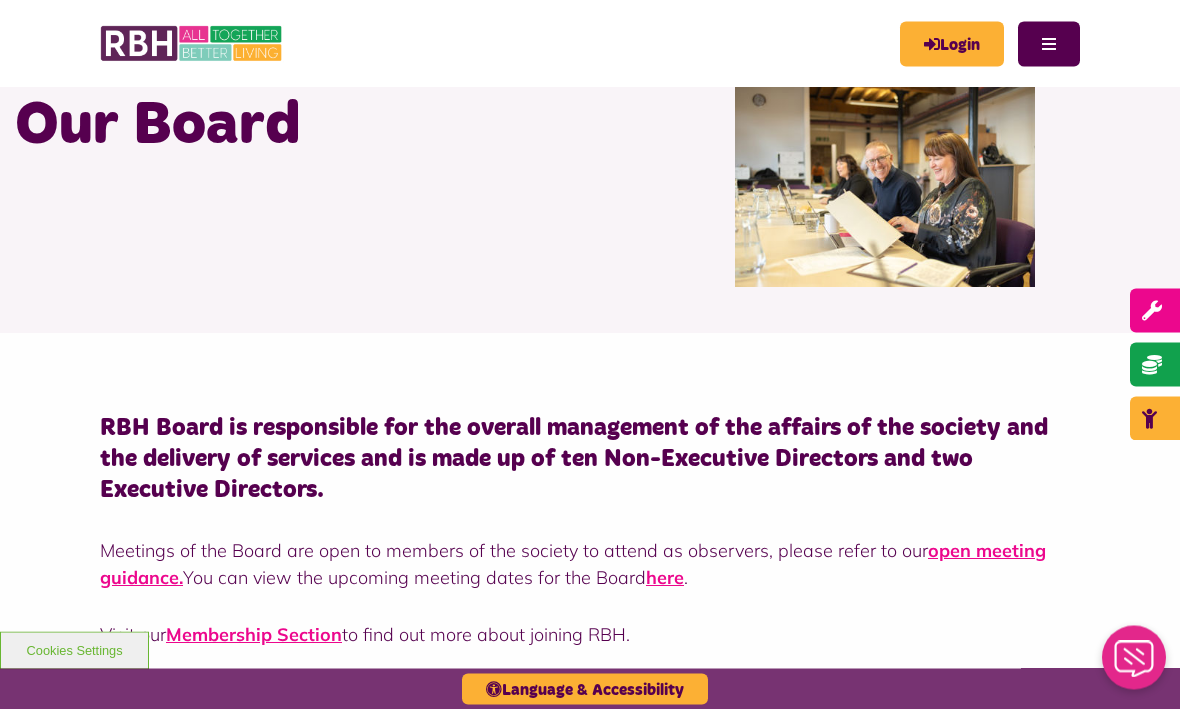 scroll, scrollTop: 0, scrollLeft: 0, axis: both 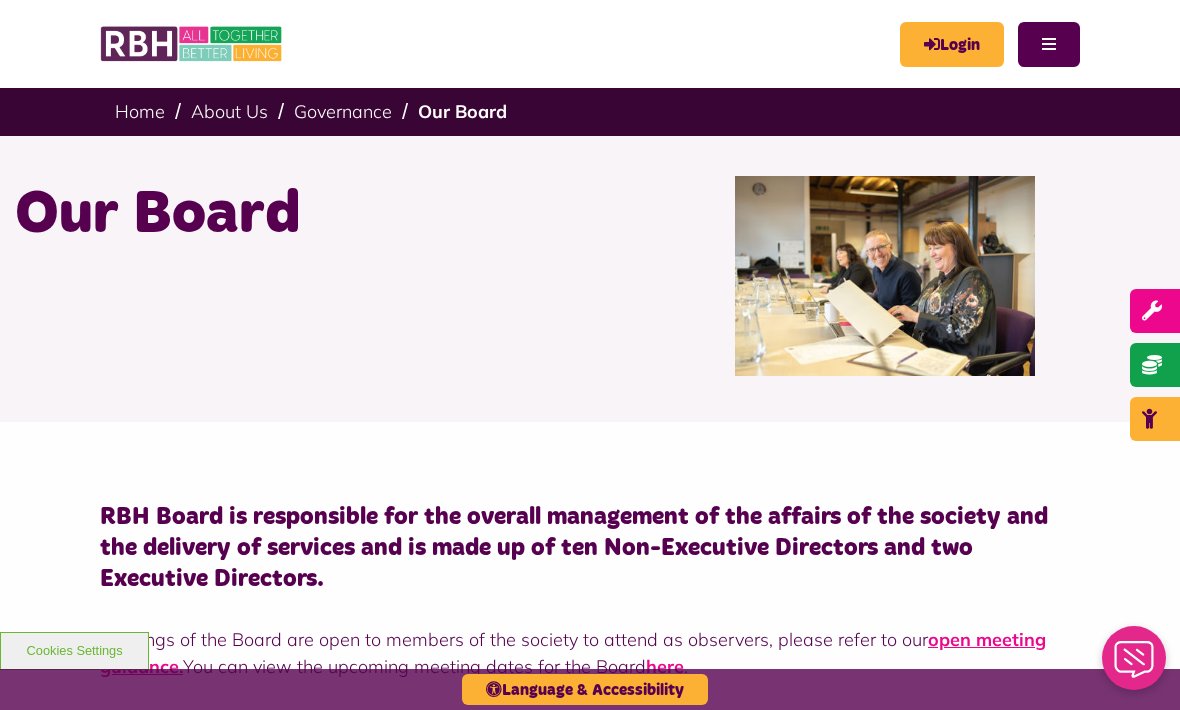click on "Governance" at bounding box center [343, 111] 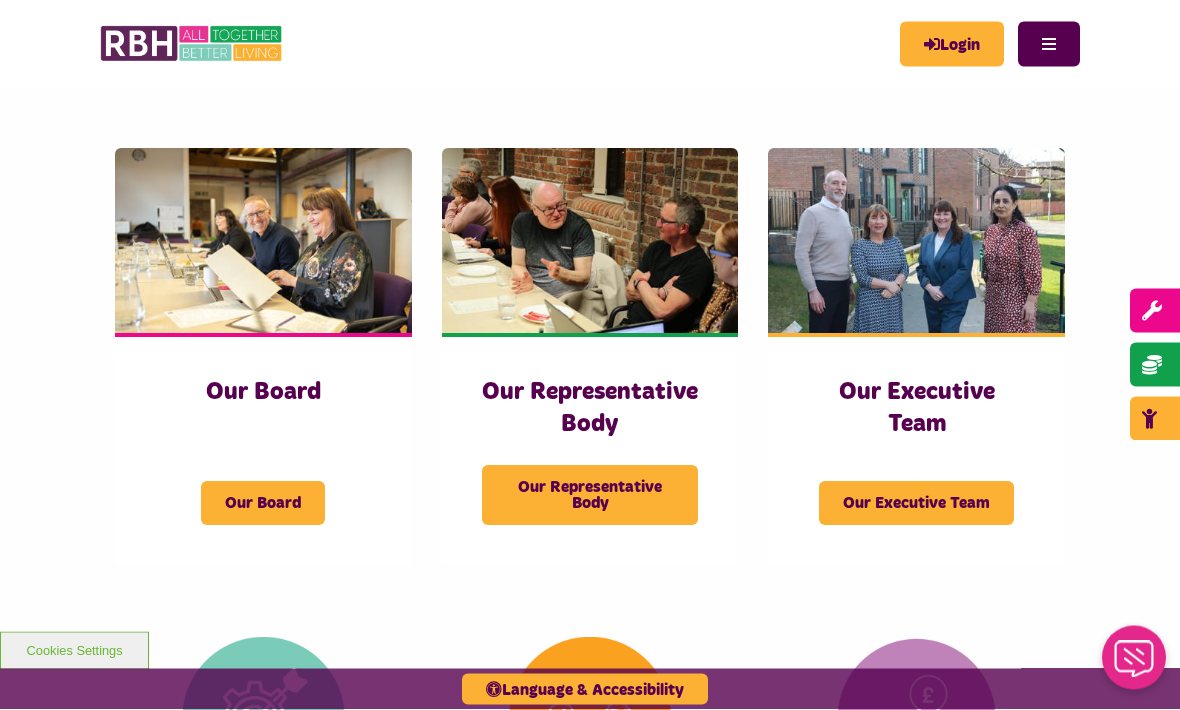 scroll, scrollTop: 232, scrollLeft: 0, axis: vertical 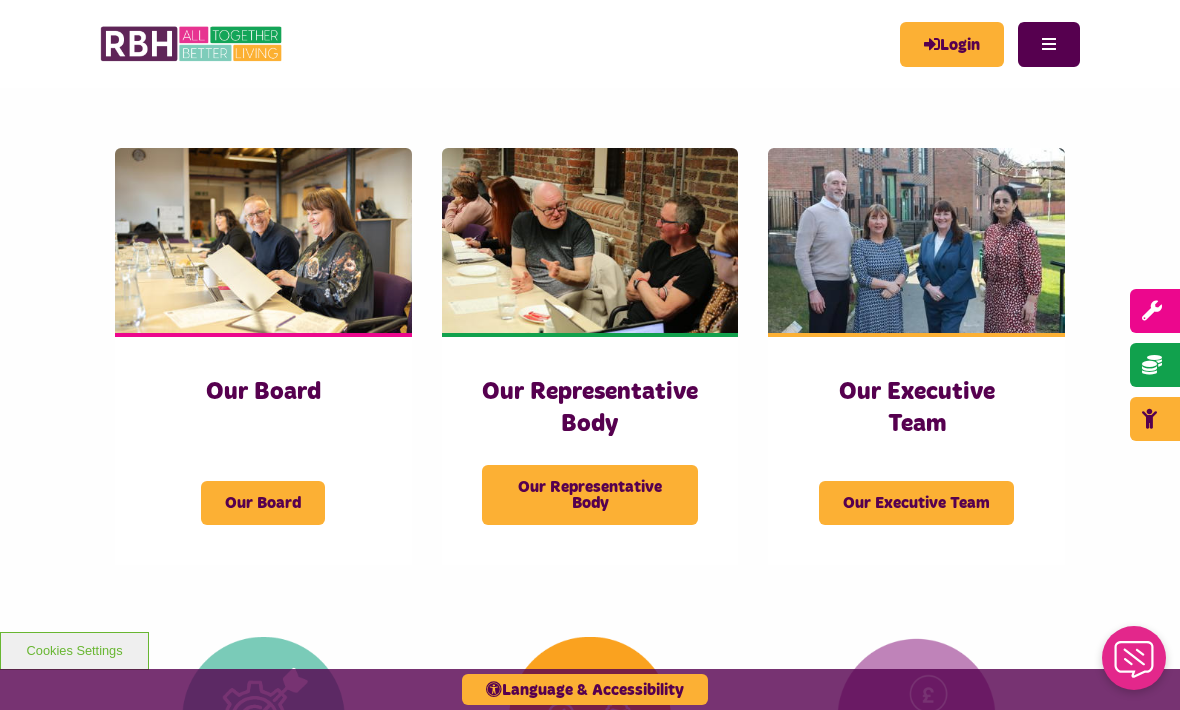click on "Our Executive Team" at bounding box center (916, 503) 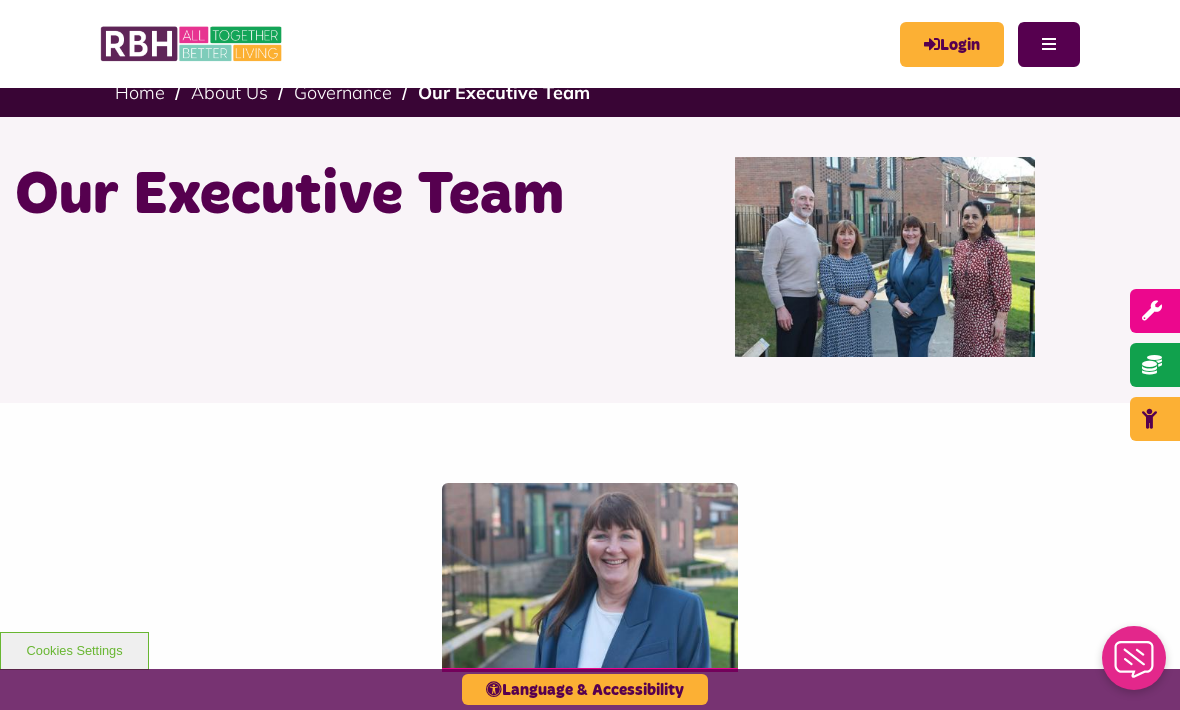 scroll, scrollTop: 0, scrollLeft: 0, axis: both 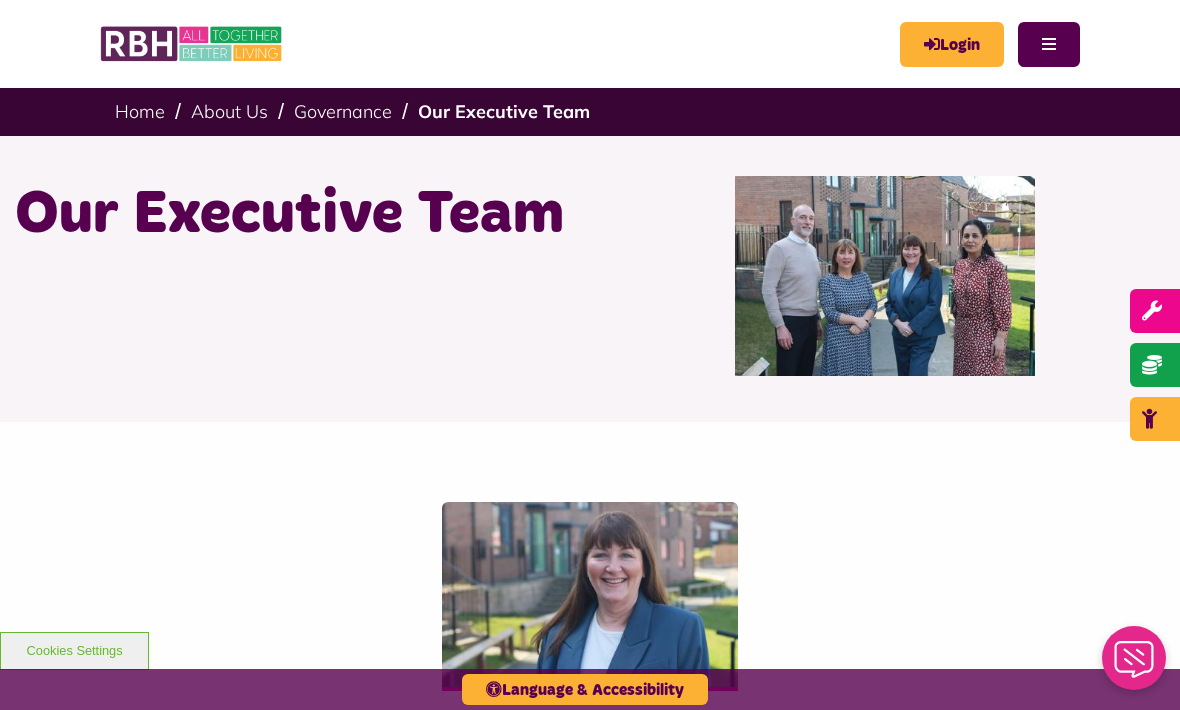 click on "Menu" at bounding box center [1049, 44] 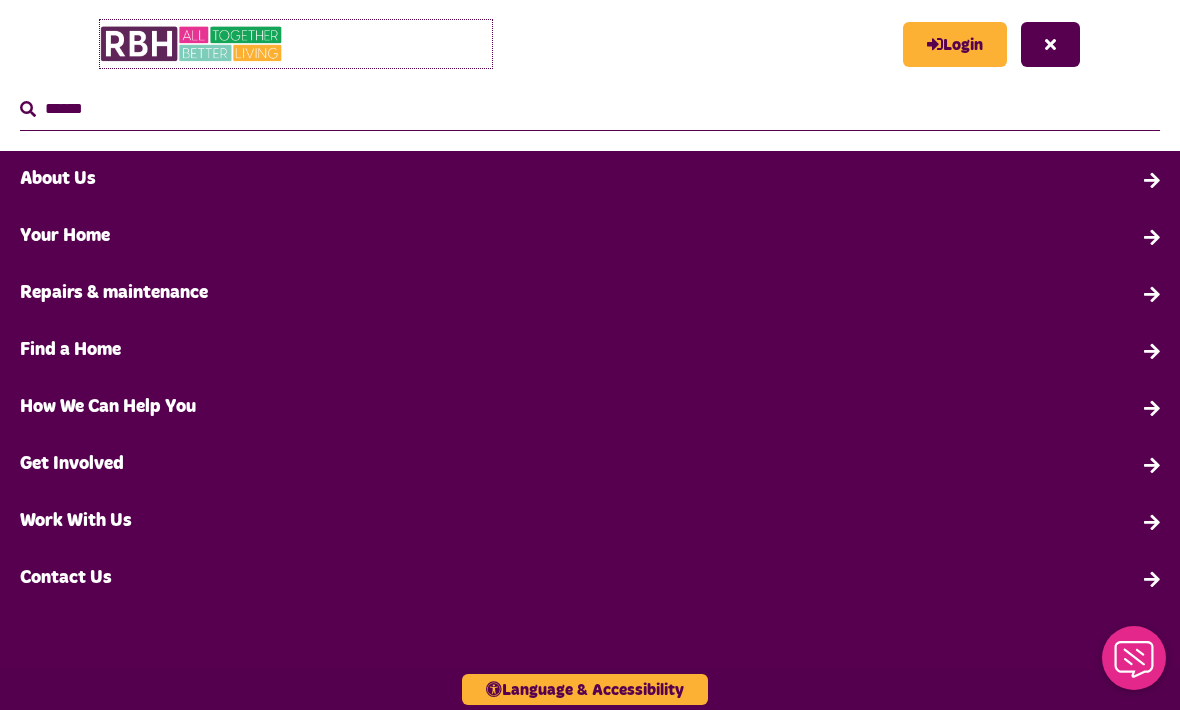 click at bounding box center (192, 44) 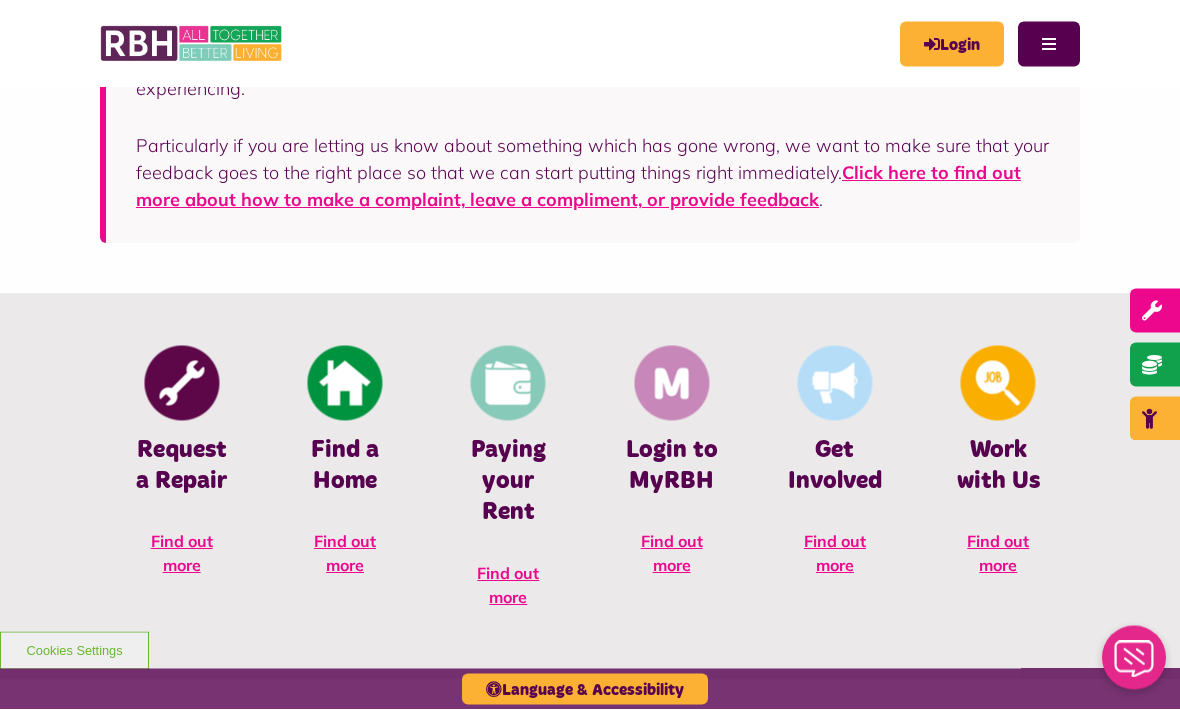 scroll, scrollTop: 619, scrollLeft: 0, axis: vertical 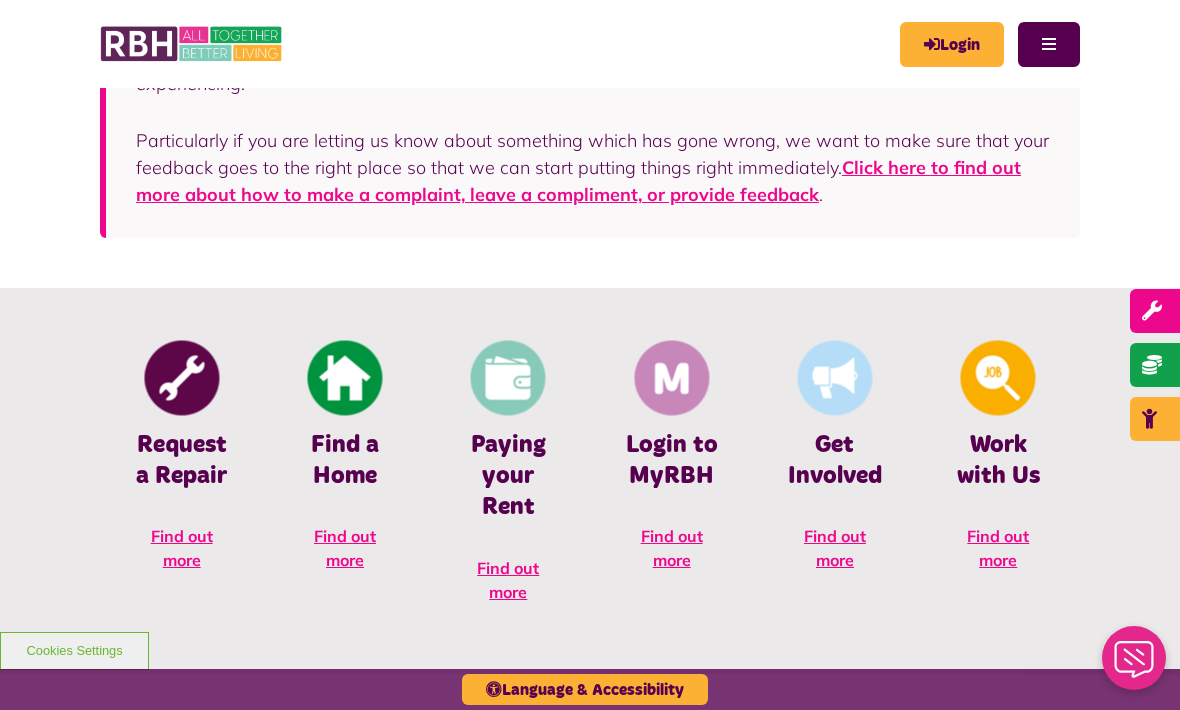 click on "Find out more" at bounding box center [672, 548] 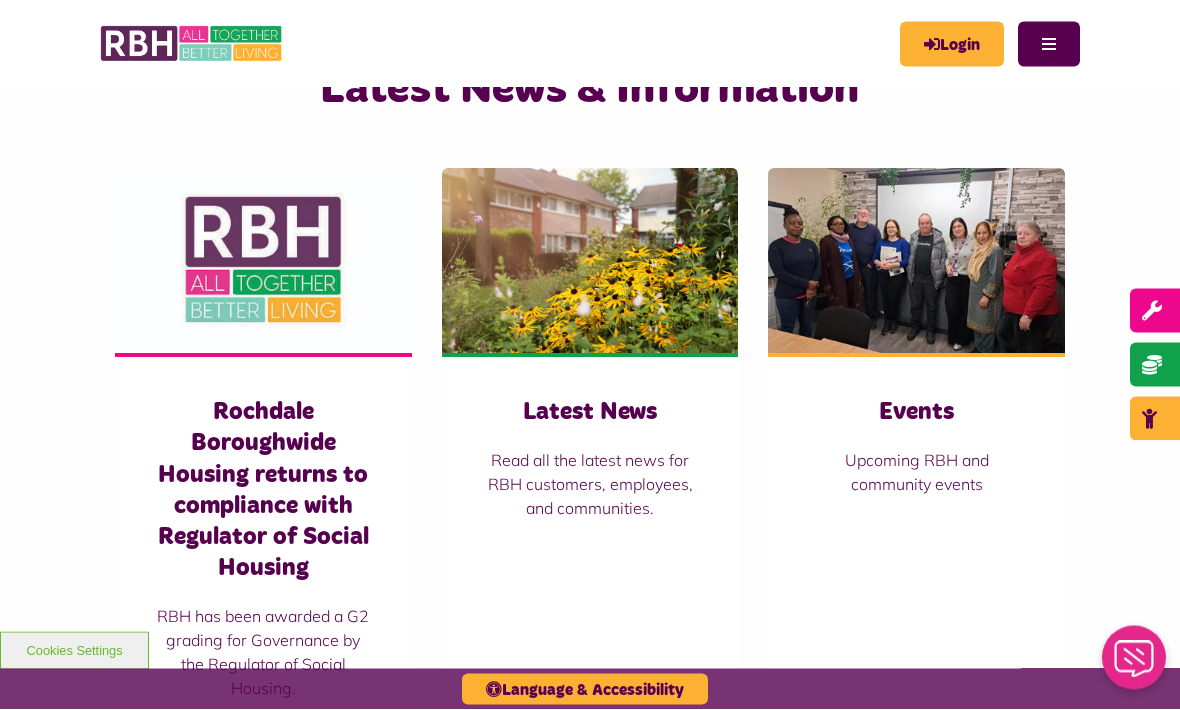 scroll, scrollTop: 1323, scrollLeft: 0, axis: vertical 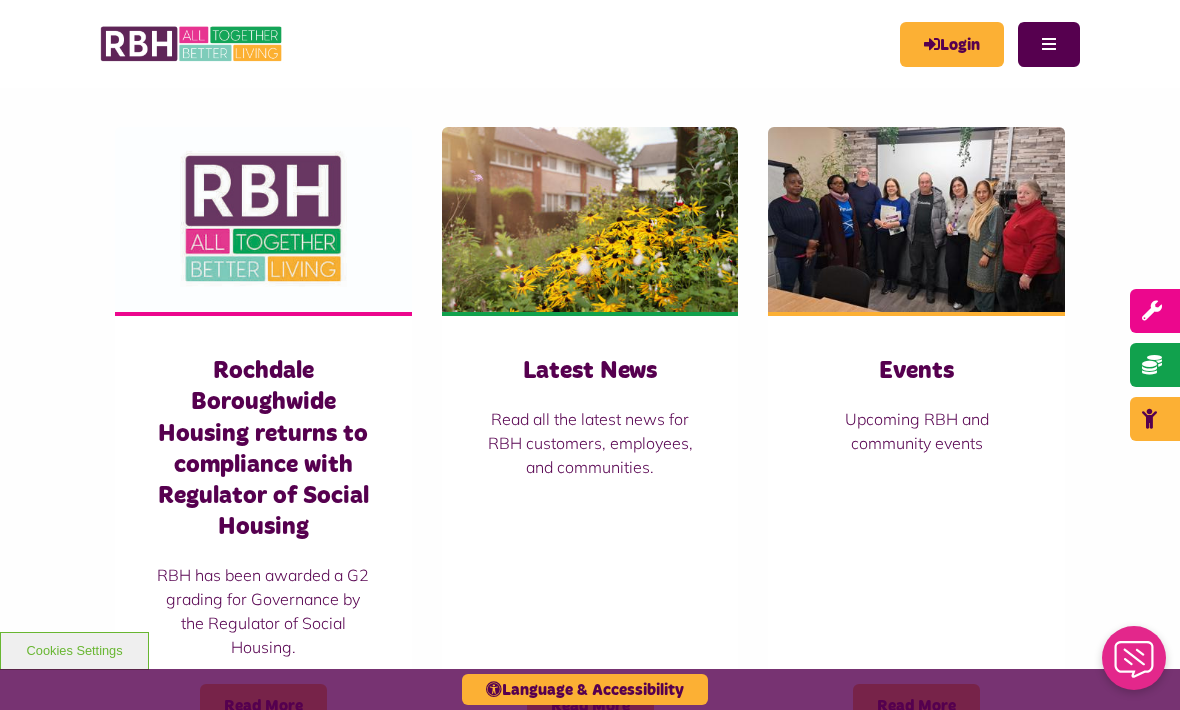 click on "Read all the latest news for RBH customers, employees, and communities." at bounding box center (590, 443) 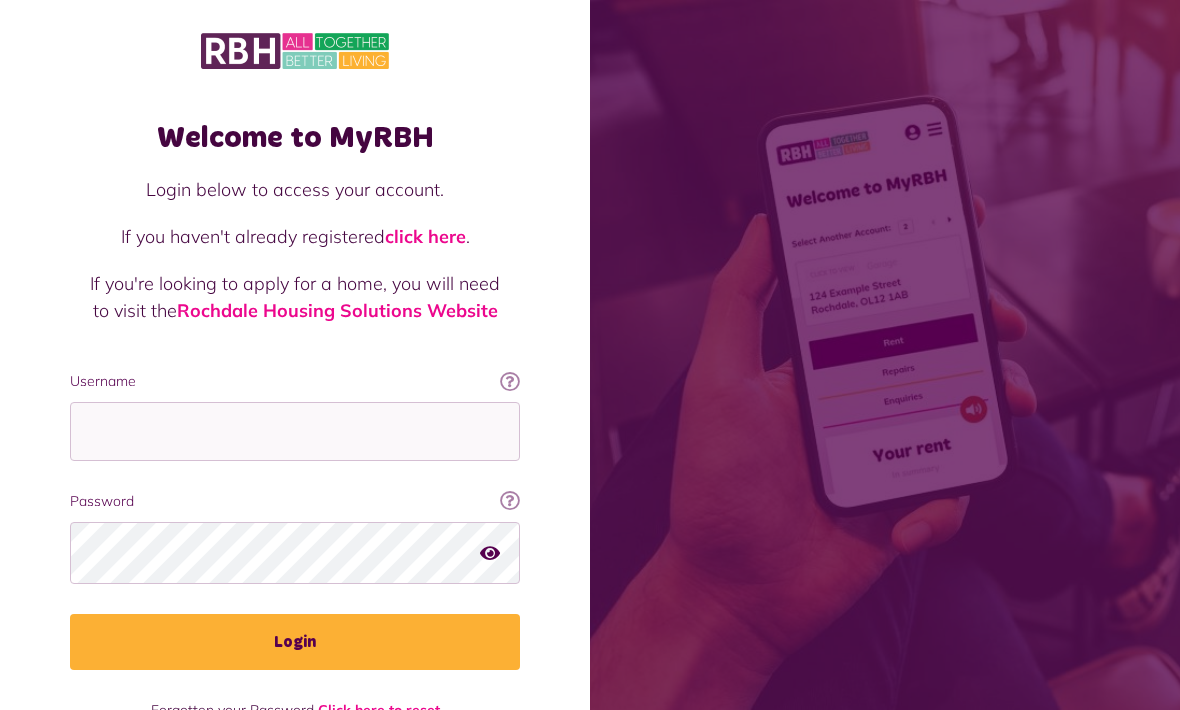scroll, scrollTop: 0, scrollLeft: 0, axis: both 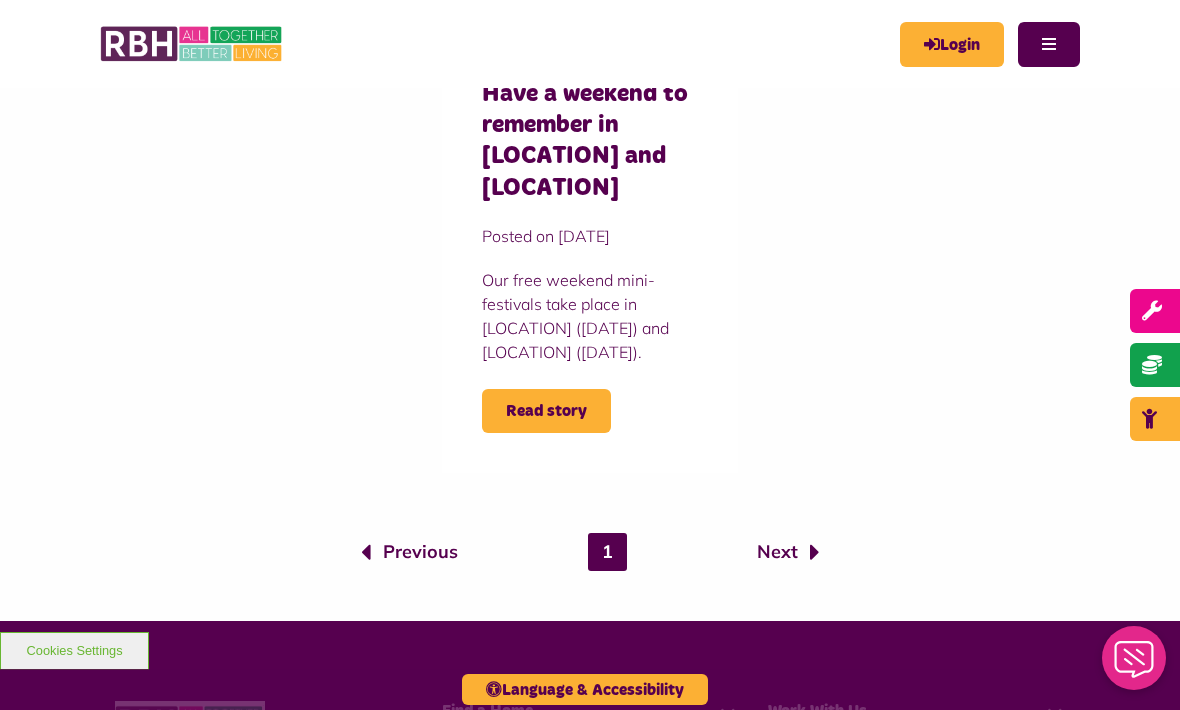 click on "Read story" at bounding box center [546, 356] 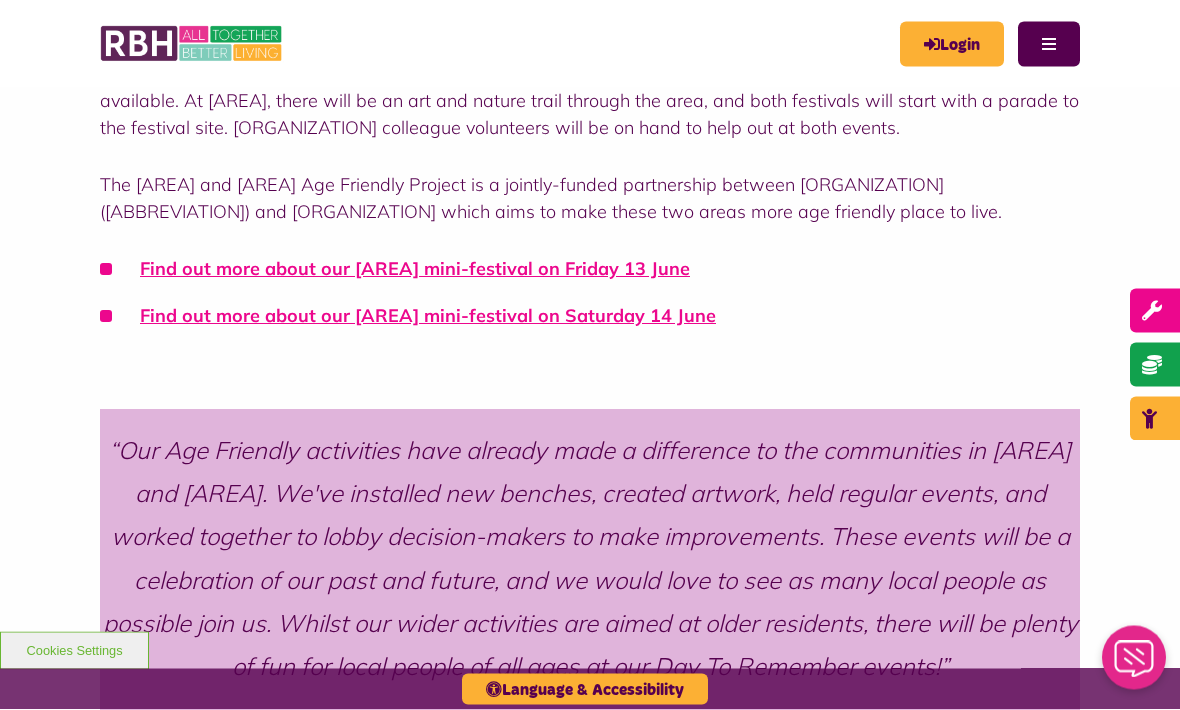 scroll, scrollTop: 928, scrollLeft: 0, axis: vertical 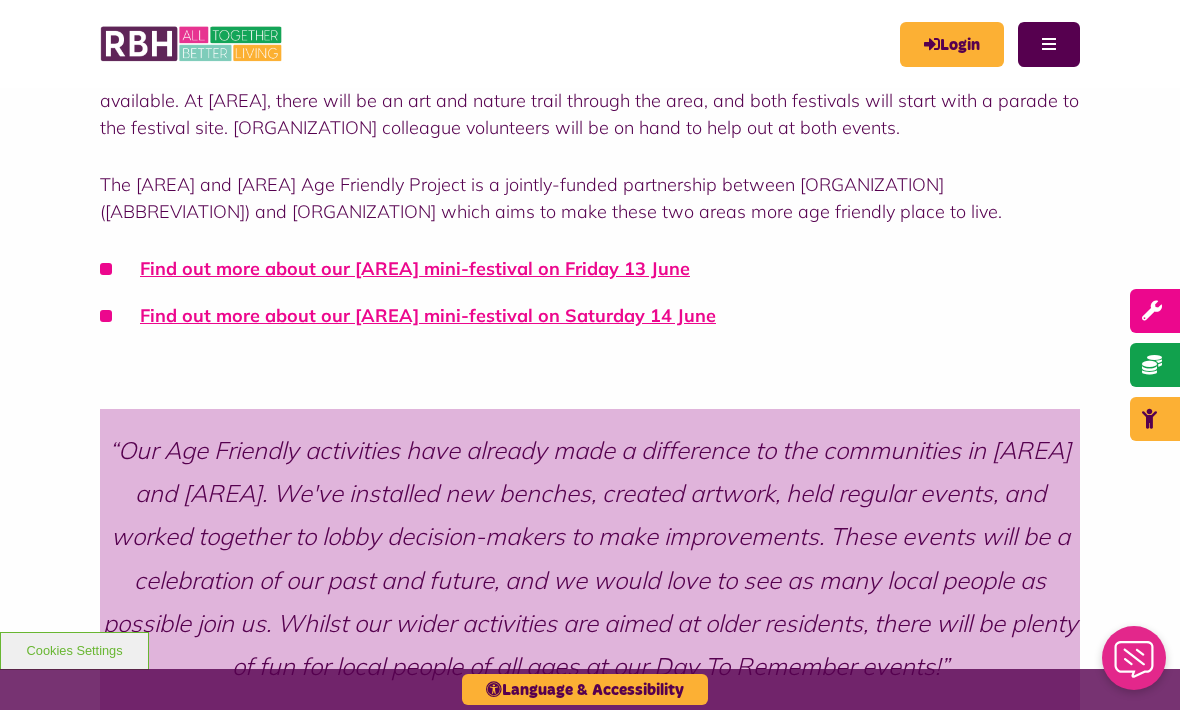 click on "Find out more about our Smallbridge mini-festival on Saturday 14 June" at bounding box center [428, 315] 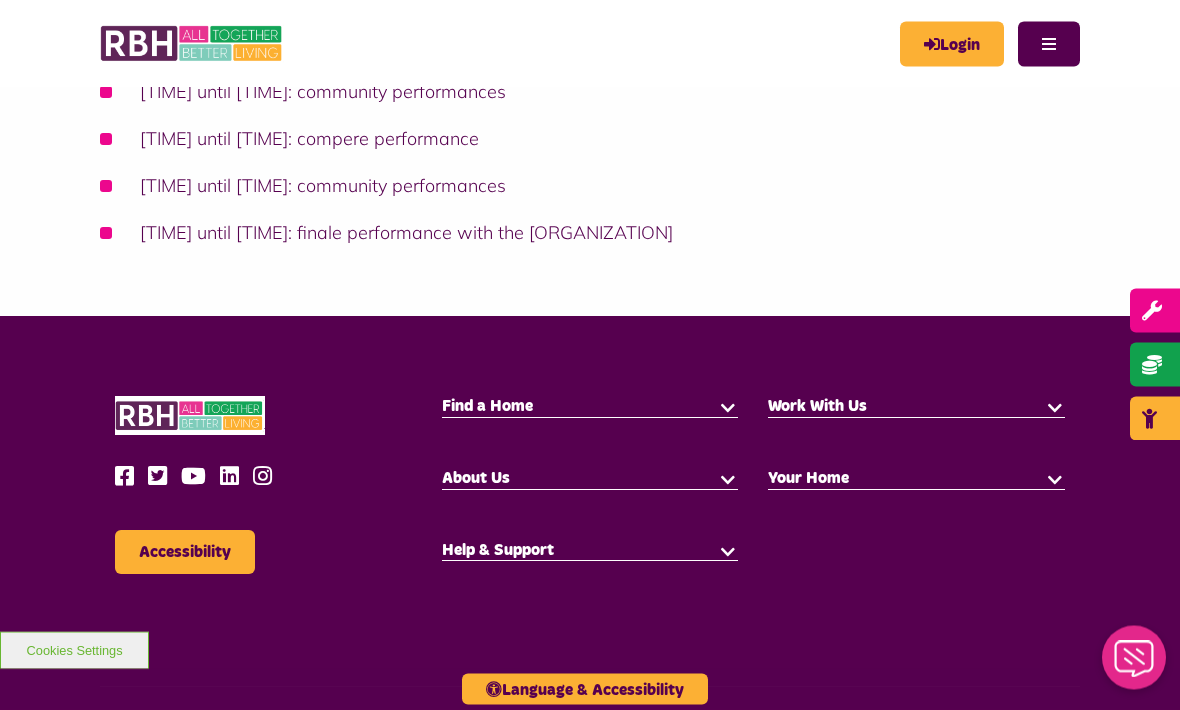 scroll, scrollTop: 1377, scrollLeft: 0, axis: vertical 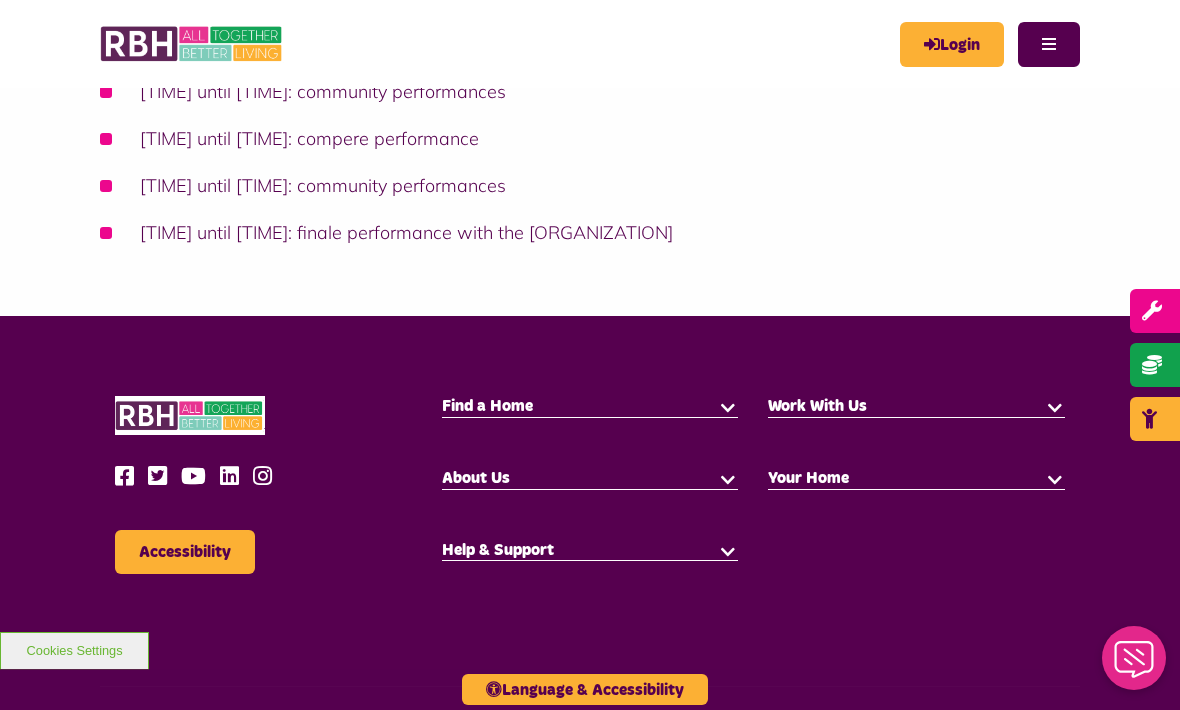 click on "Menu" at bounding box center (1049, 44) 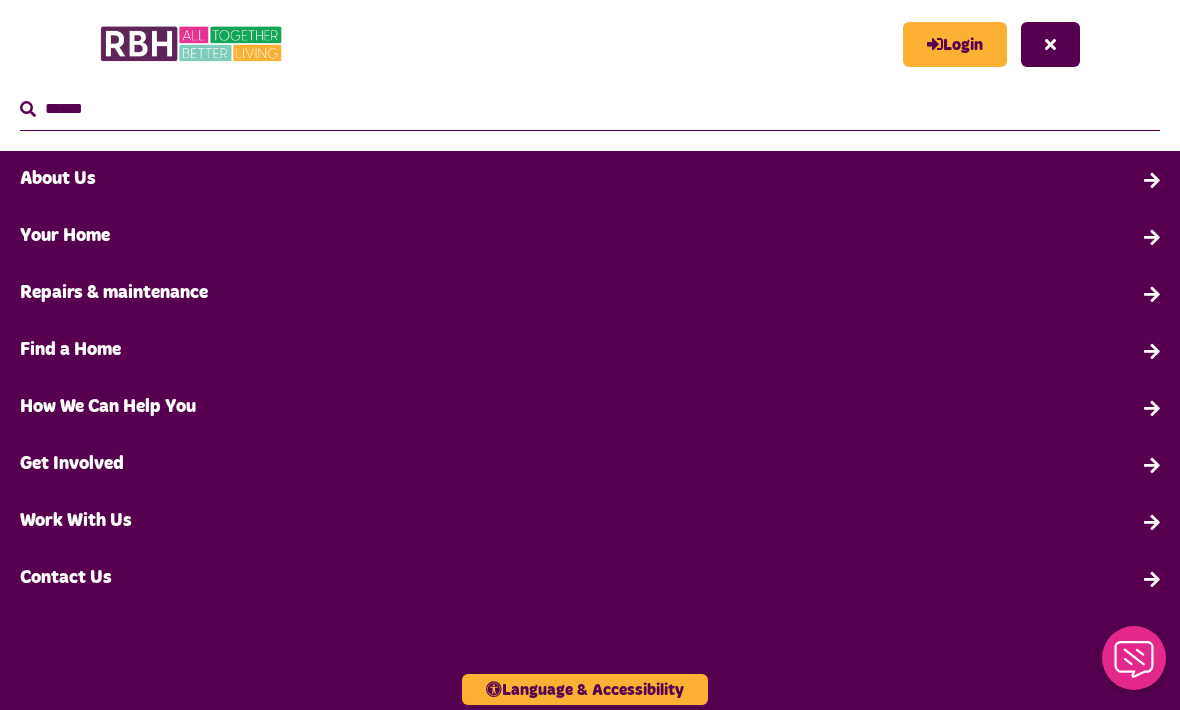 click on "Get Involved" at bounding box center (590, 464) 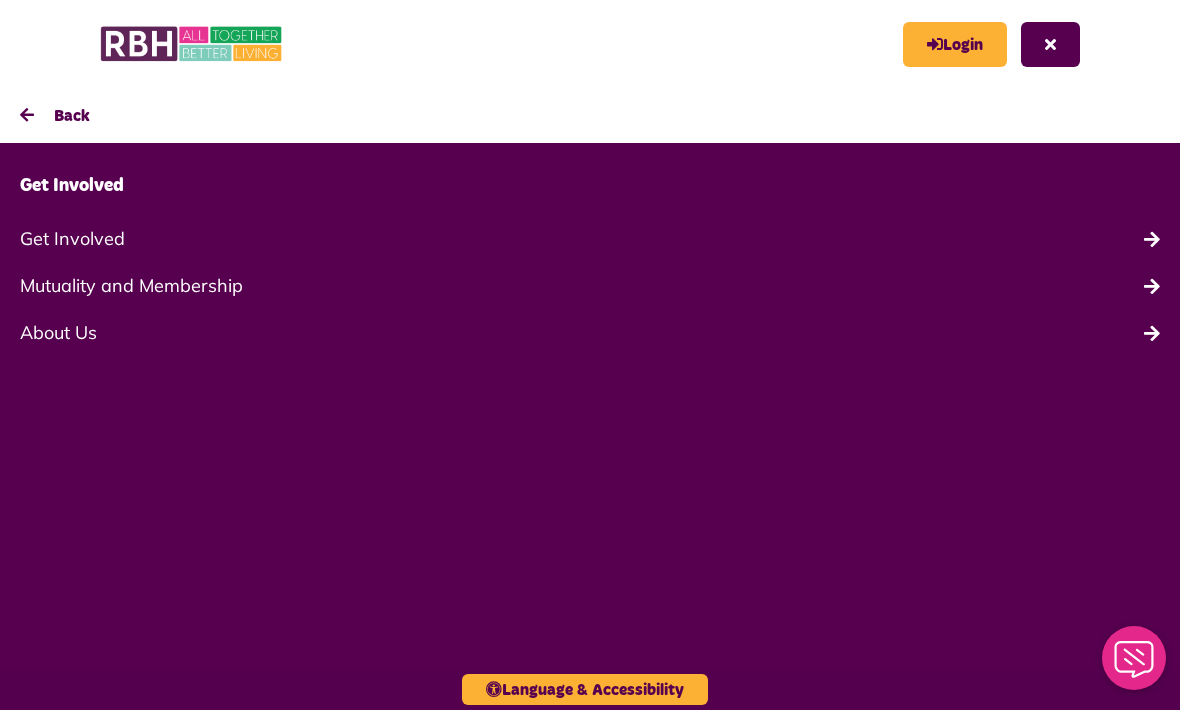 click on "Mutuality and Membership" at bounding box center [590, 285] 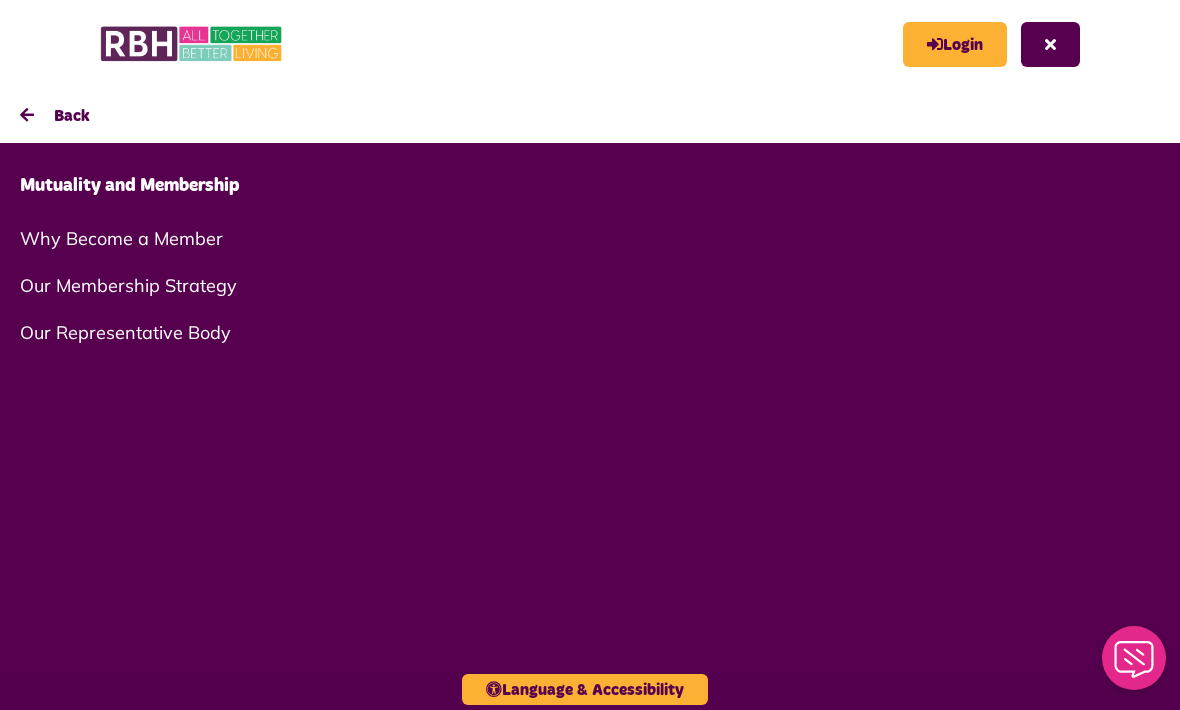 click on "Our Representative Body" at bounding box center (590, 332) 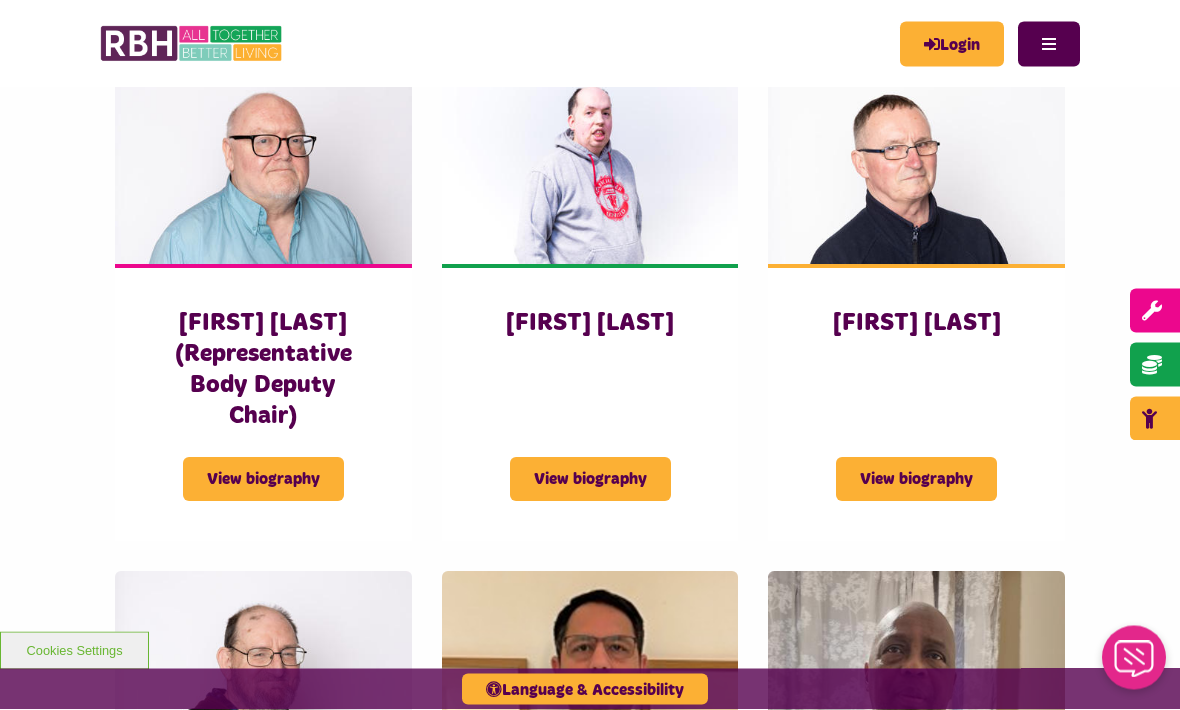 scroll, scrollTop: 2145, scrollLeft: 0, axis: vertical 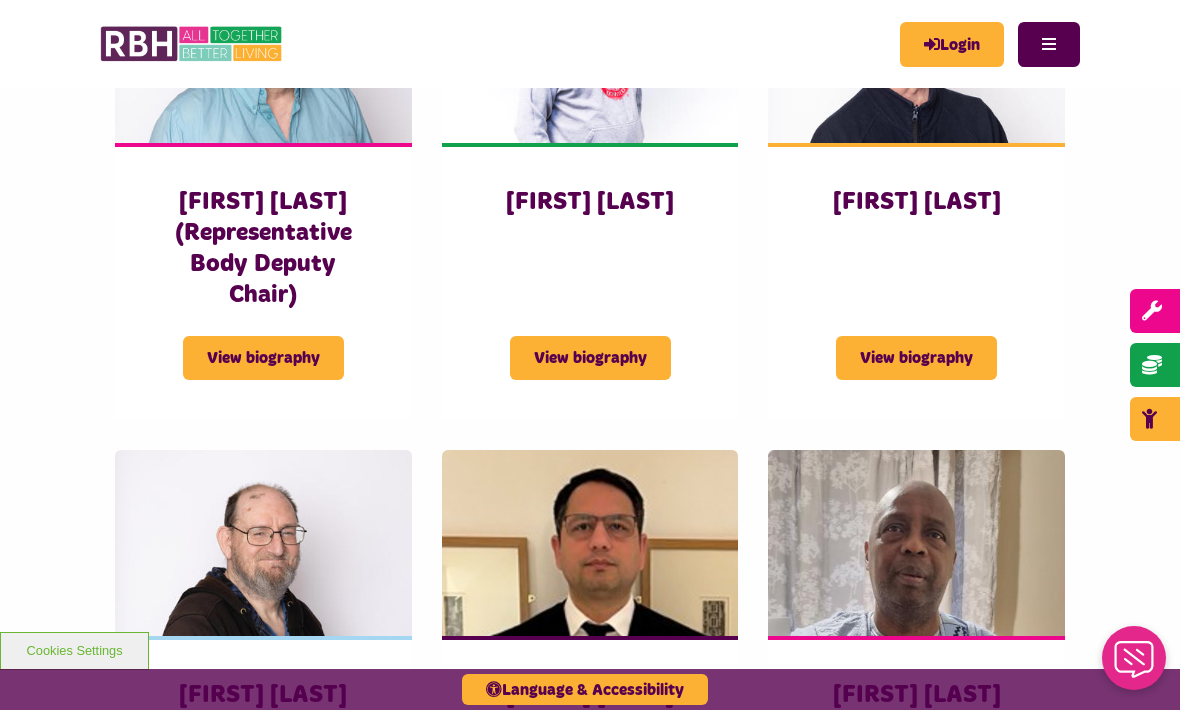 click on "View biography" at bounding box center [263, 358] 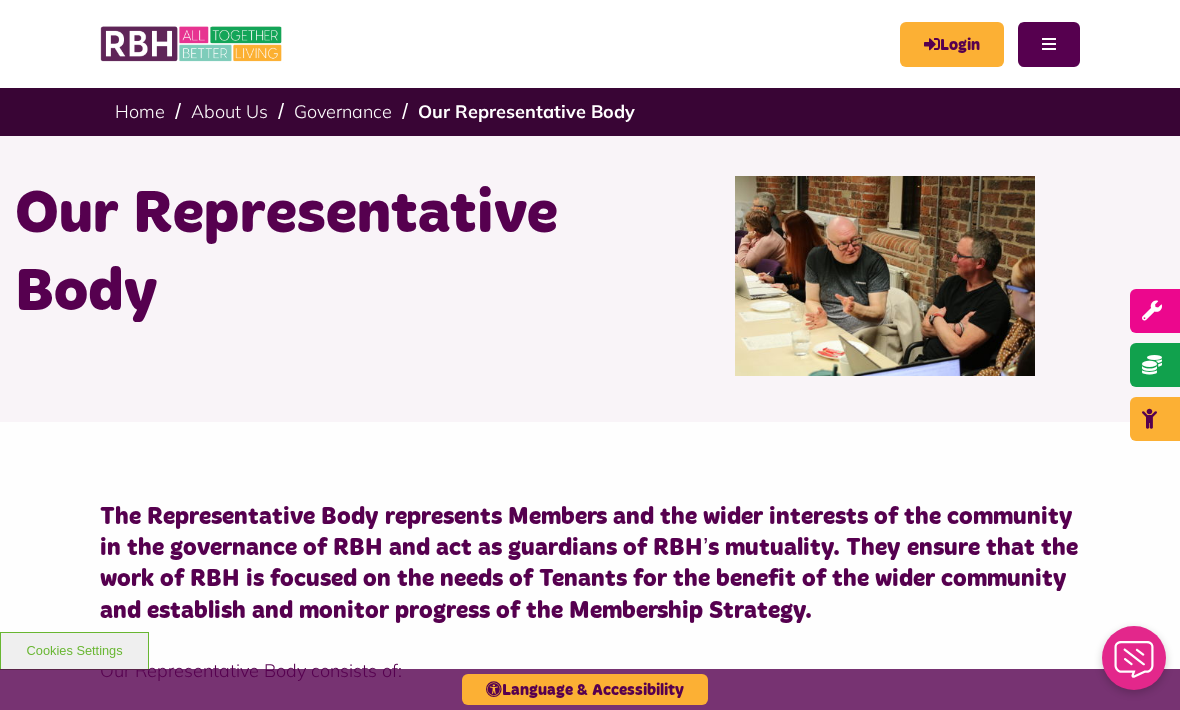 scroll, scrollTop: 2212, scrollLeft: 0, axis: vertical 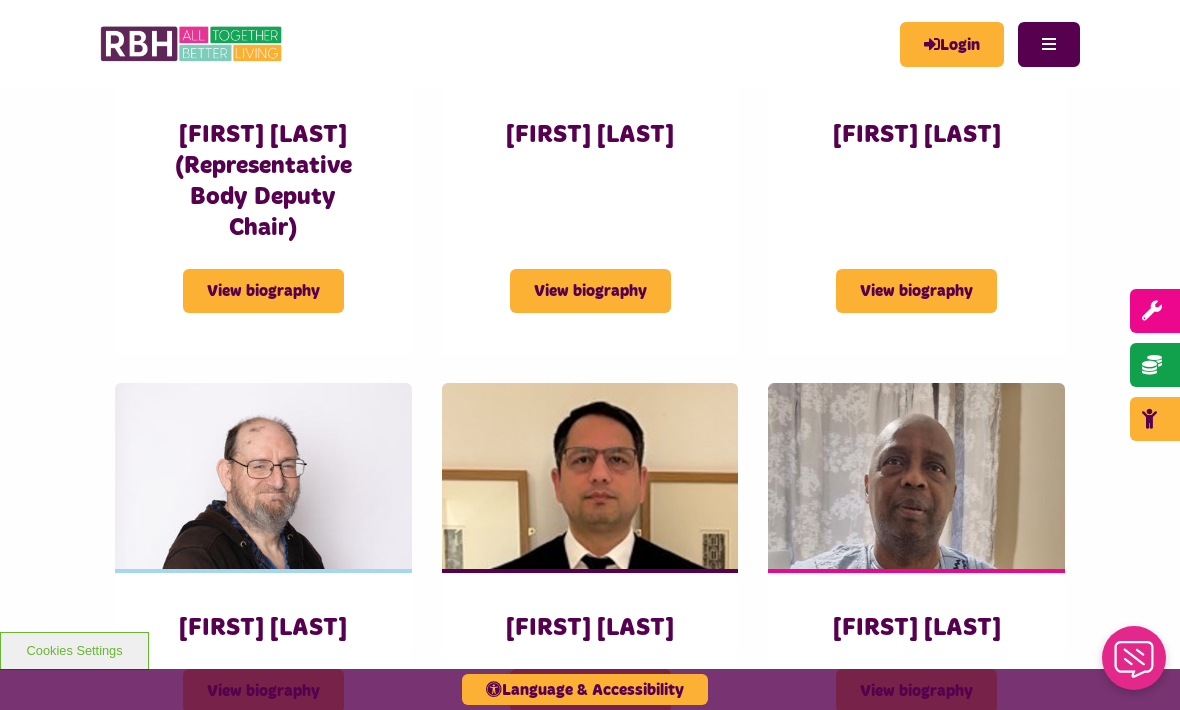 click at bounding box center [590, 475] 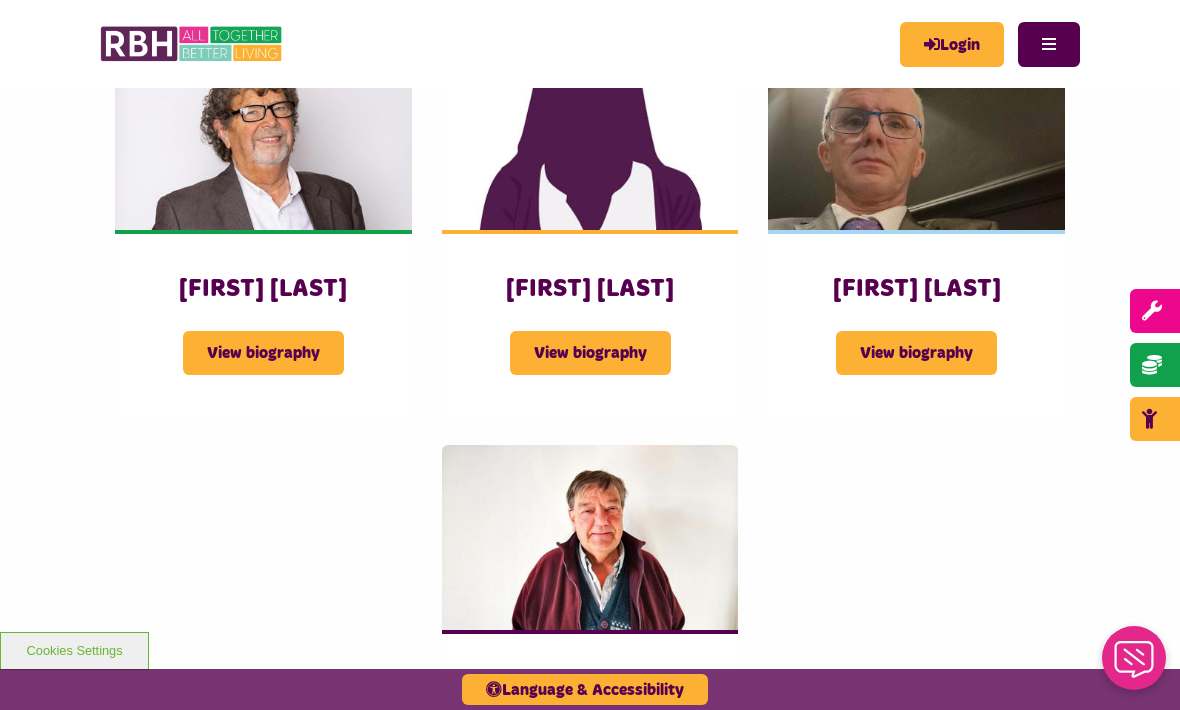 scroll, scrollTop: 2905, scrollLeft: 0, axis: vertical 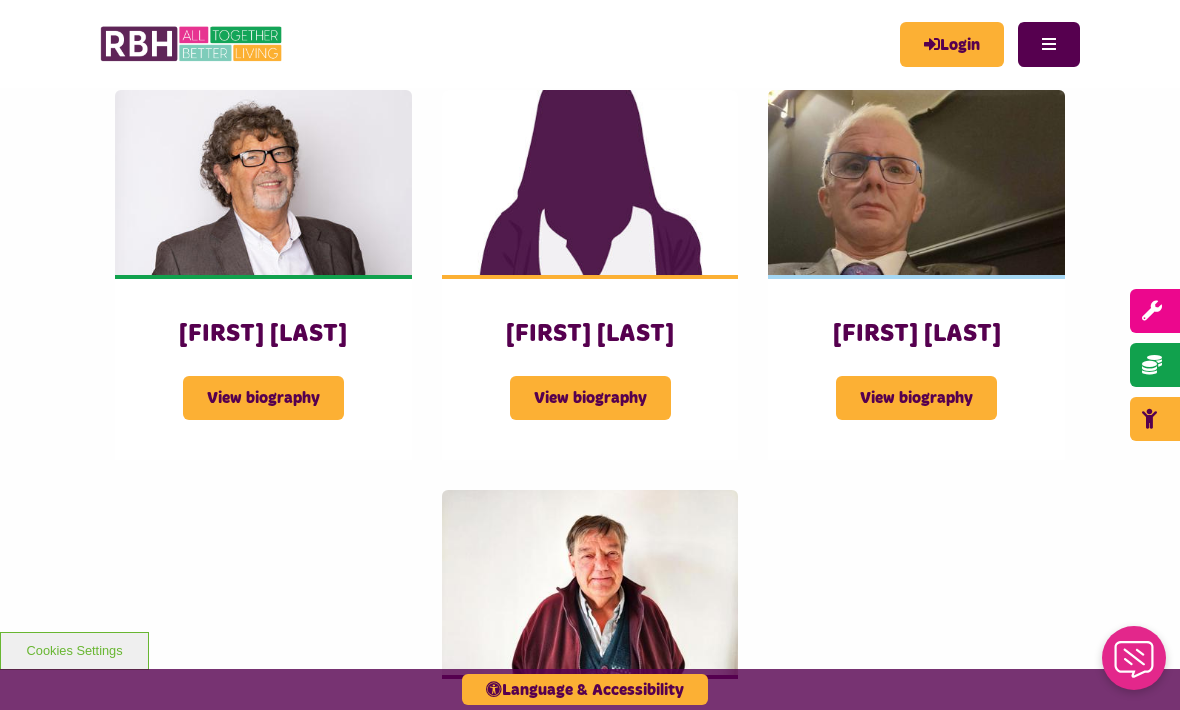 click on "View biography" at bounding box center (263, 398) 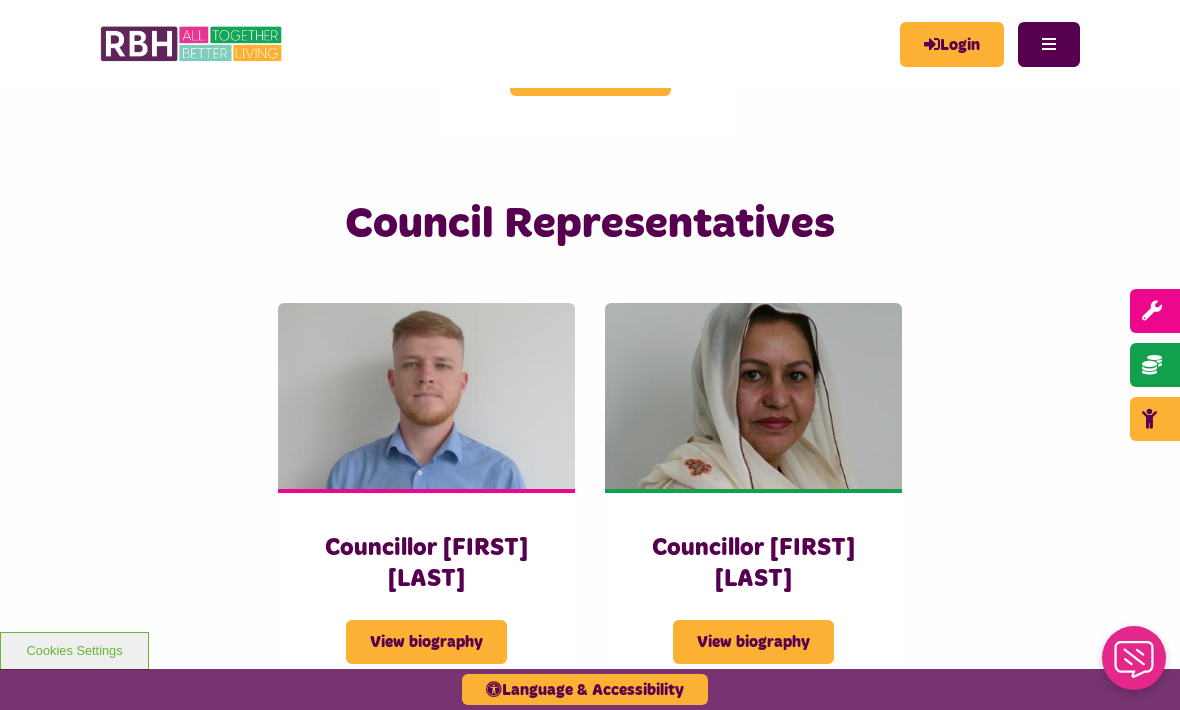 scroll, scrollTop: 4907, scrollLeft: 0, axis: vertical 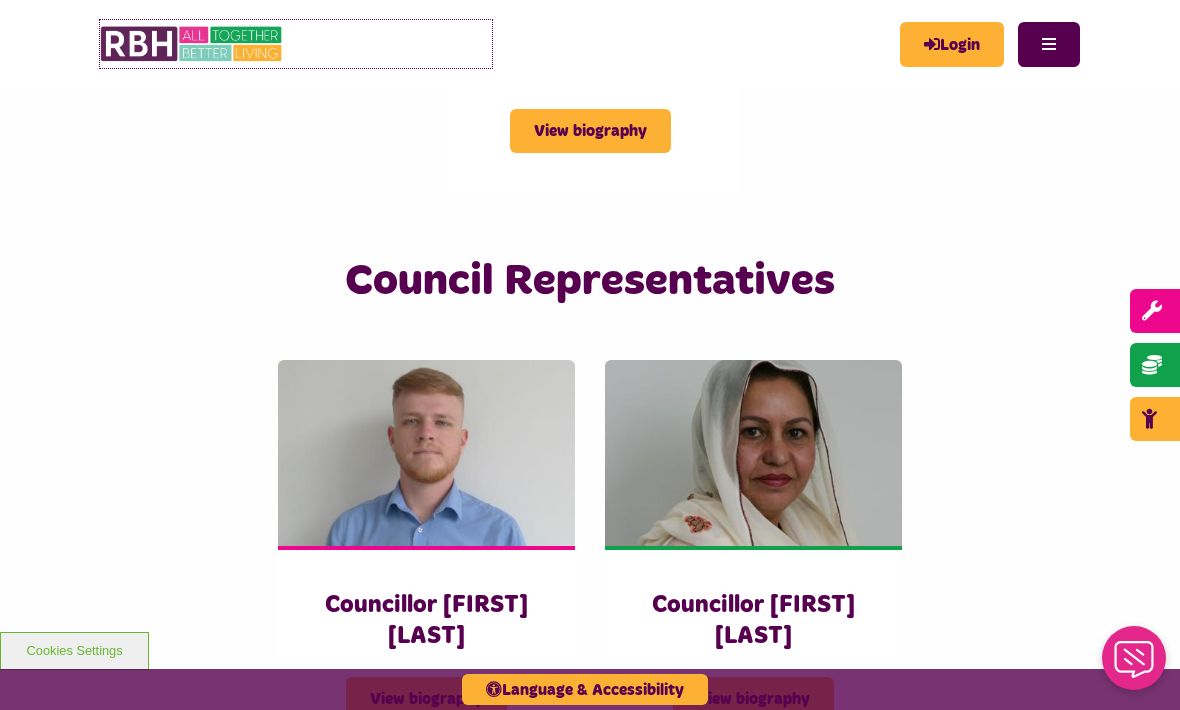 click at bounding box center [192, 44] 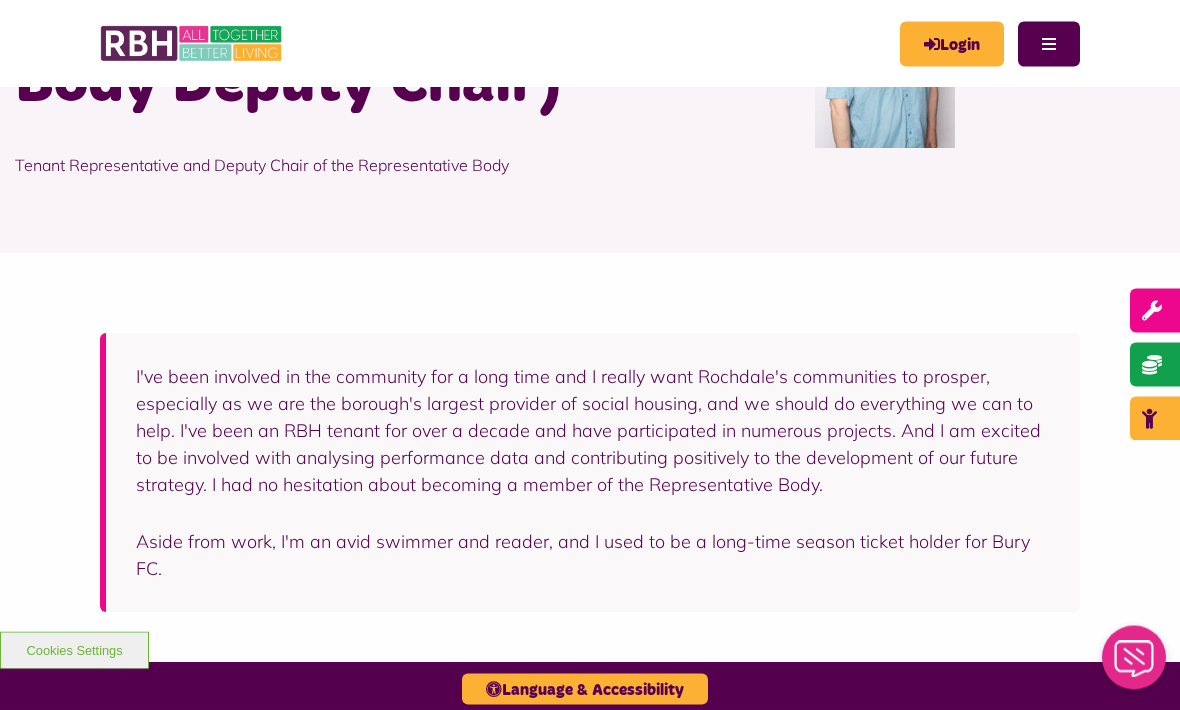 scroll, scrollTop: 309, scrollLeft: 0, axis: vertical 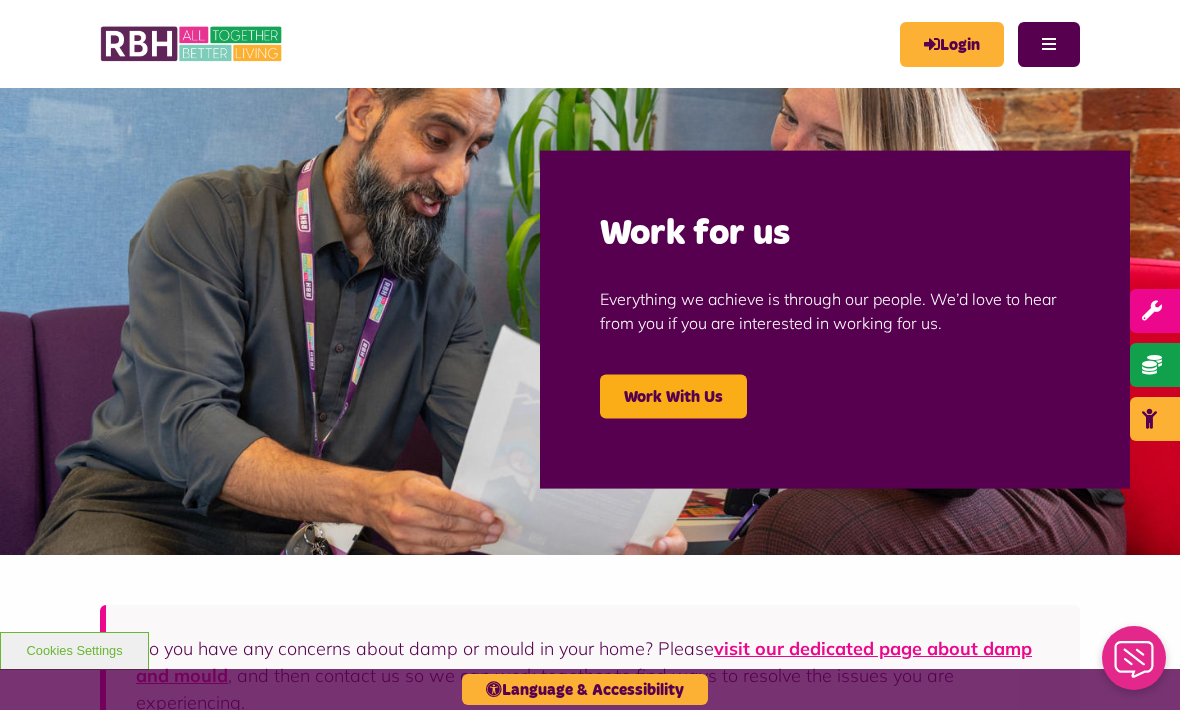click on "Work With Us" at bounding box center [673, 397] 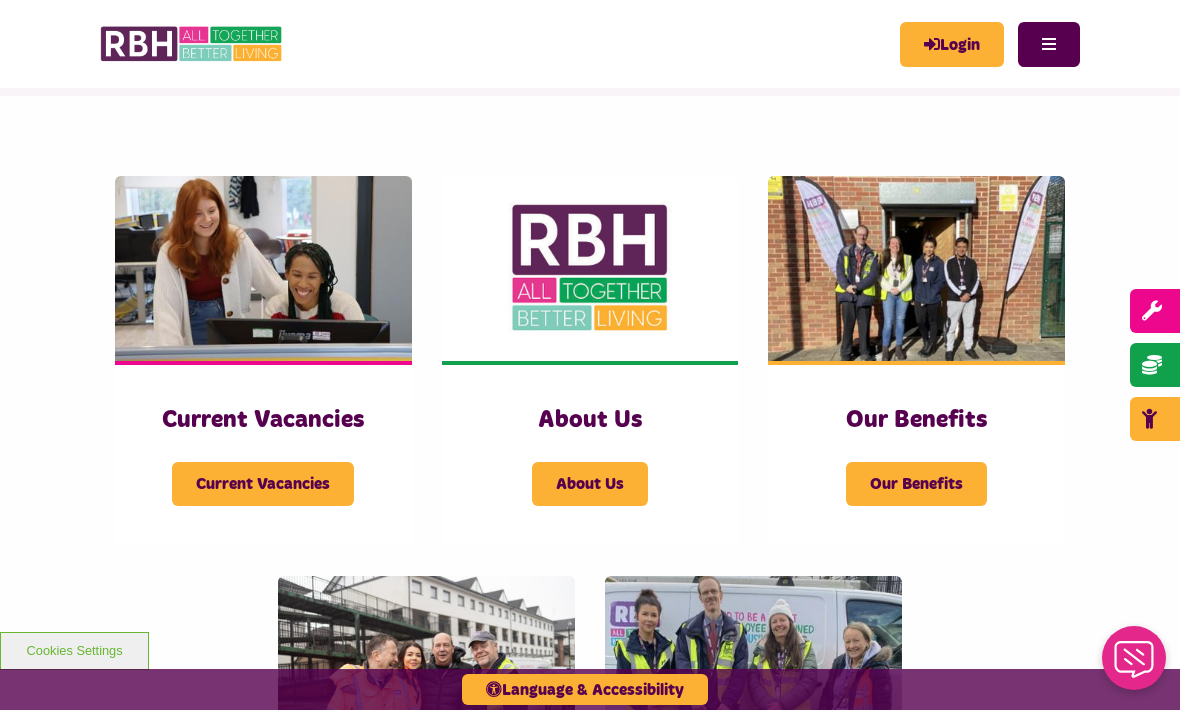 scroll, scrollTop: 391, scrollLeft: 0, axis: vertical 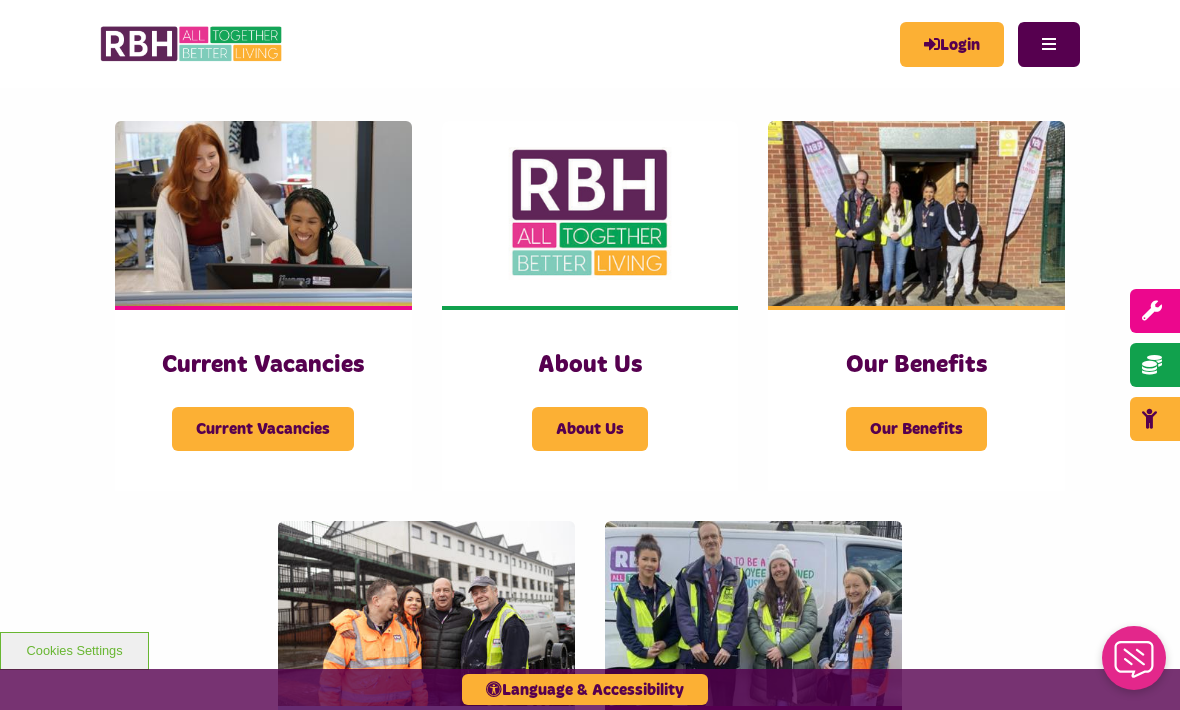 click on "••••••• •••••••••" at bounding box center (263, 429) 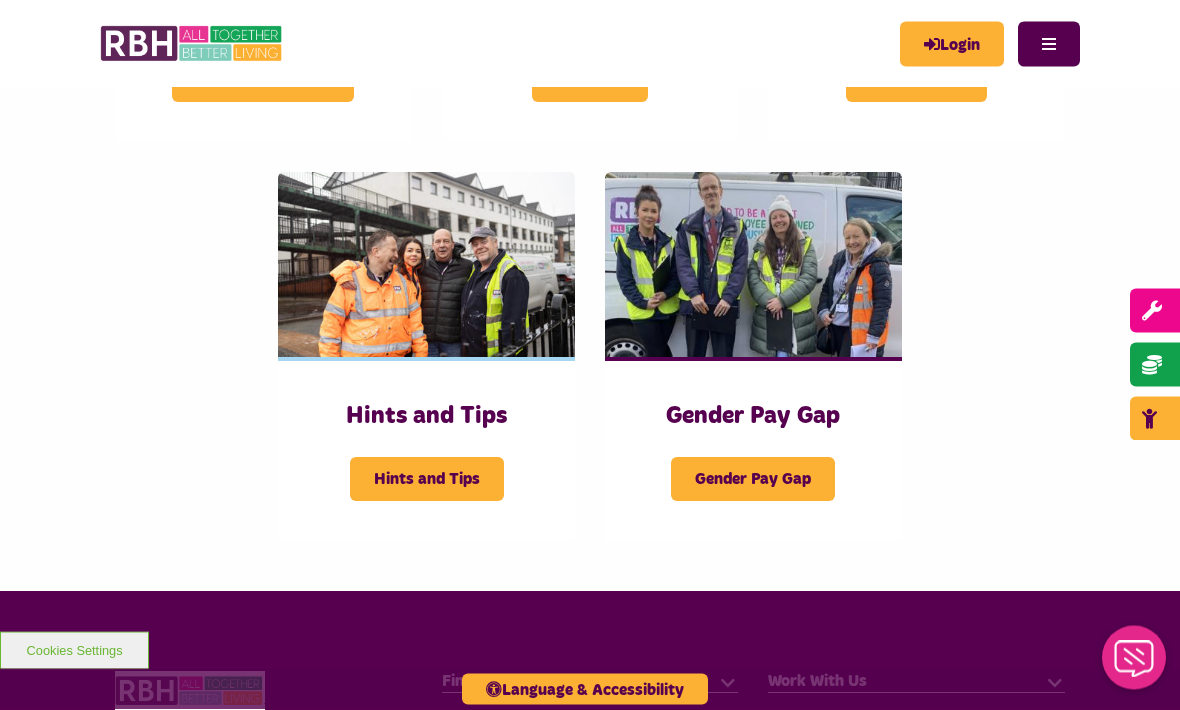 scroll, scrollTop: 796, scrollLeft: 0, axis: vertical 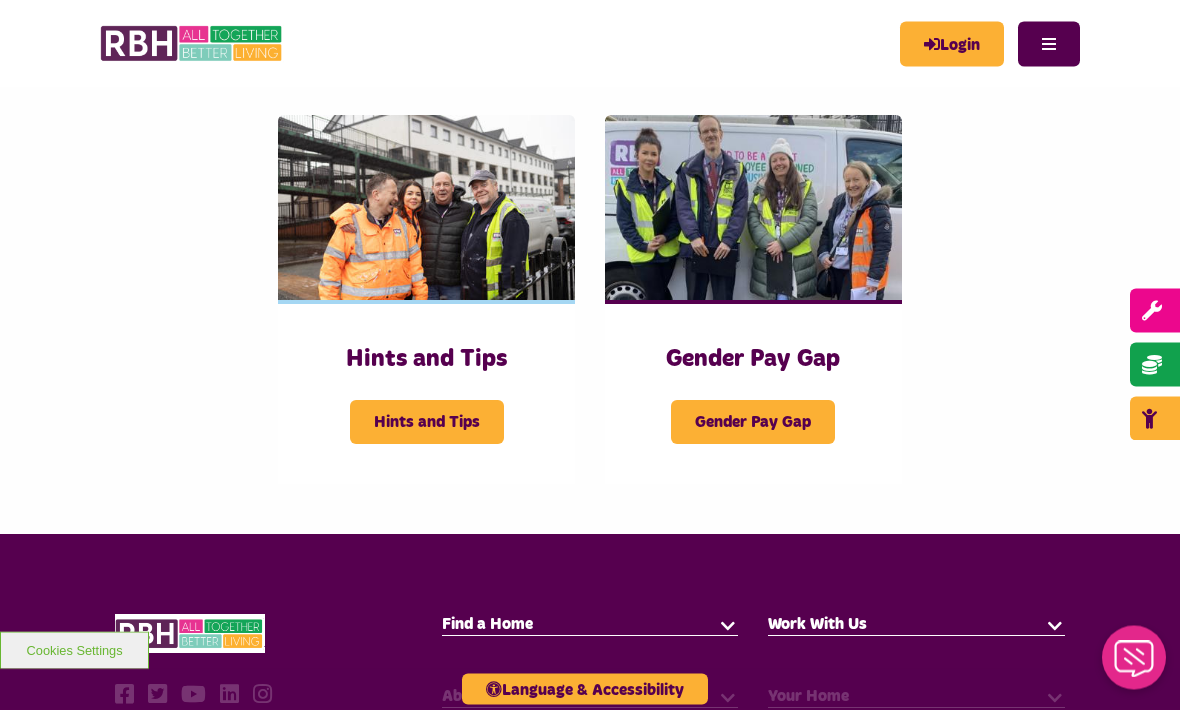 click on "Current Vacancies
Current Vacancies
About Us
About Us
Our Benefits" at bounding box center (590, 85) 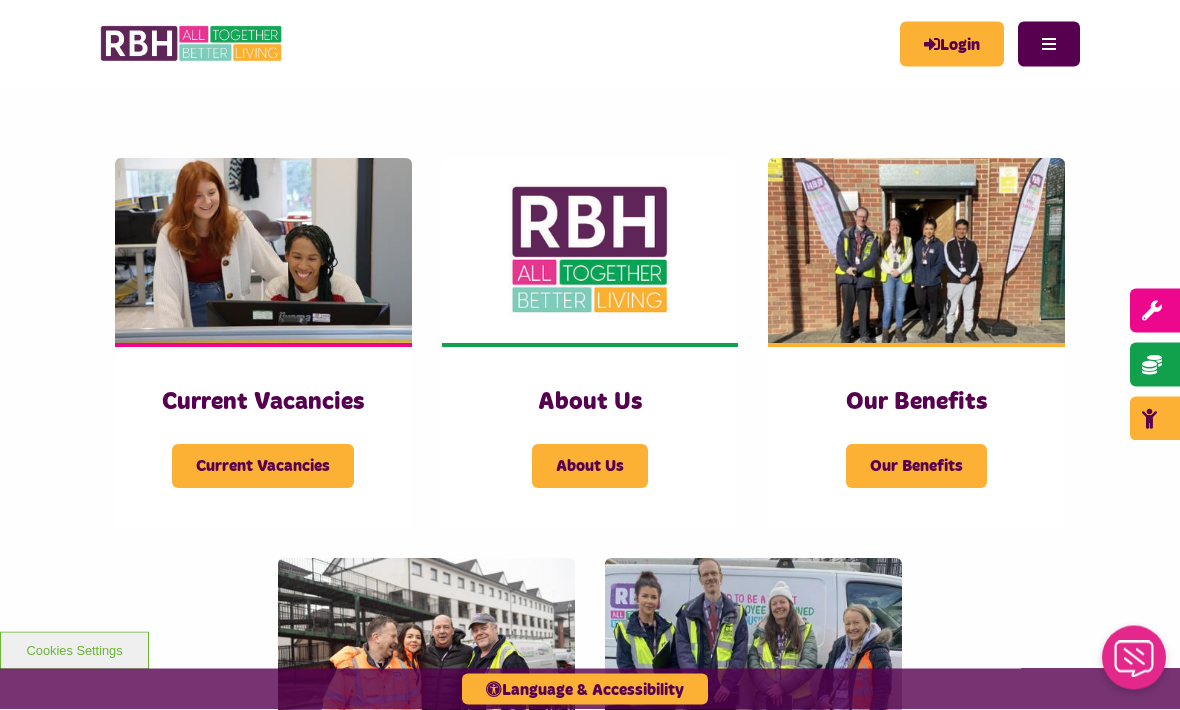 scroll, scrollTop: 309, scrollLeft: 0, axis: vertical 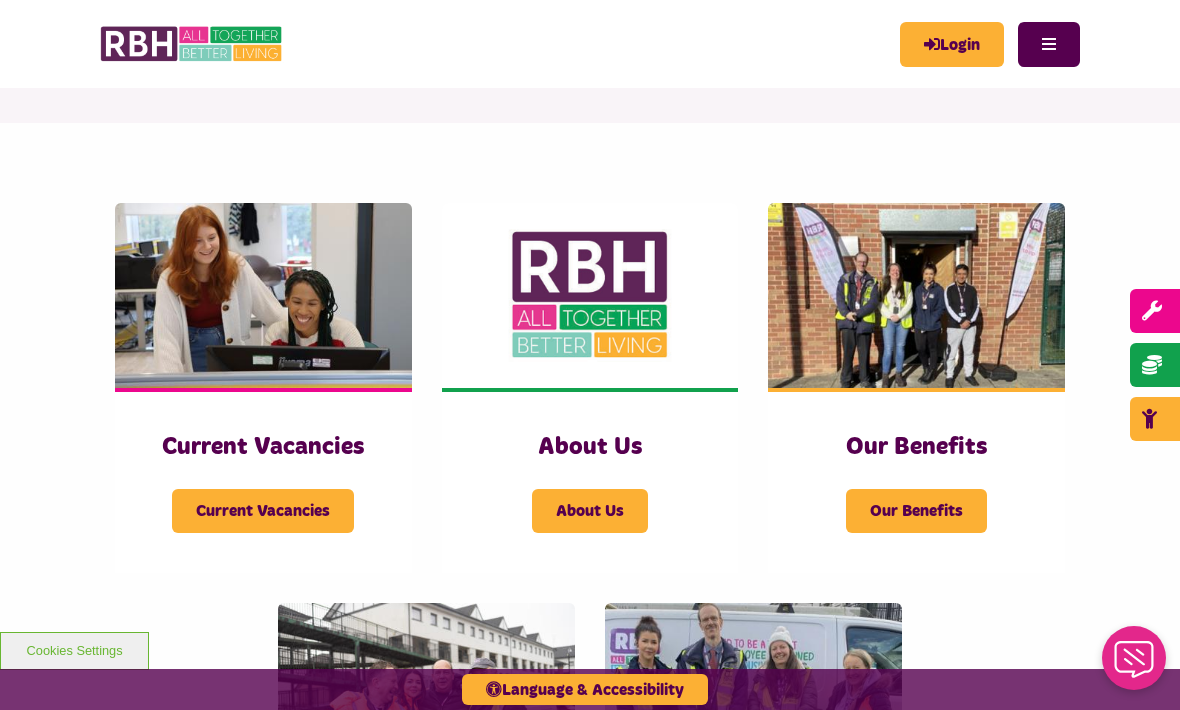 click on "Our Benefits" at bounding box center (916, 511) 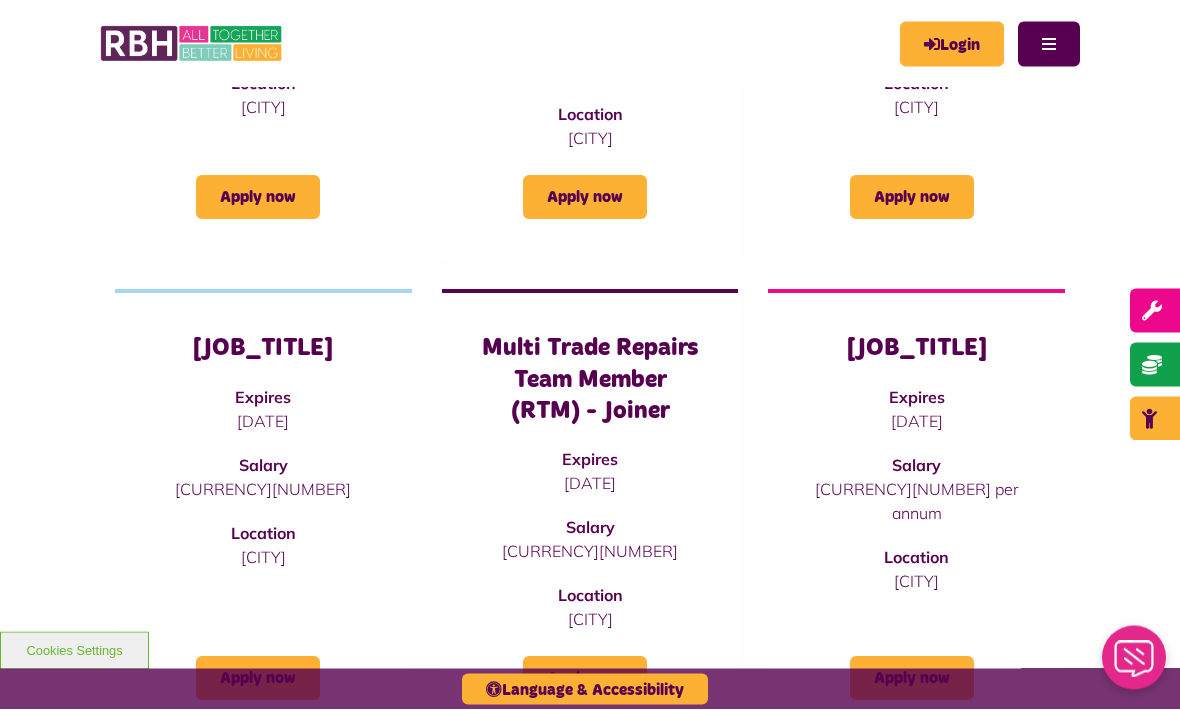 scroll, scrollTop: 344, scrollLeft: 0, axis: vertical 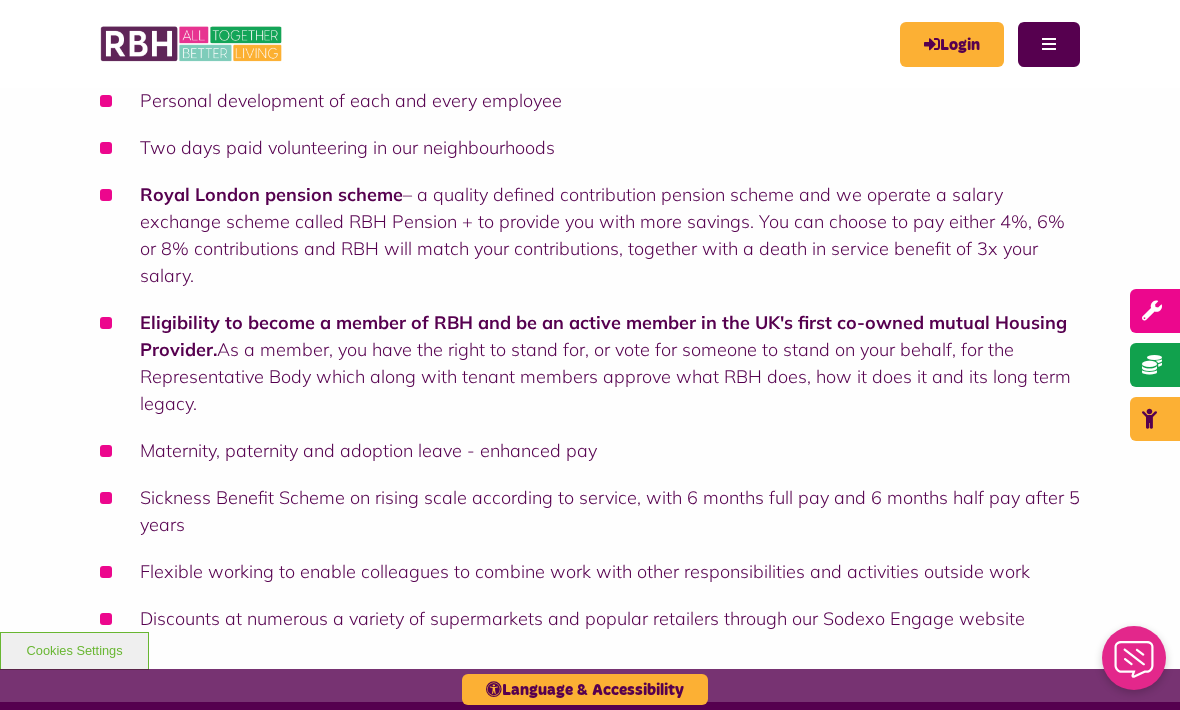 click on "Menu" at bounding box center [1049, 44] 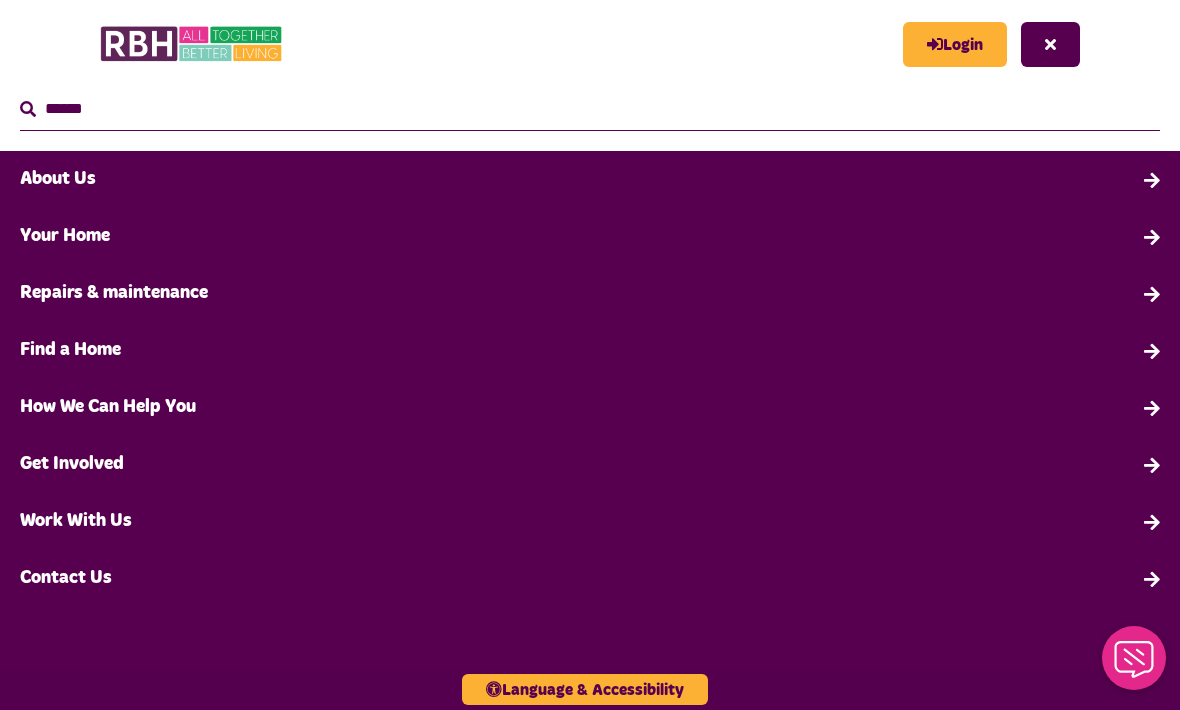 click on "•••• • ••••" at bounding box center (590, 350) 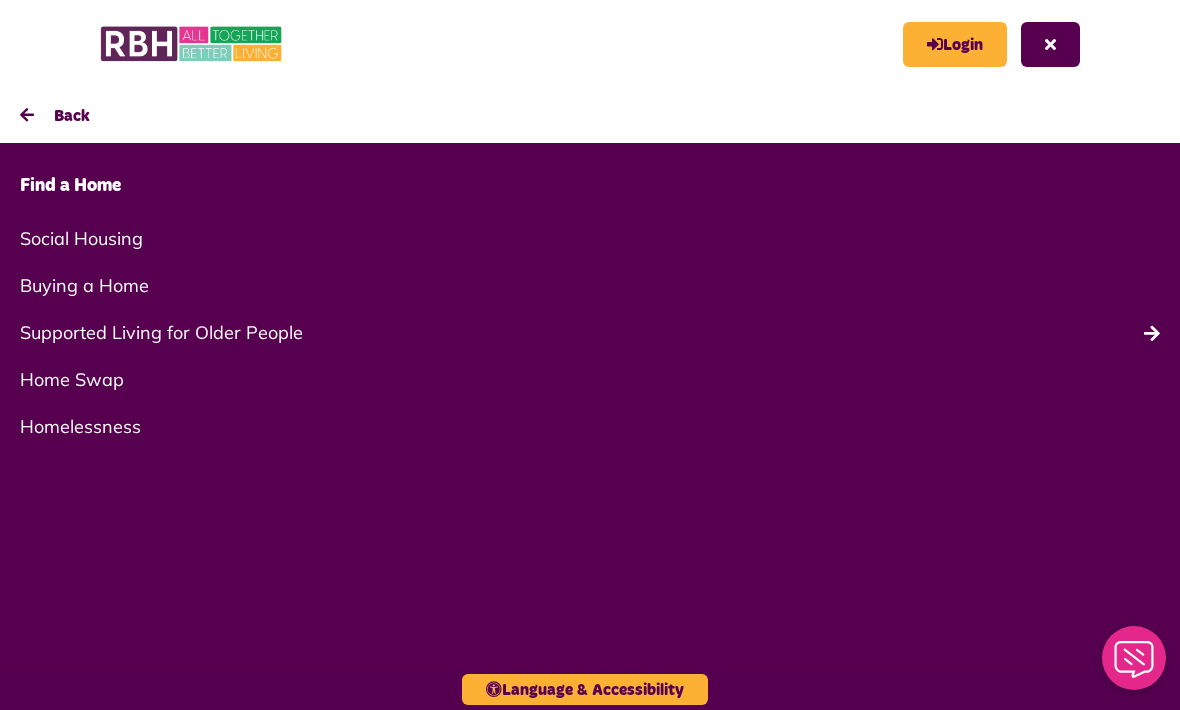 click on "••••••••• •••••• ••• ••••• ••••••" at bounding box center (590, 332) 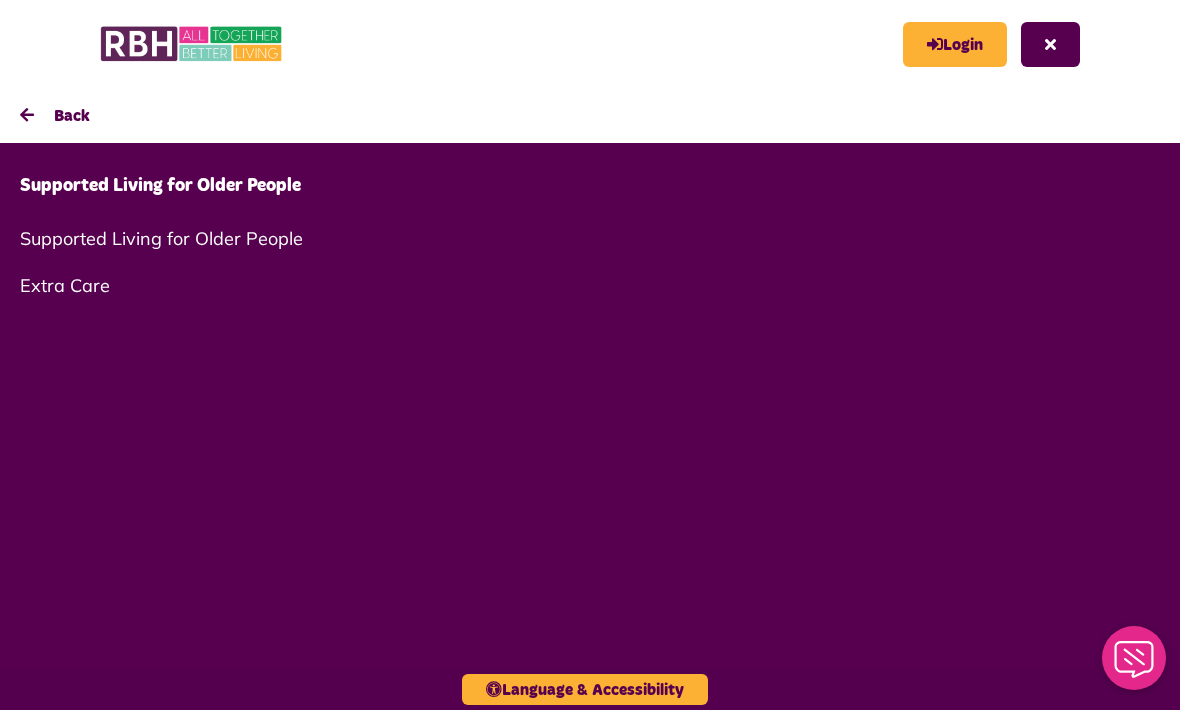 click on "••••••••• •••••• ••• ••••• ••••••" at bounding box center (590, 238) 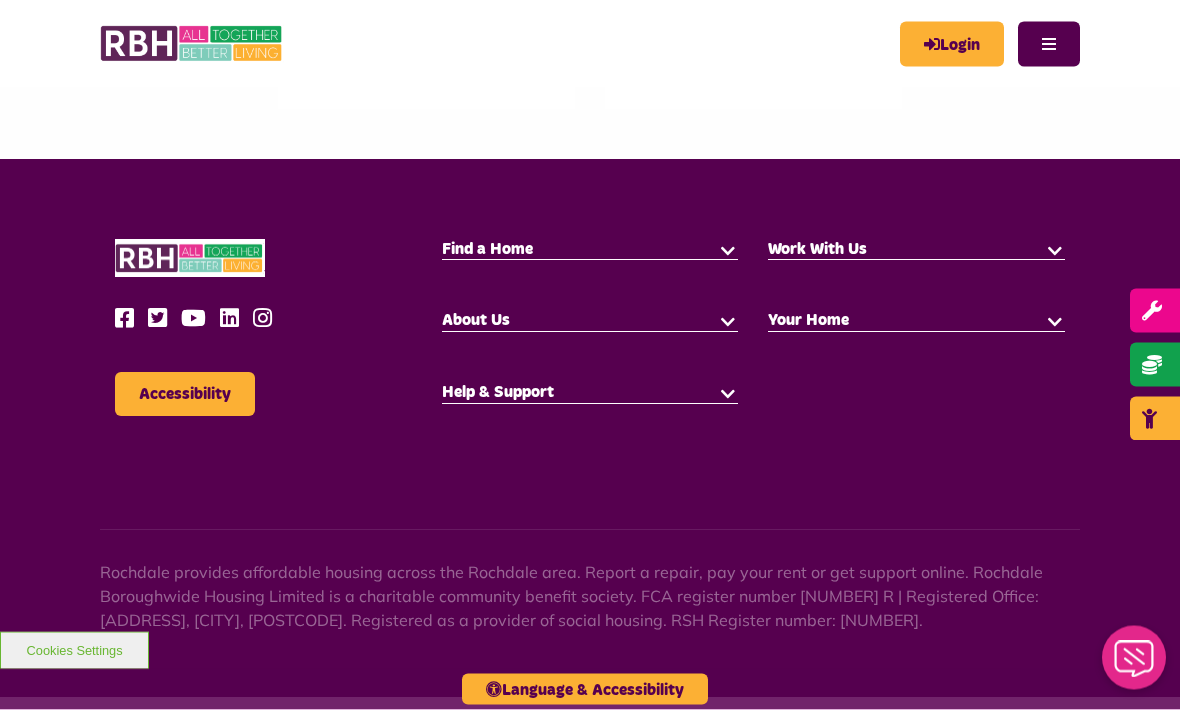 scroll, scrollTop: 782, scrollLeft: 0, axis: vertical 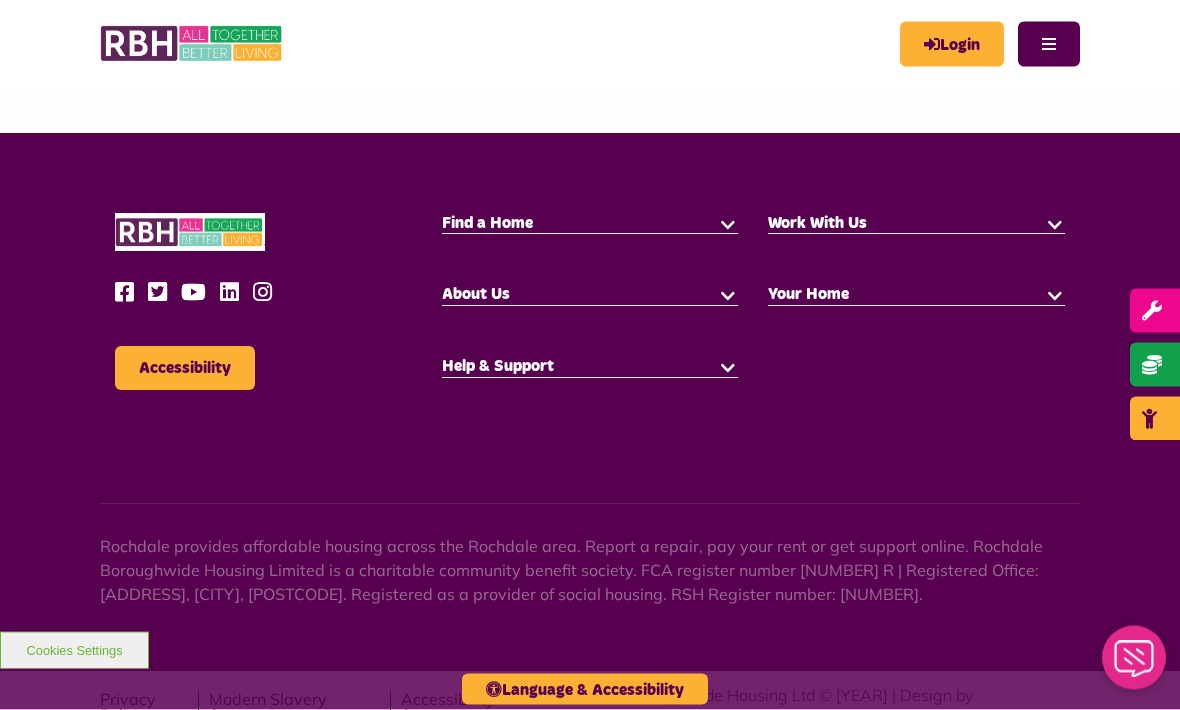 click at bounding box center [129, 293] 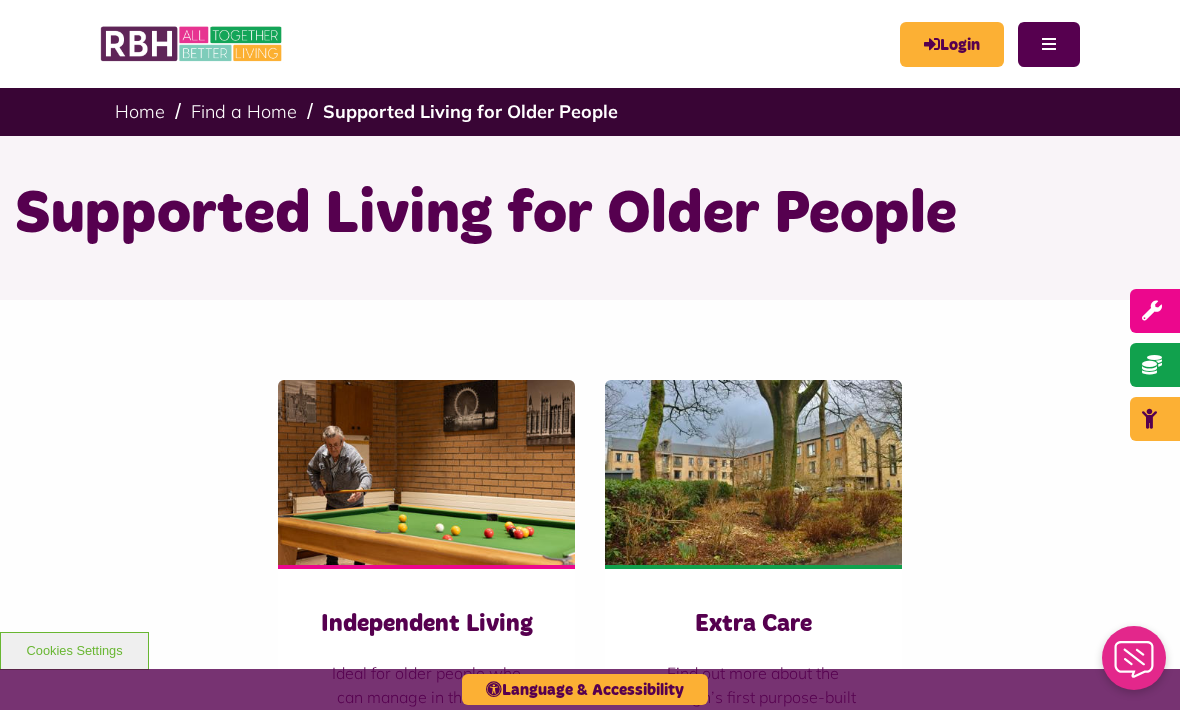 scroll, scrollTop: 848, scrollLeft: 0, axis: vertical 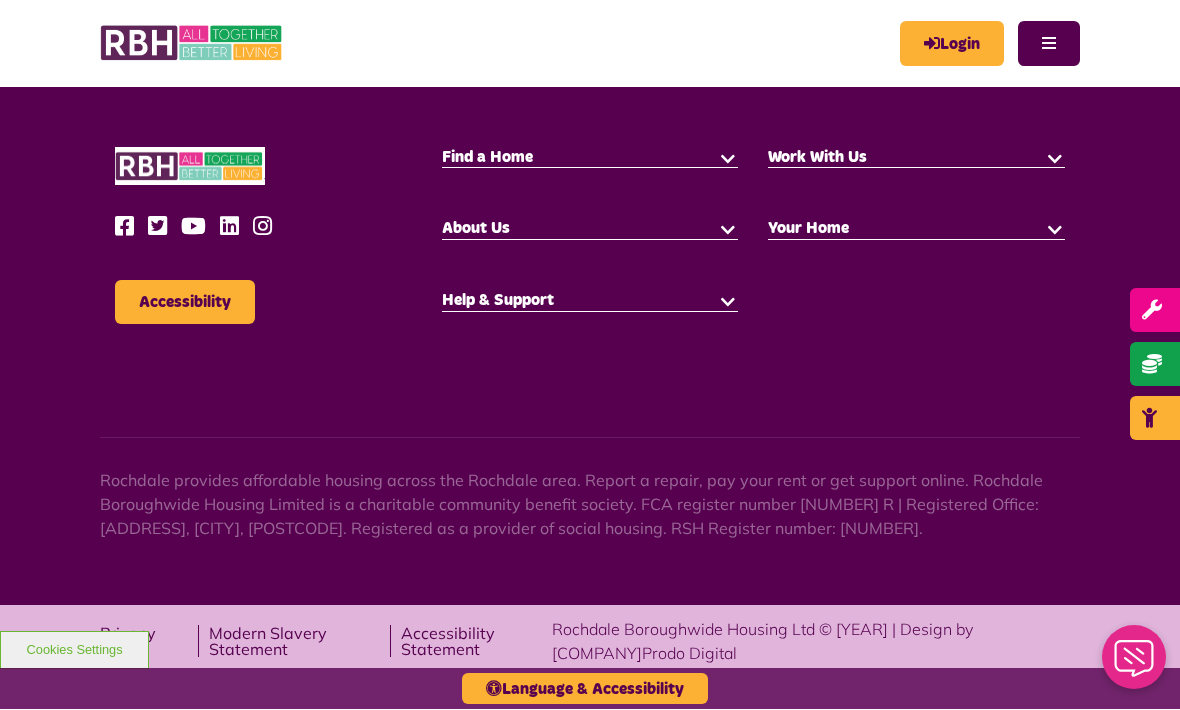 click on "••••" at bounding box center [1049, 44] 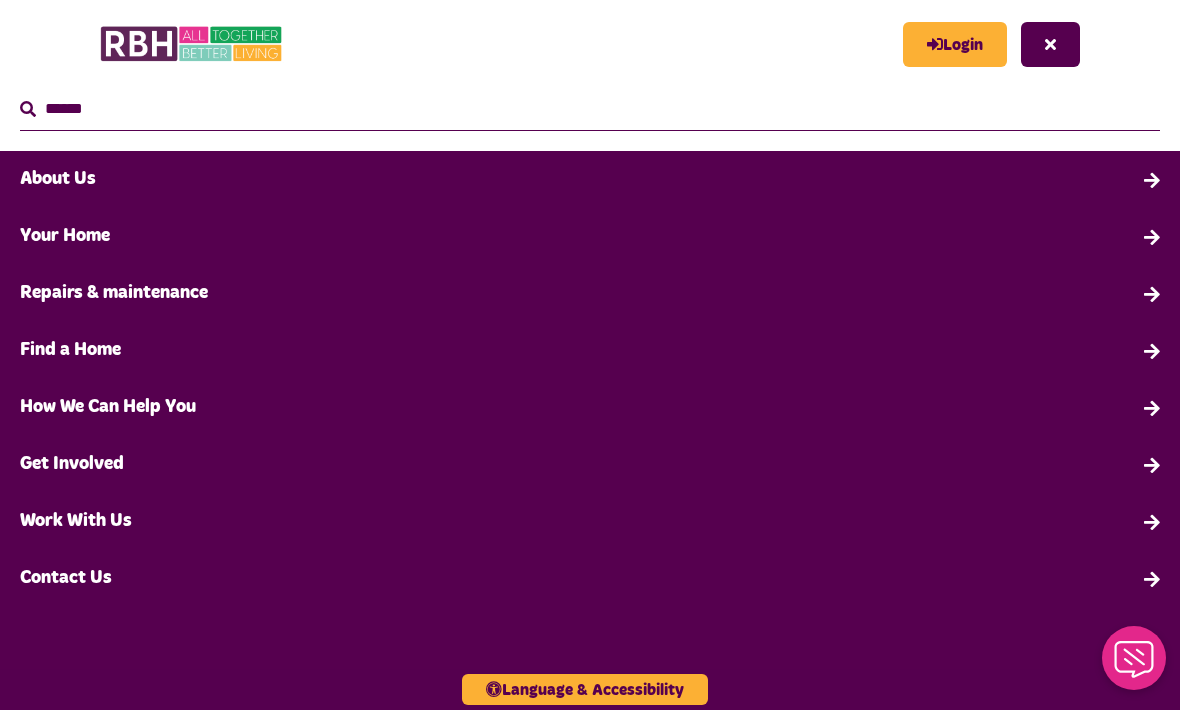 click on "Get Involved" at bounding box center [590, 464] 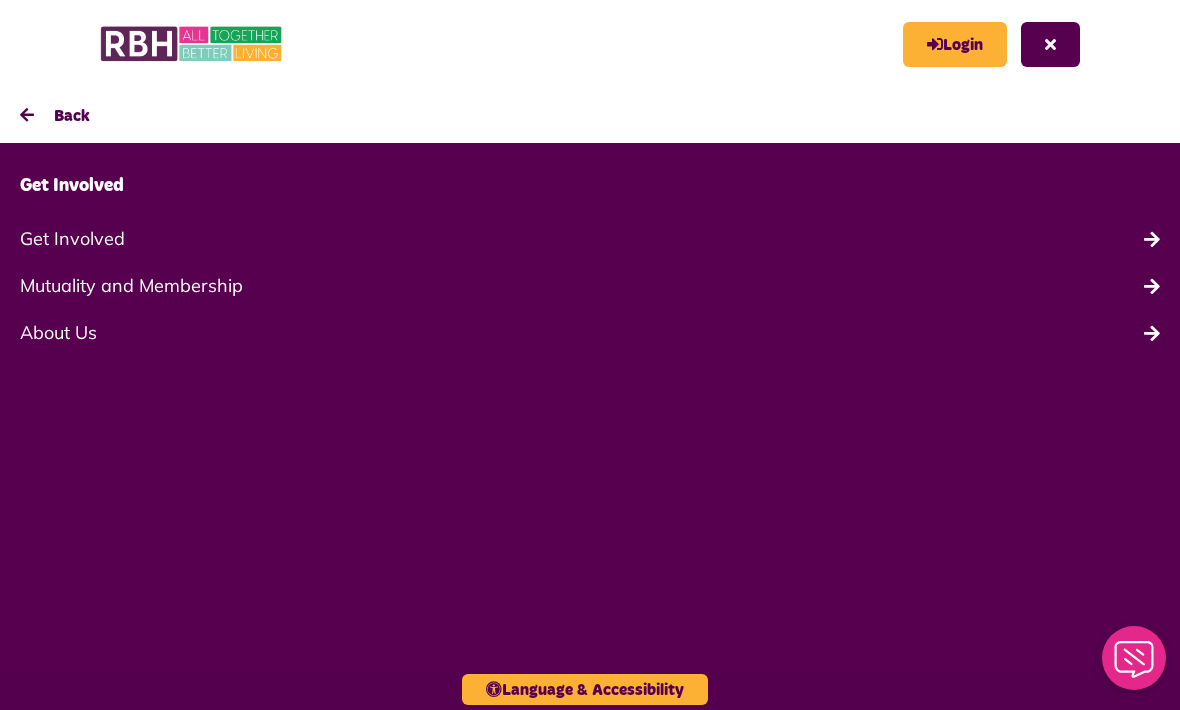 click on "Mutuality and Membership" at bounding box center [590, 285] 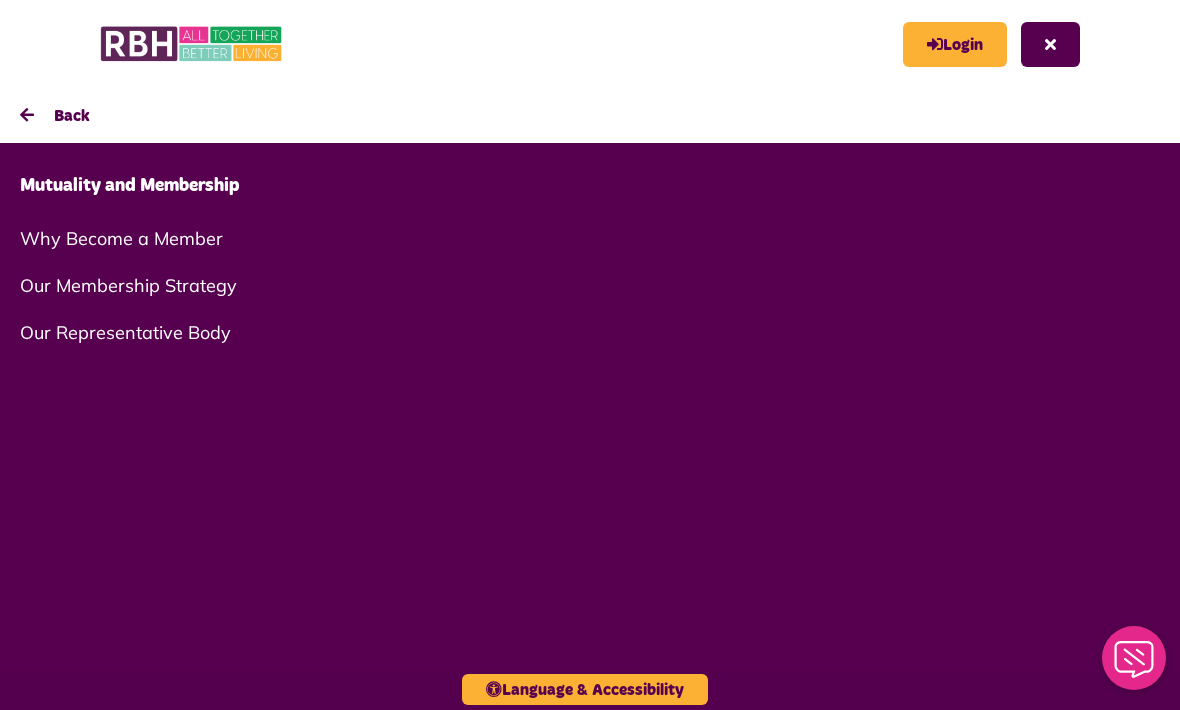 click on "Our Representative Body" at bounding box center (590, 332) 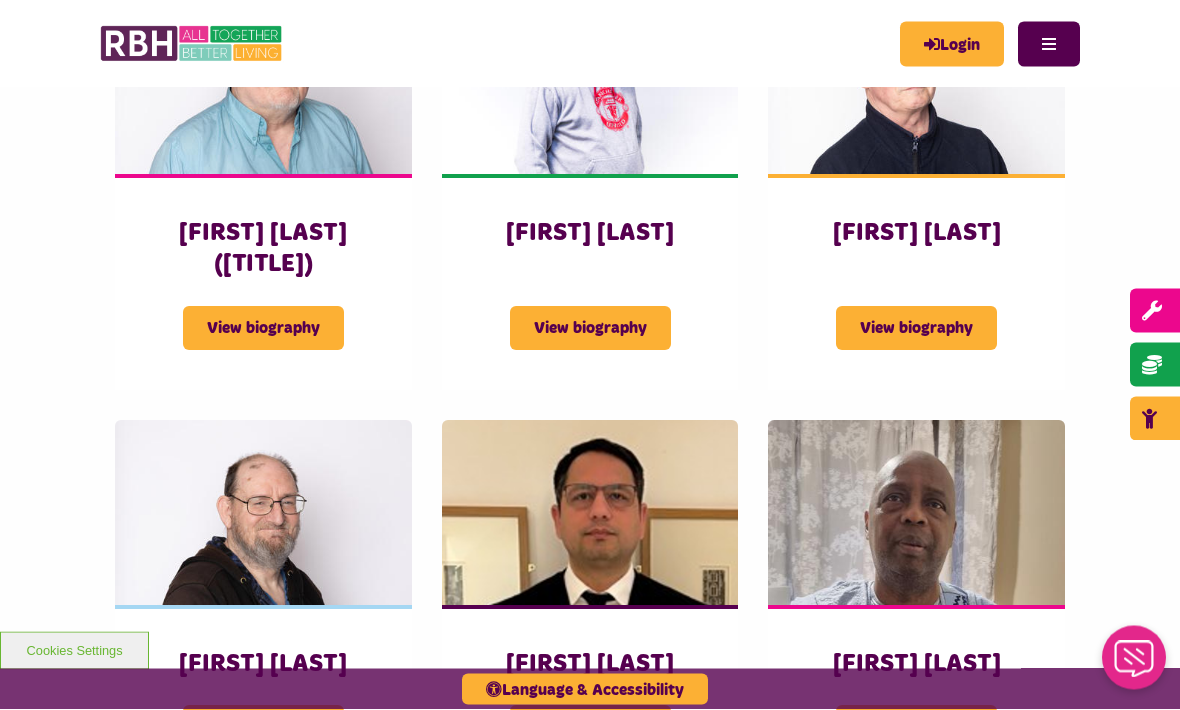scroll, scrollTop: 2020, scrollLeft: 0, axis: vertical 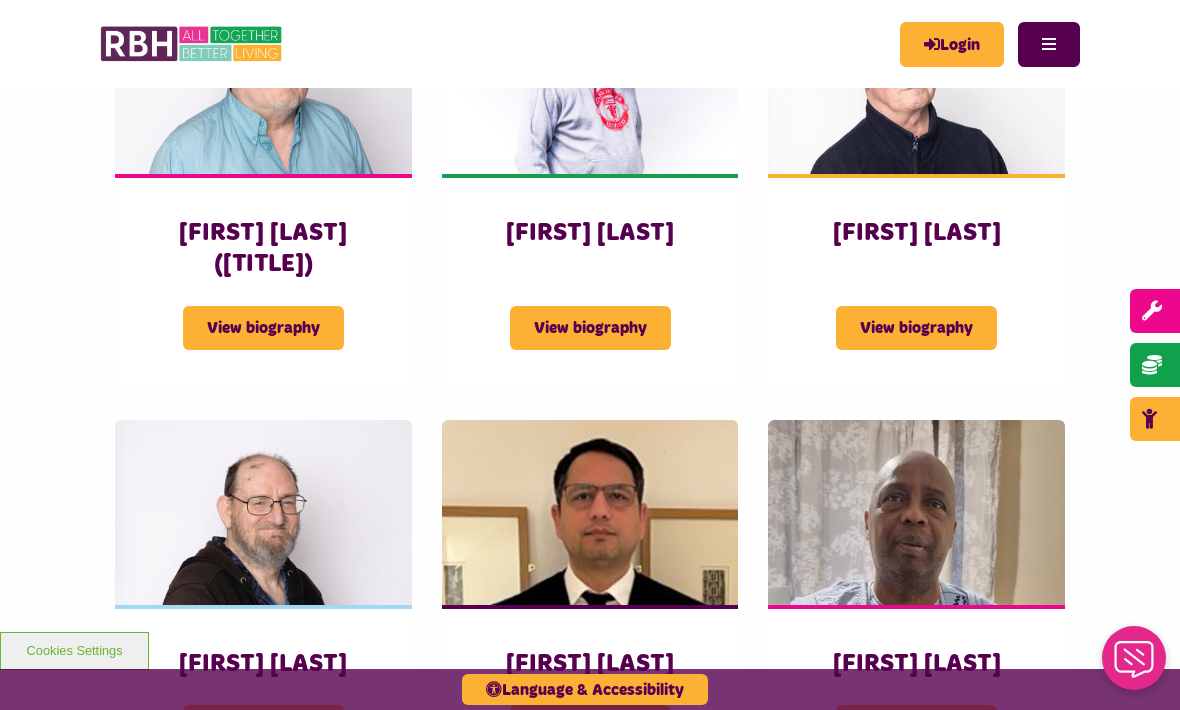click on "•••• •••••••••" at bounding box center [916, 440] 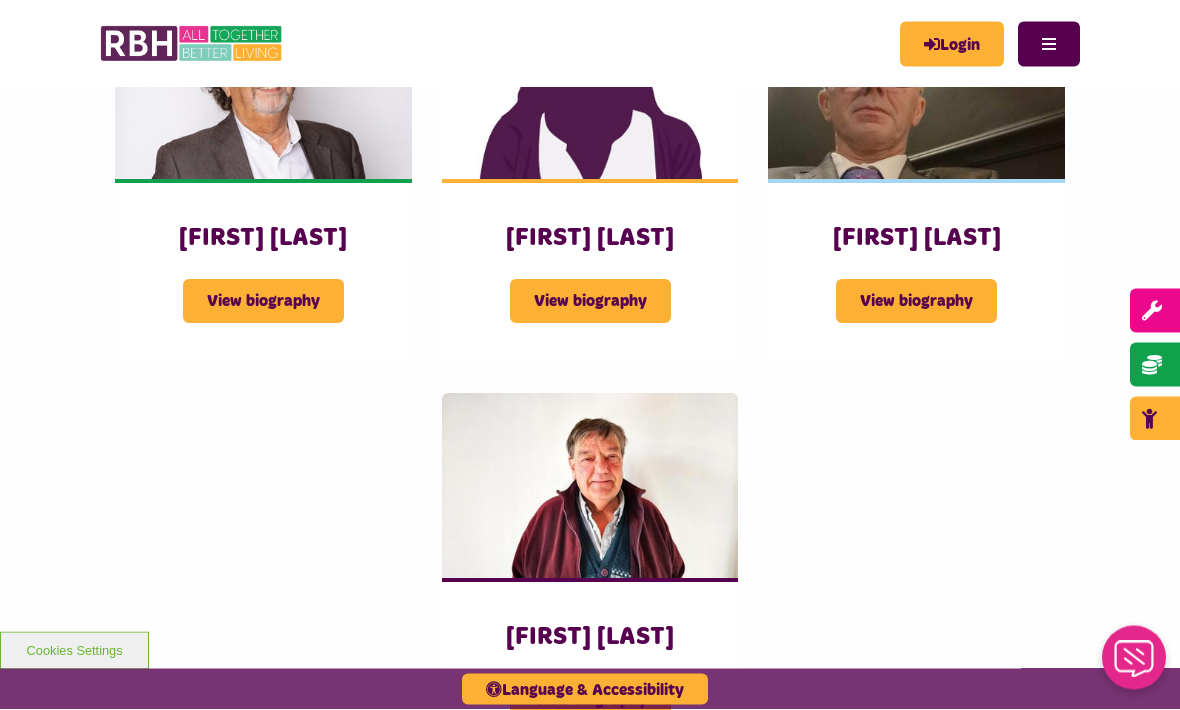 scroll, scrollTop: 2846, scrollLeft: 0, axis: vertical 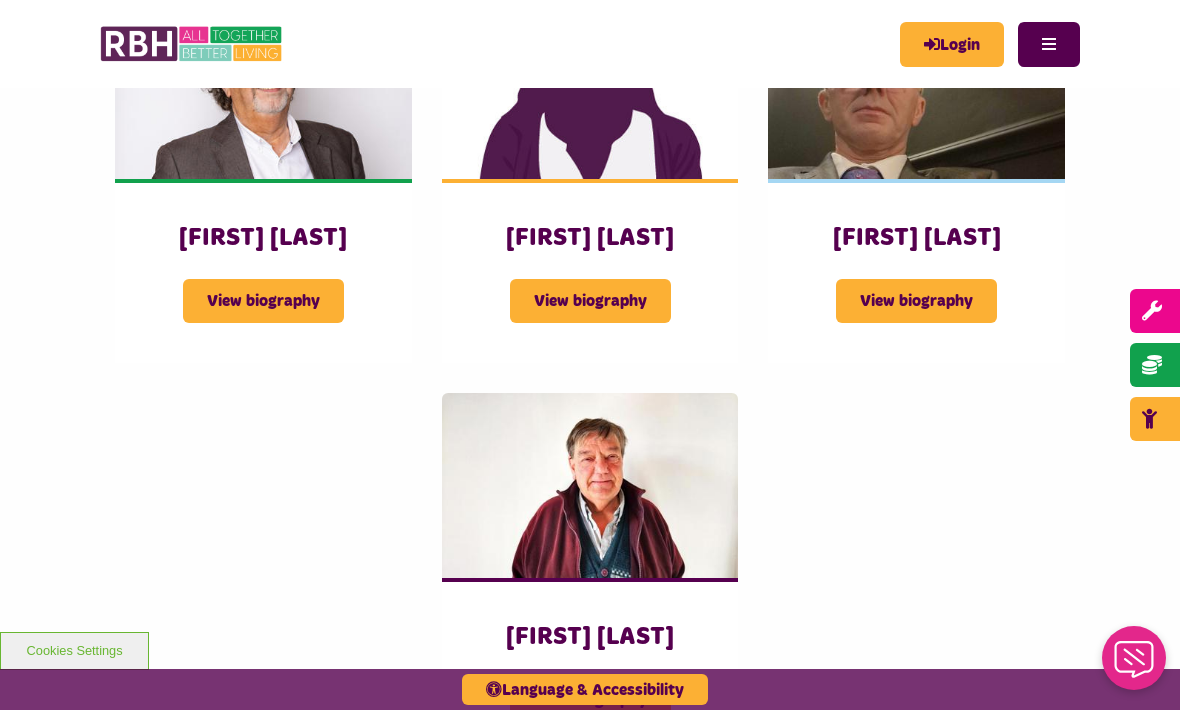 click on "View biography" at bounding box center [590, 400] 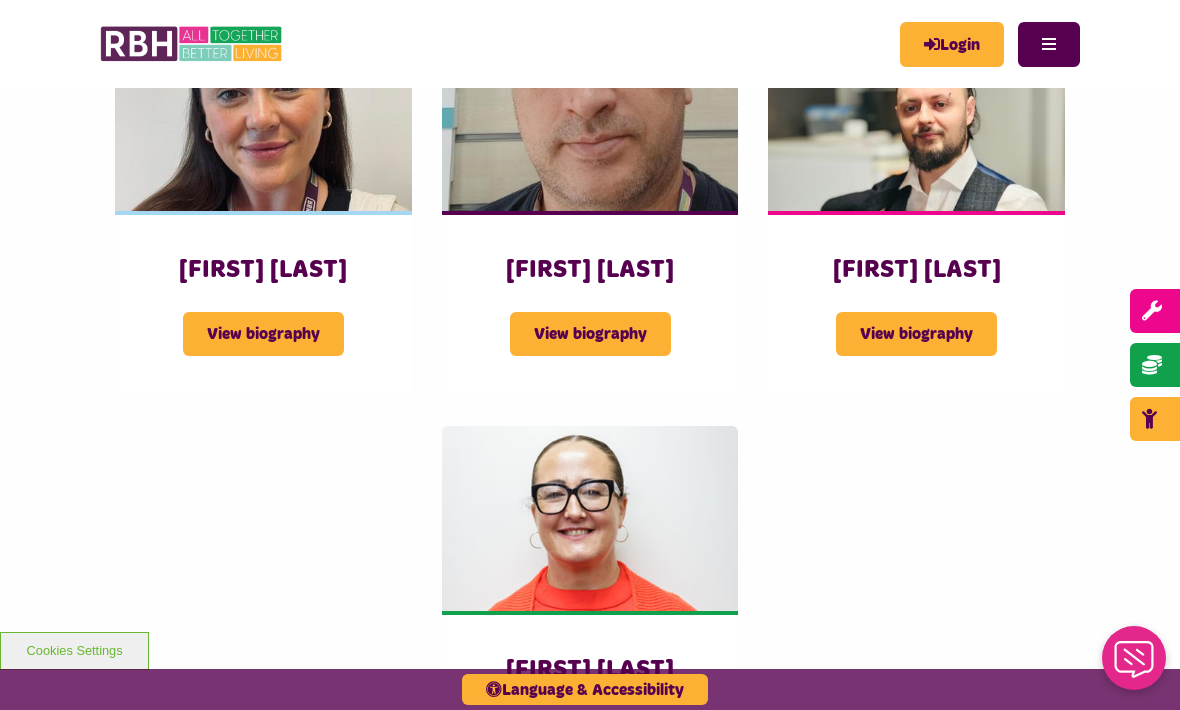 scroll, scrollTop: 4184, scrollLeft: 0, axis: vertical 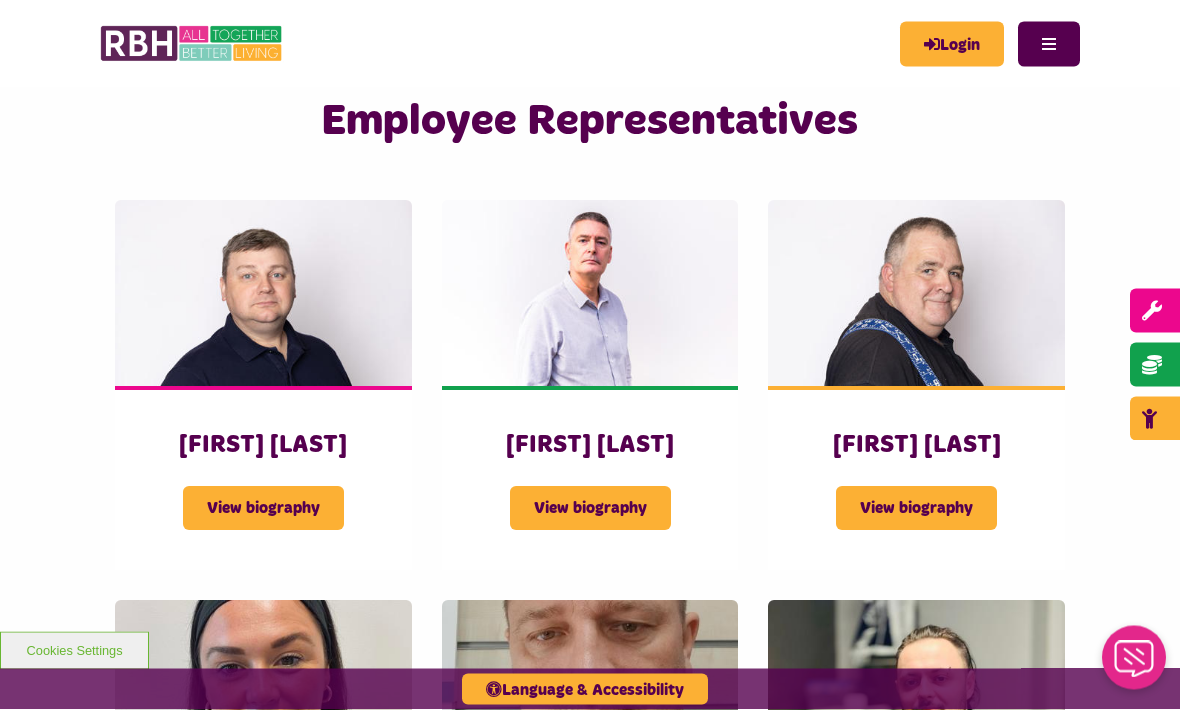 click on "Menu" at bounding box center (1049, 44) 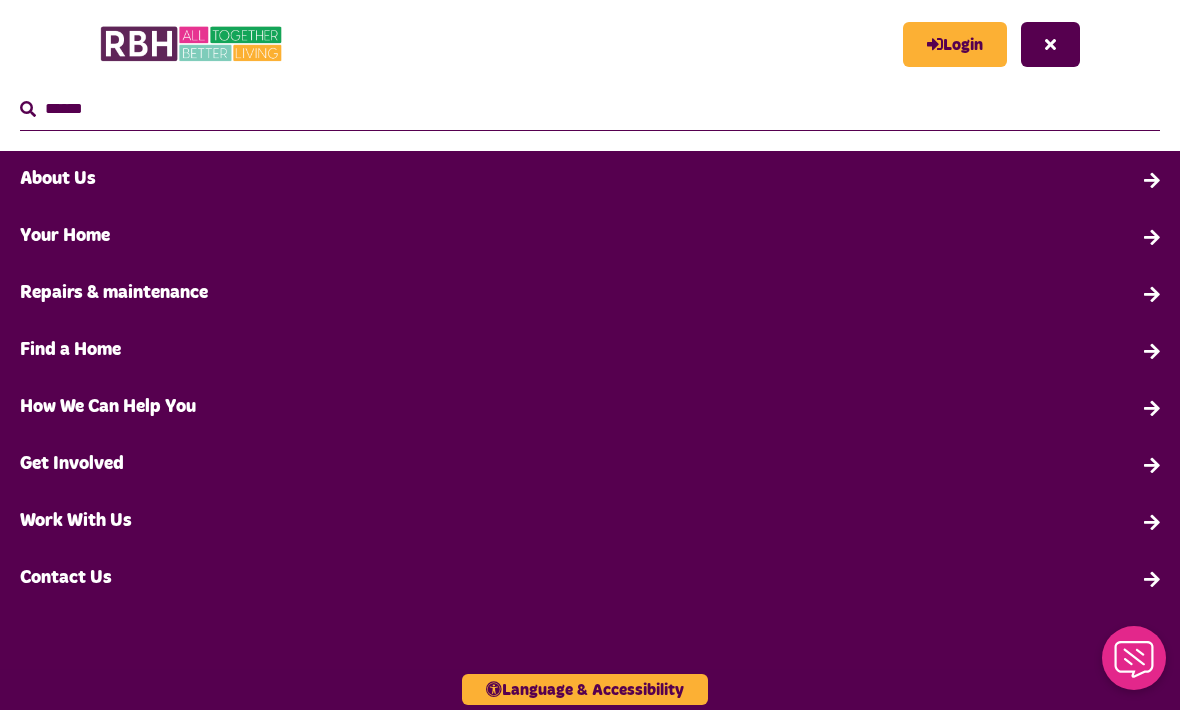 click on "Get Involved" at bounding box center (590, 464) 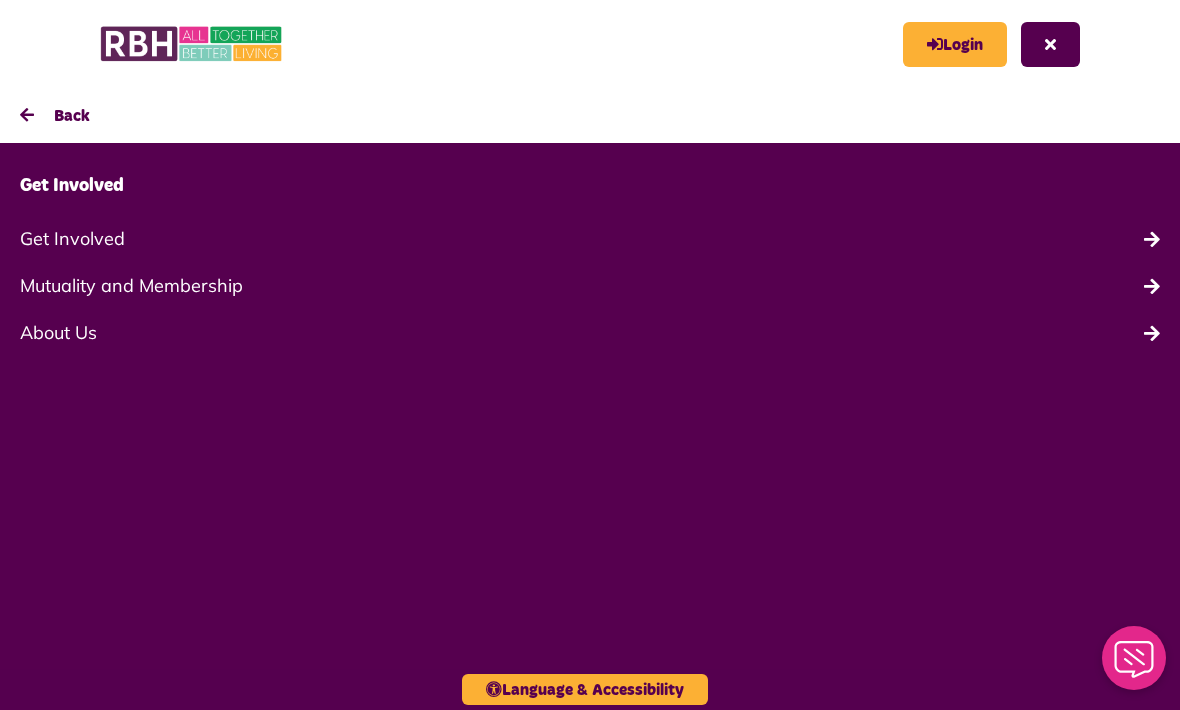 click on "About Us" at bounding box center (590, 332) 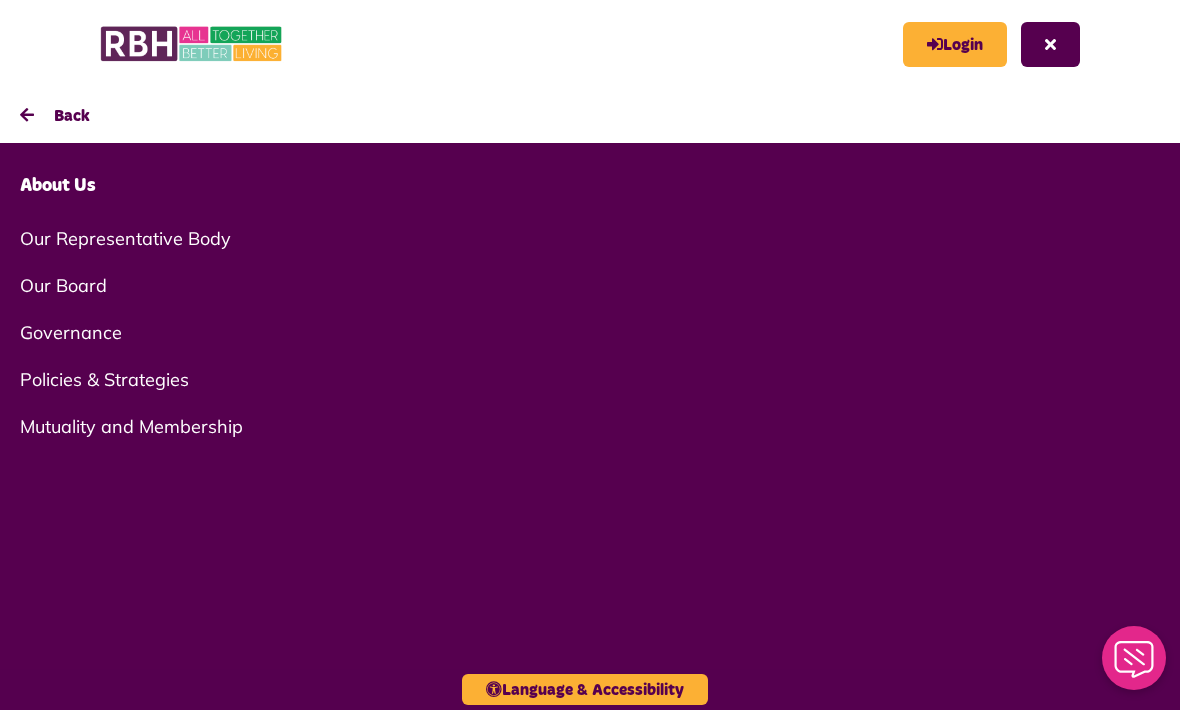 click on "Governance" at bounding box center [590, 332] 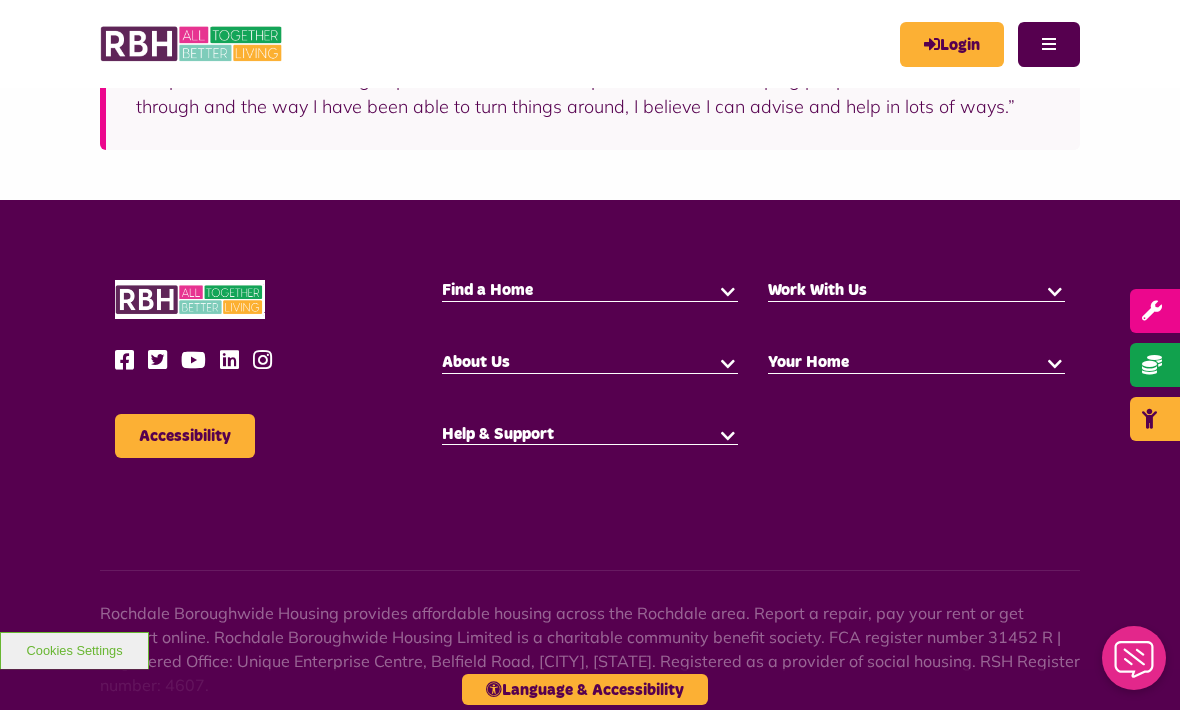 scroll, scrollTop: 600, scrollLeft: 0, axis: vertical 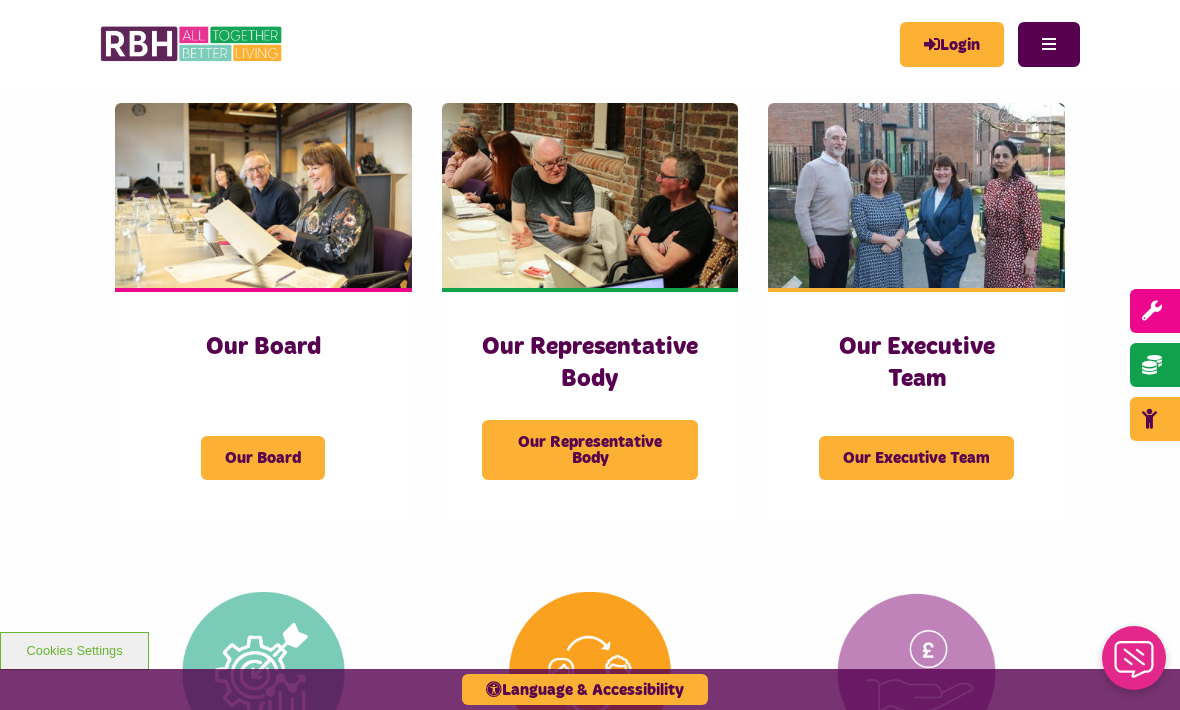 click on "Our Executive Team" at bounding box center [917, 411] 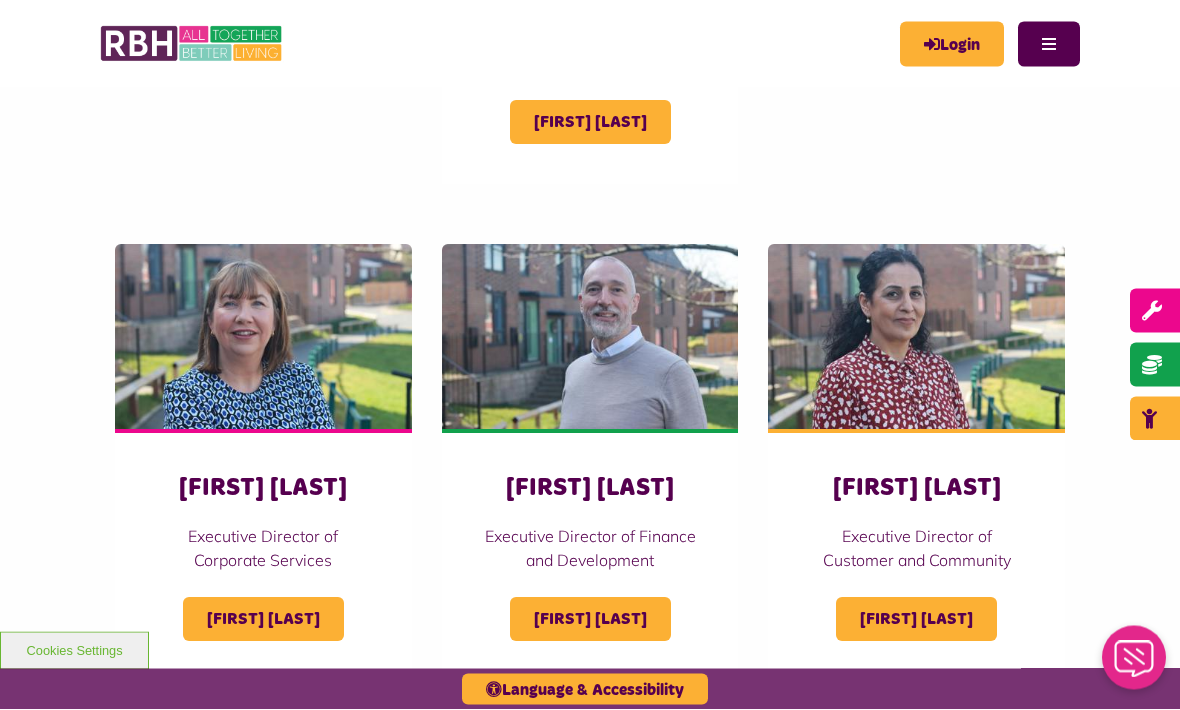 scroll, scrollTop: 732, scrollLeft: 0, axis: vertical 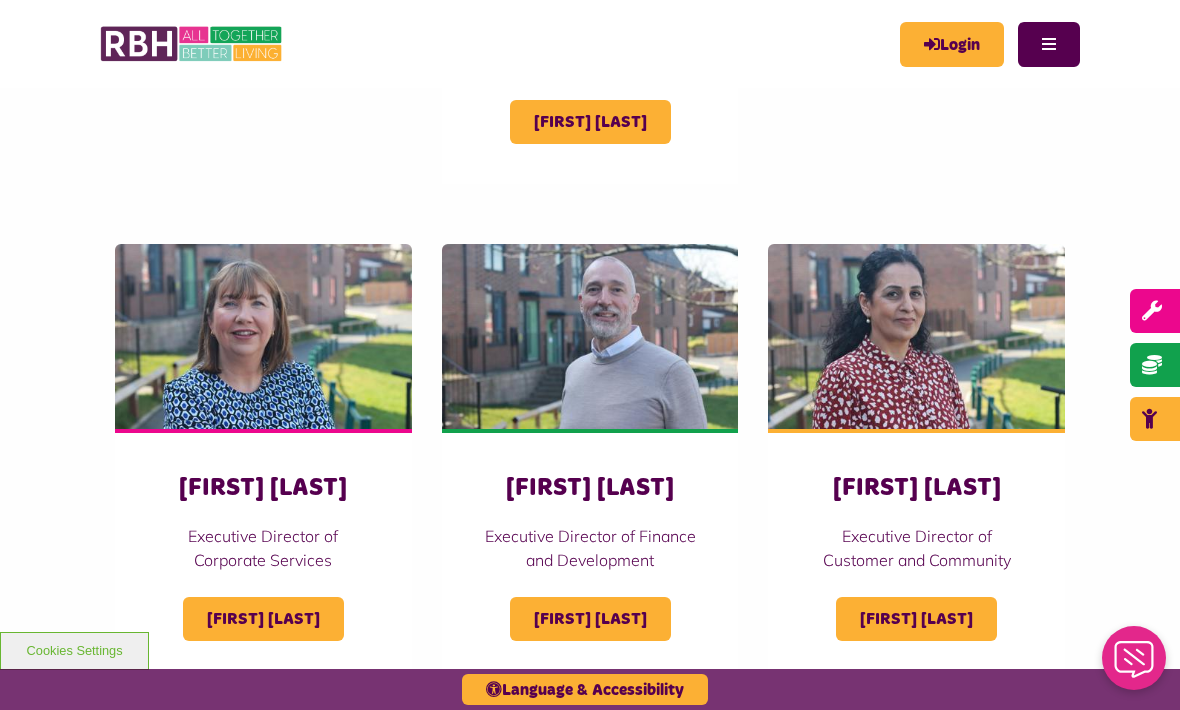 click on "Nadhia Khan" at bounding box center [917, 619] 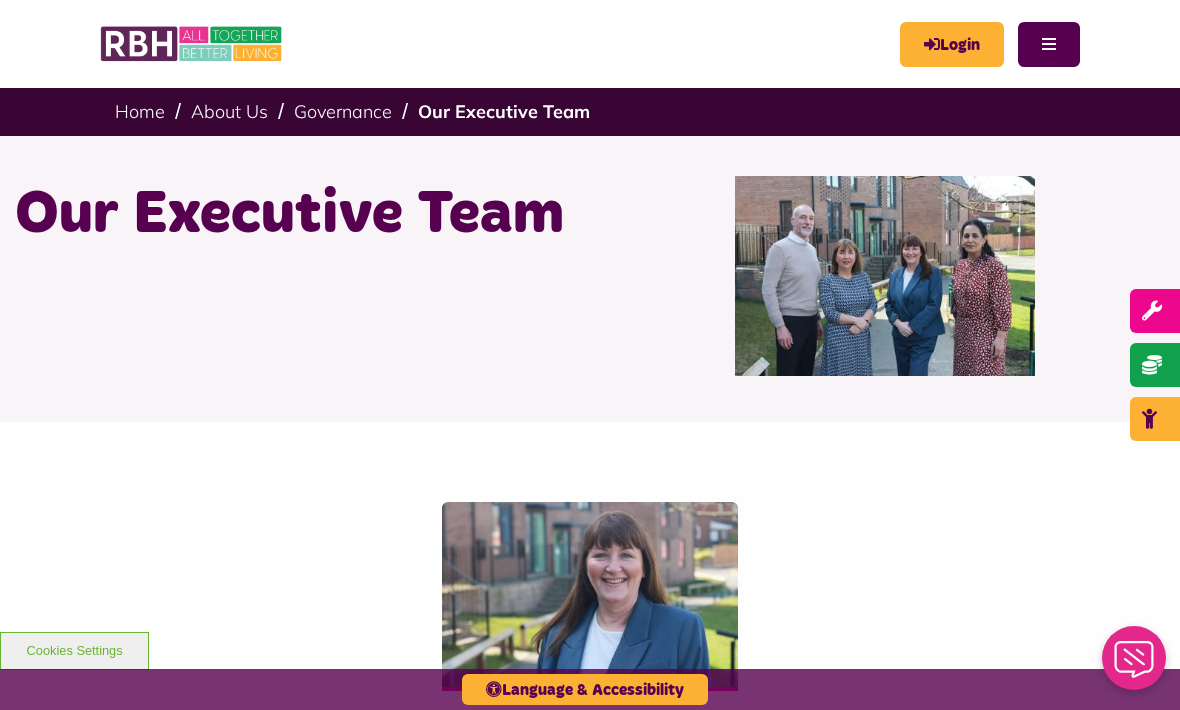 scroll, scrollTop: 798, scrollLeft: 0, axis: vertical 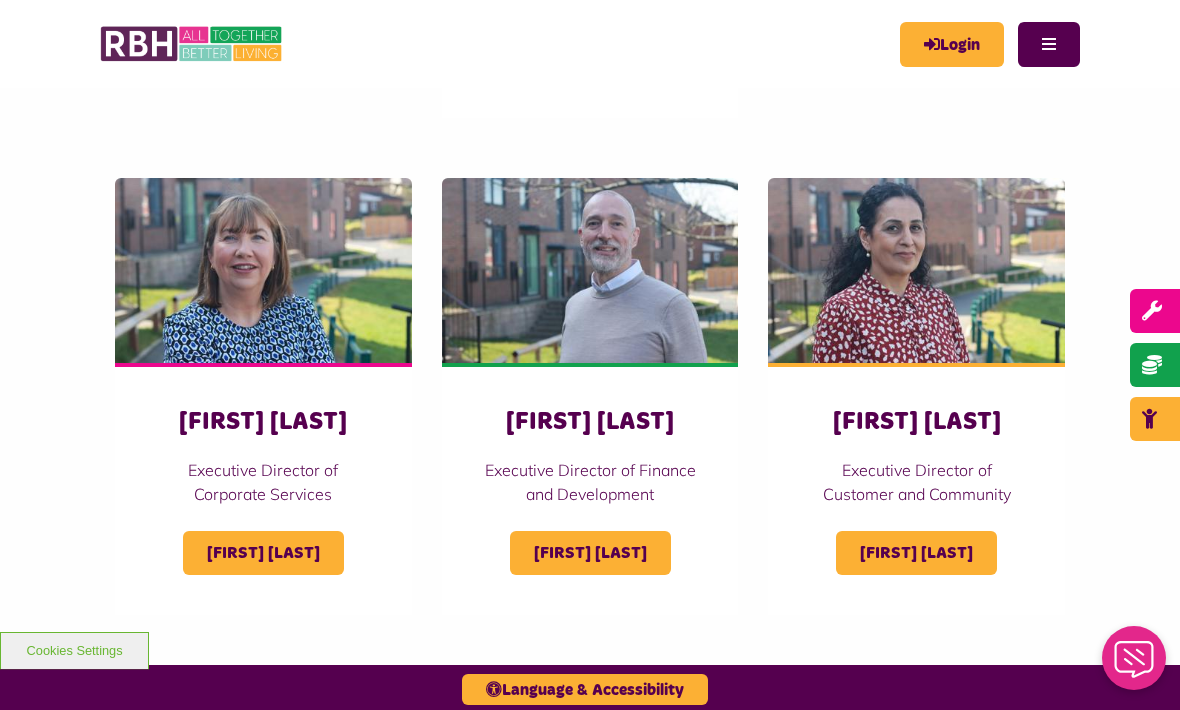 click on "Sandra Coleing" at bounding box center [263, 553] 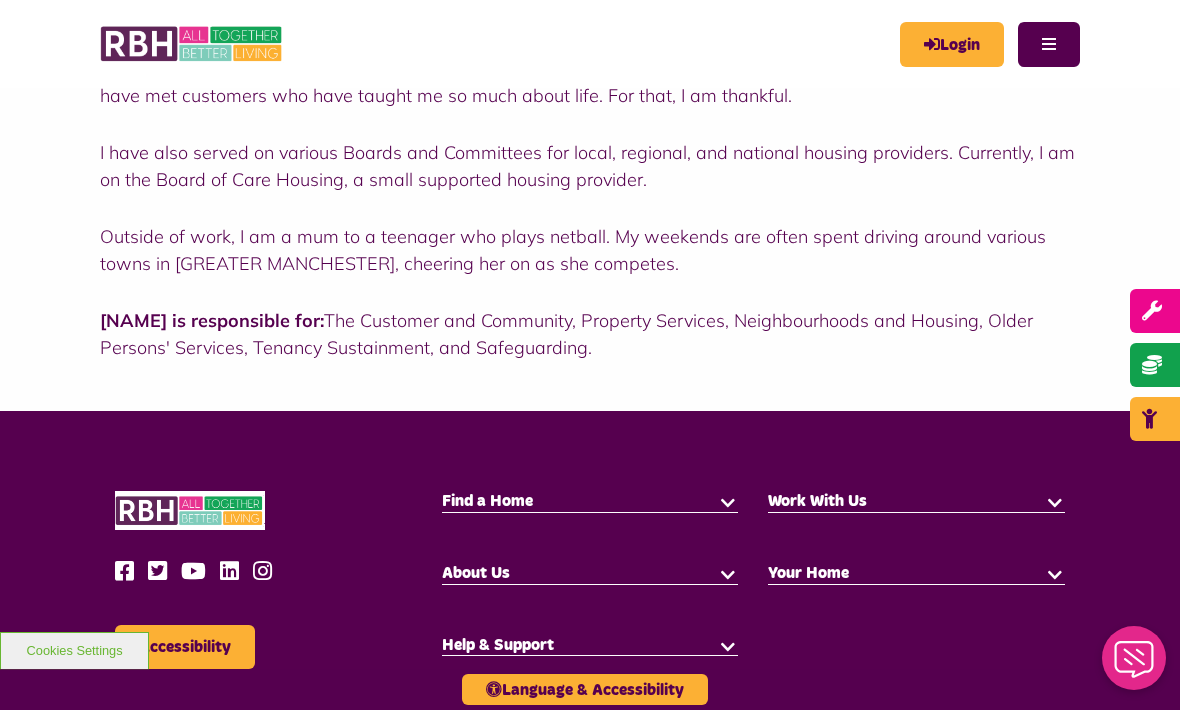 scroll, scrollTop: 627, scrollLeft: 0, axis: vertical 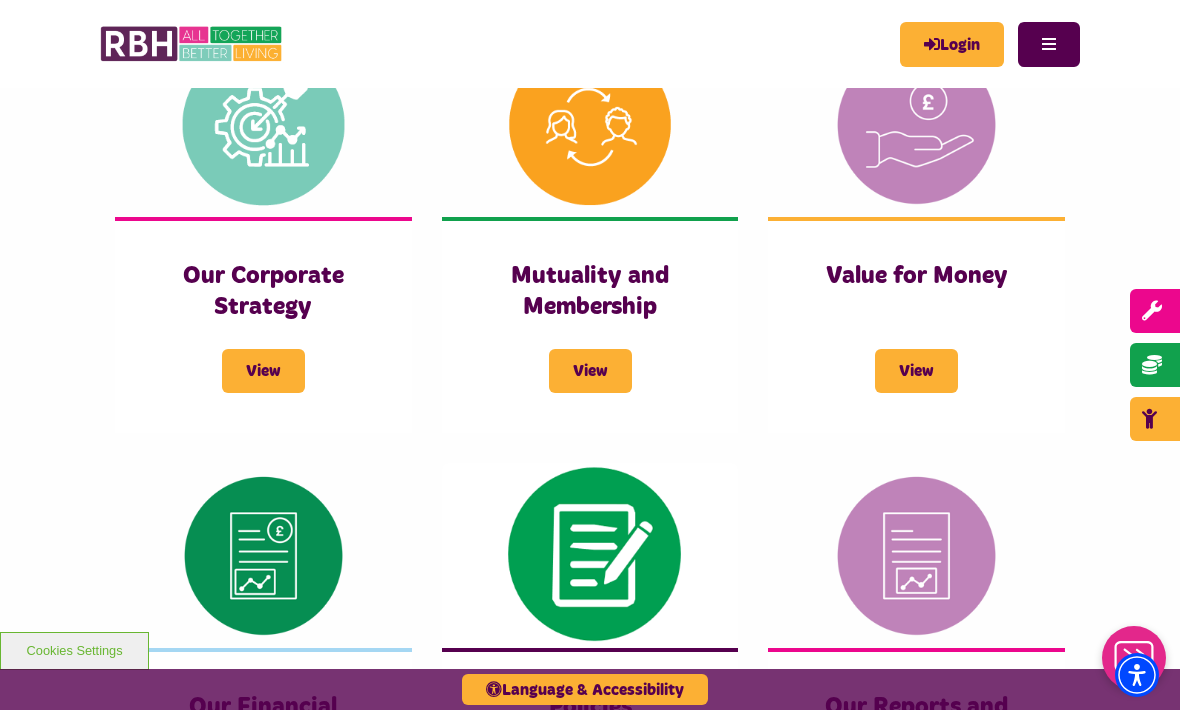 click on "View" at bounding box center [263, 371] 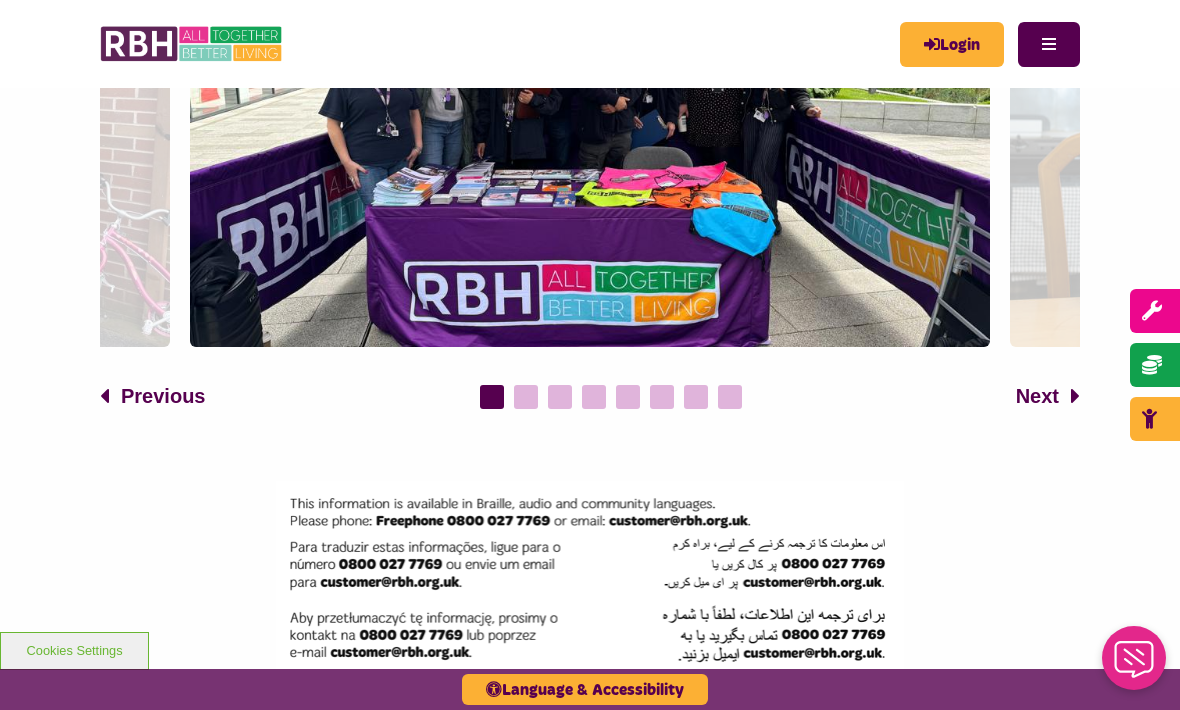 scroll, scrollTop: 2855, scrollLeft: 0, axis: vertical 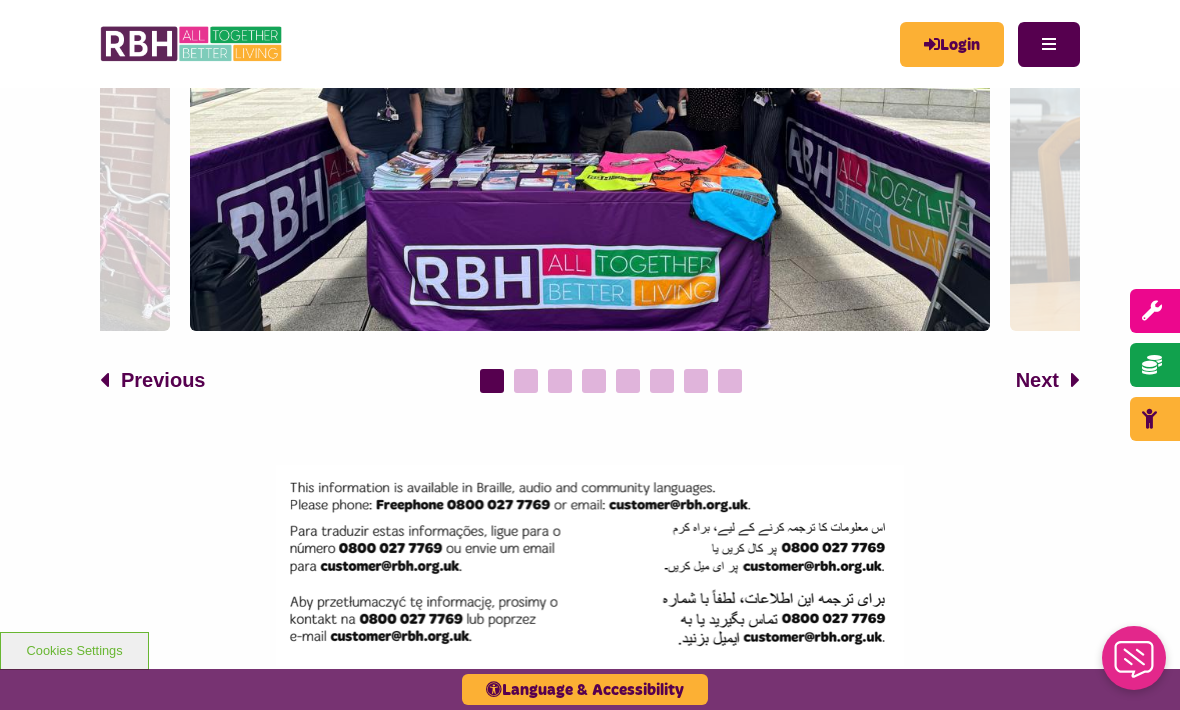 click at bounding box center (590, 245) 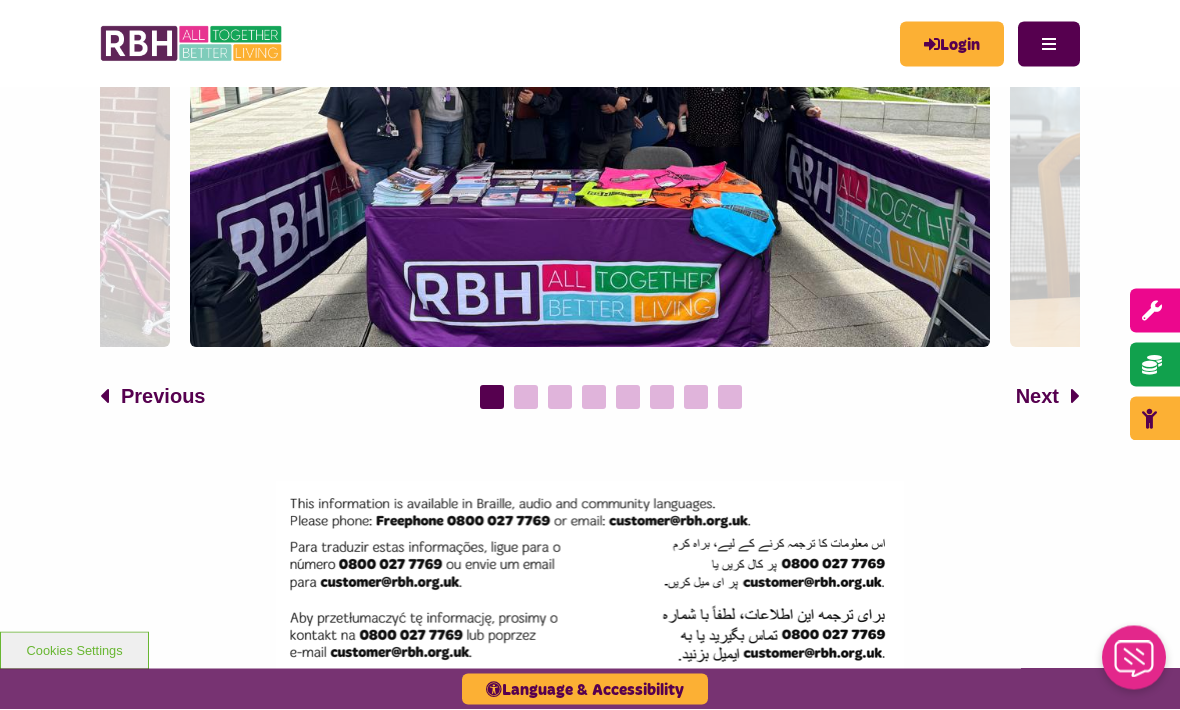 scroll, scrollTop: 2835, scrollLeft: 0, axis: vertical 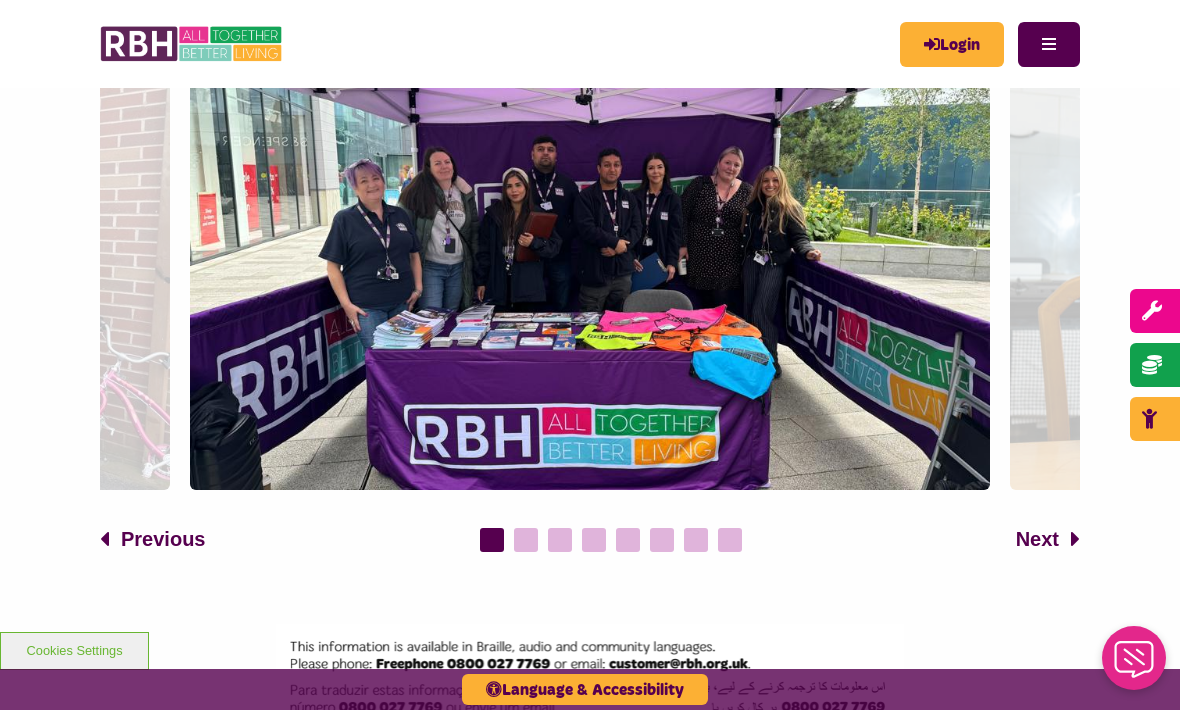 click at bounding box center (590, 265) 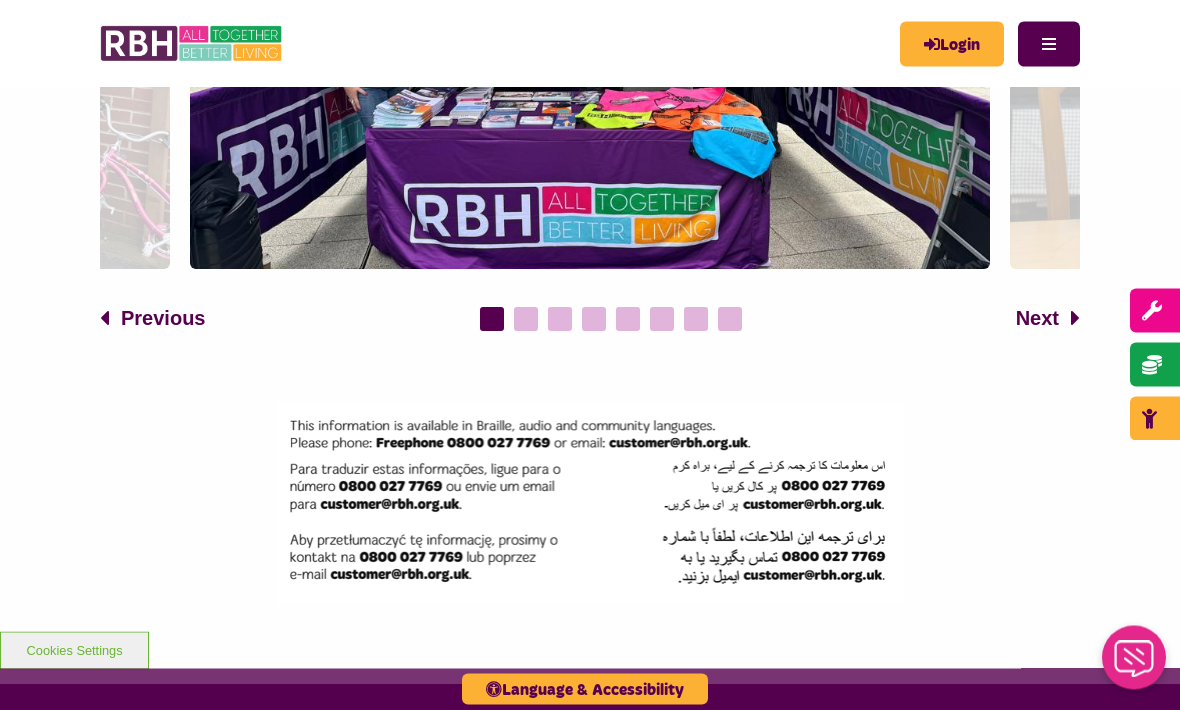 scroll, scrollTop: 3057, scrollLeft: 0, axis: vertical 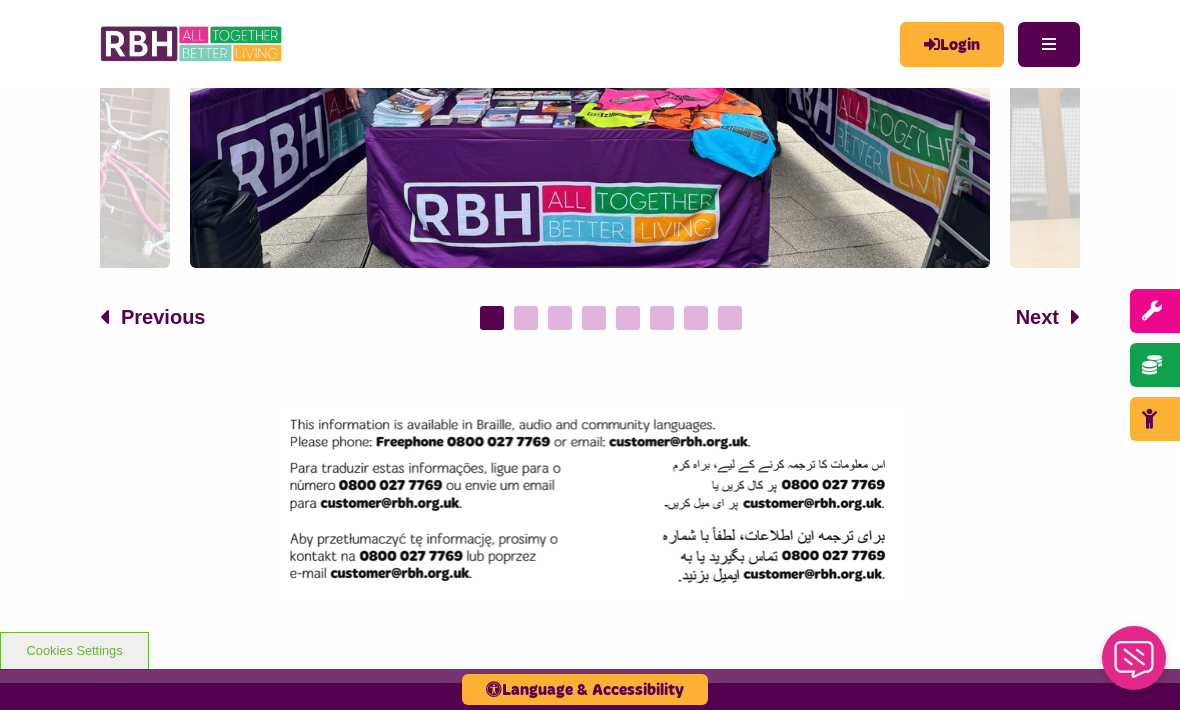 click on "Next" at bounding box center (1037, 317) 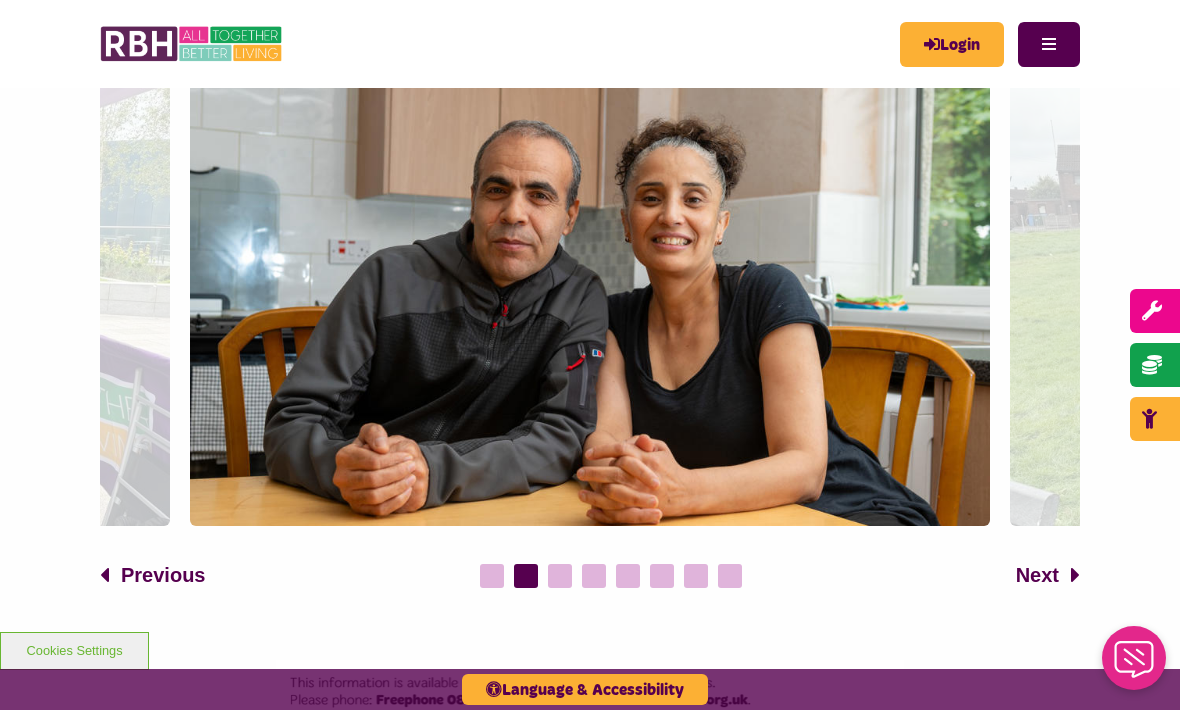 scroll, scrollTop: 2802, scrollLeft: 0, axis: vertical 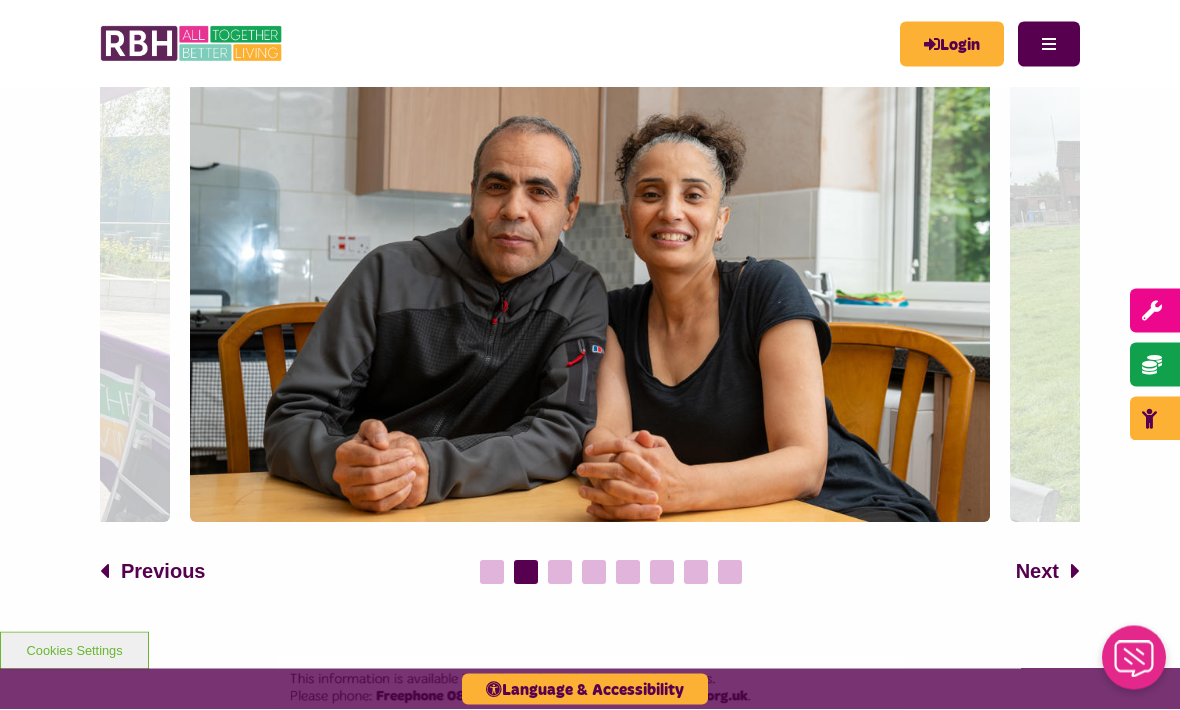 click on "Next" at bounding box center (1037, 572) 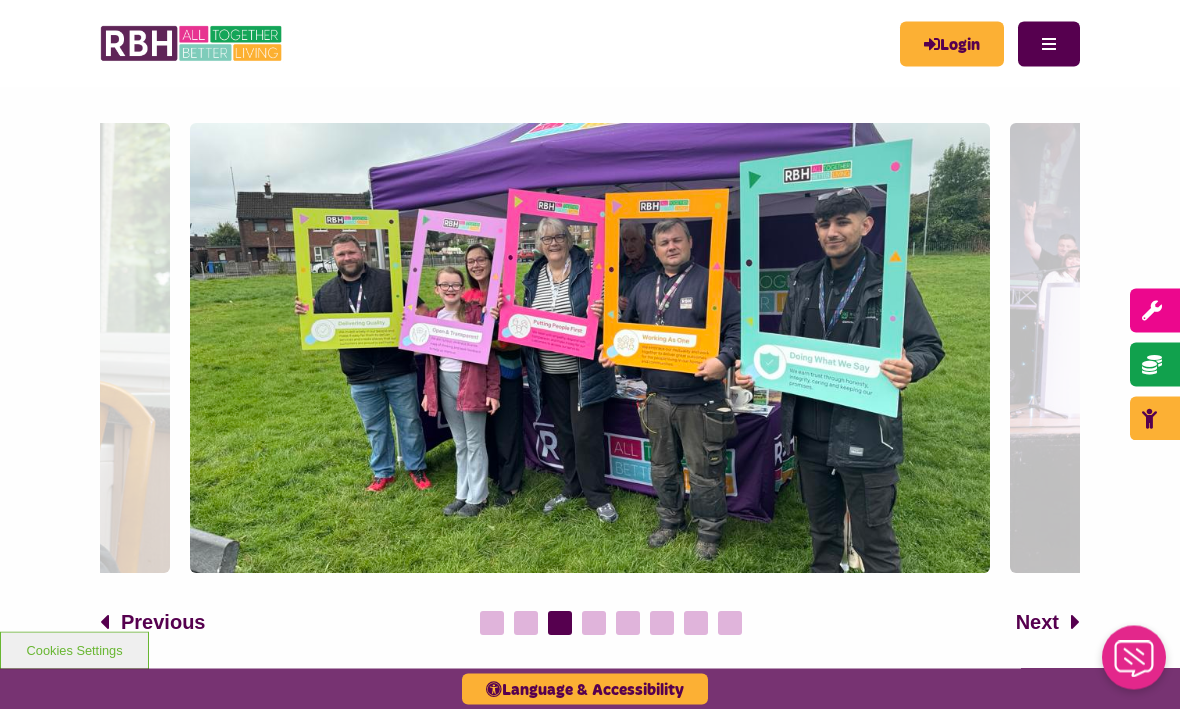 click on "Next" at bounding box center (1037, 623) 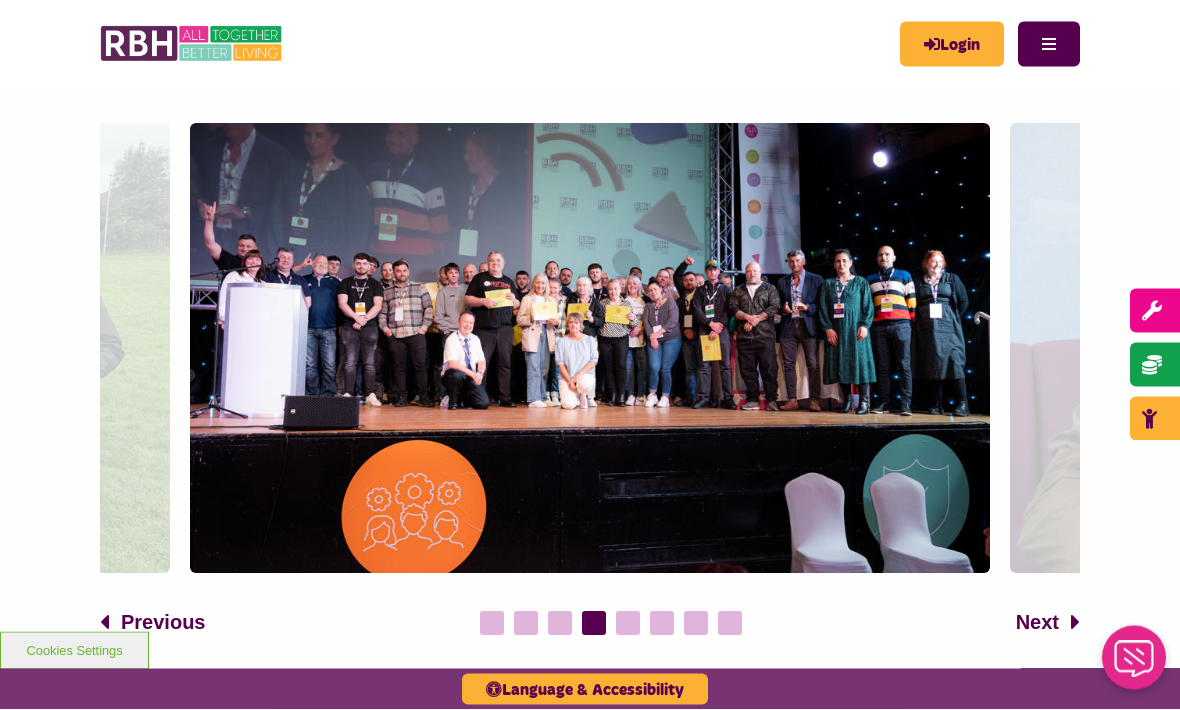 scroll, scrollTop: 2752, scrollLeft: 0, axis: vertical 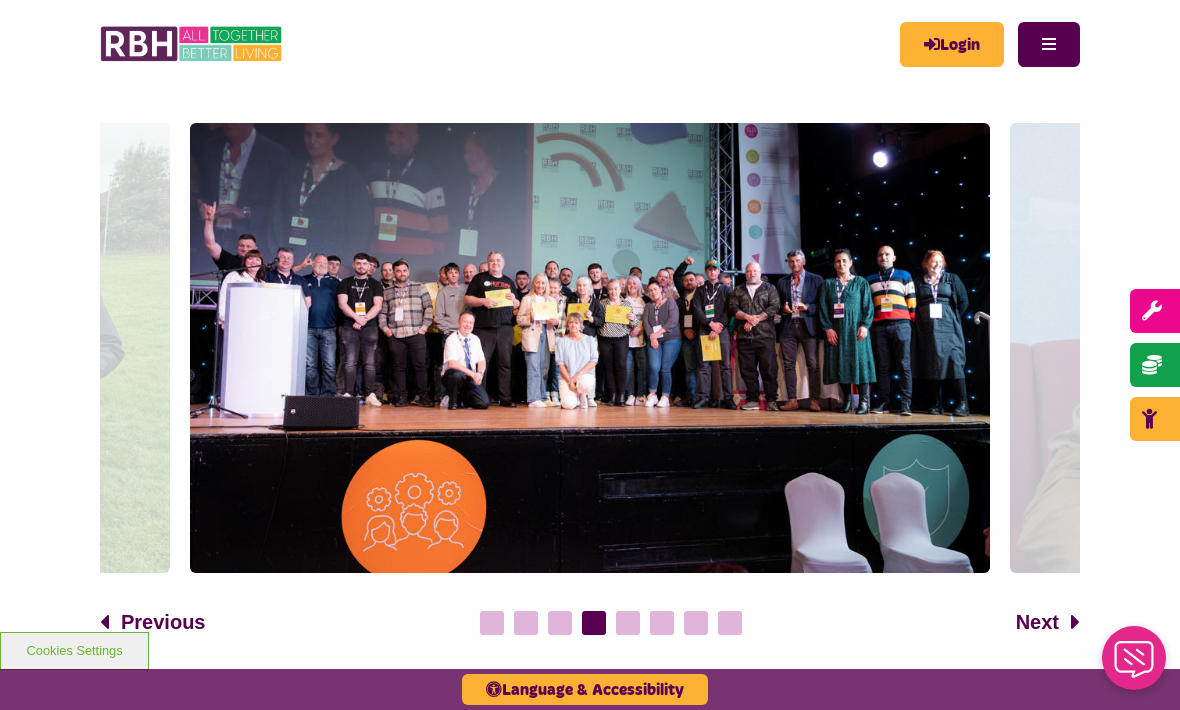 click on "Next" at bounding box center [1037, 622] 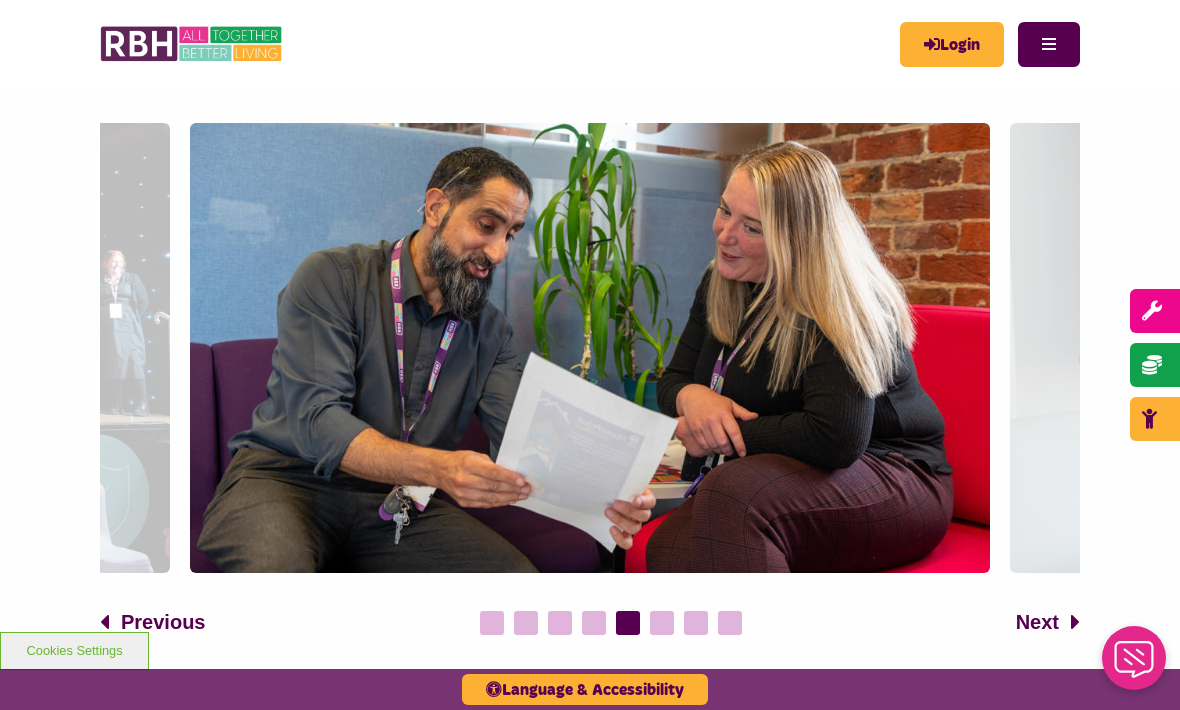 click on "Next" at bounding box center (1037, 622) 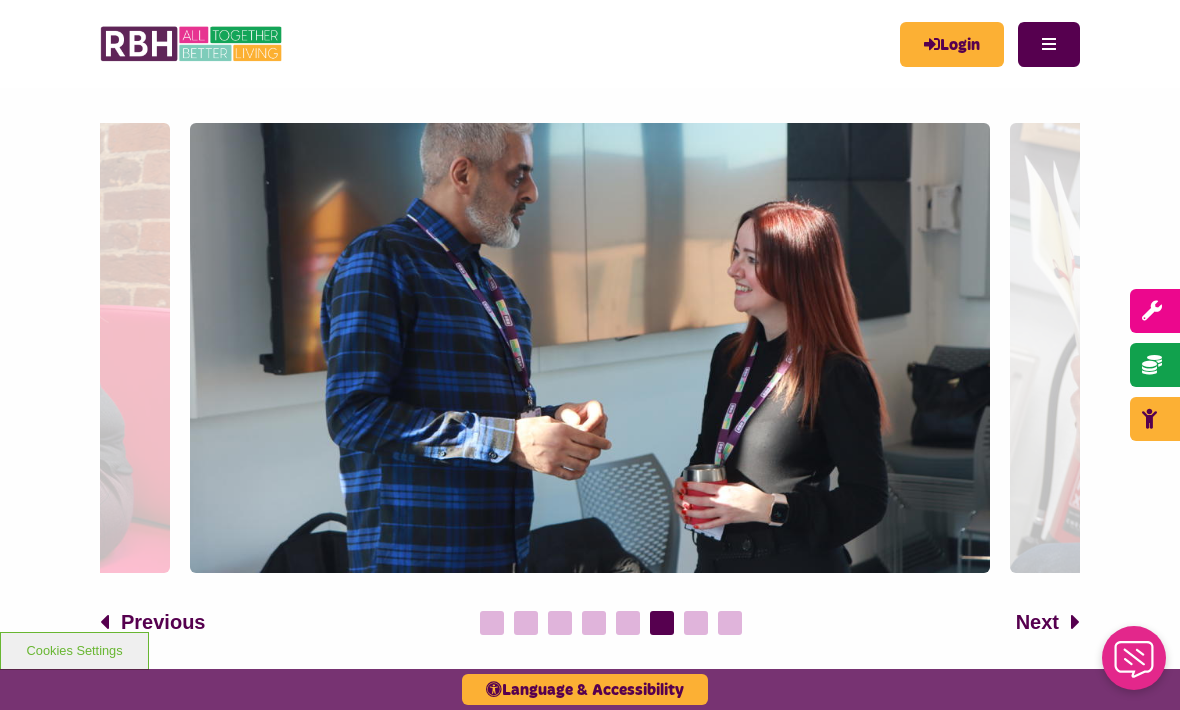 click on "Next" at bounding box center (1037, 622) 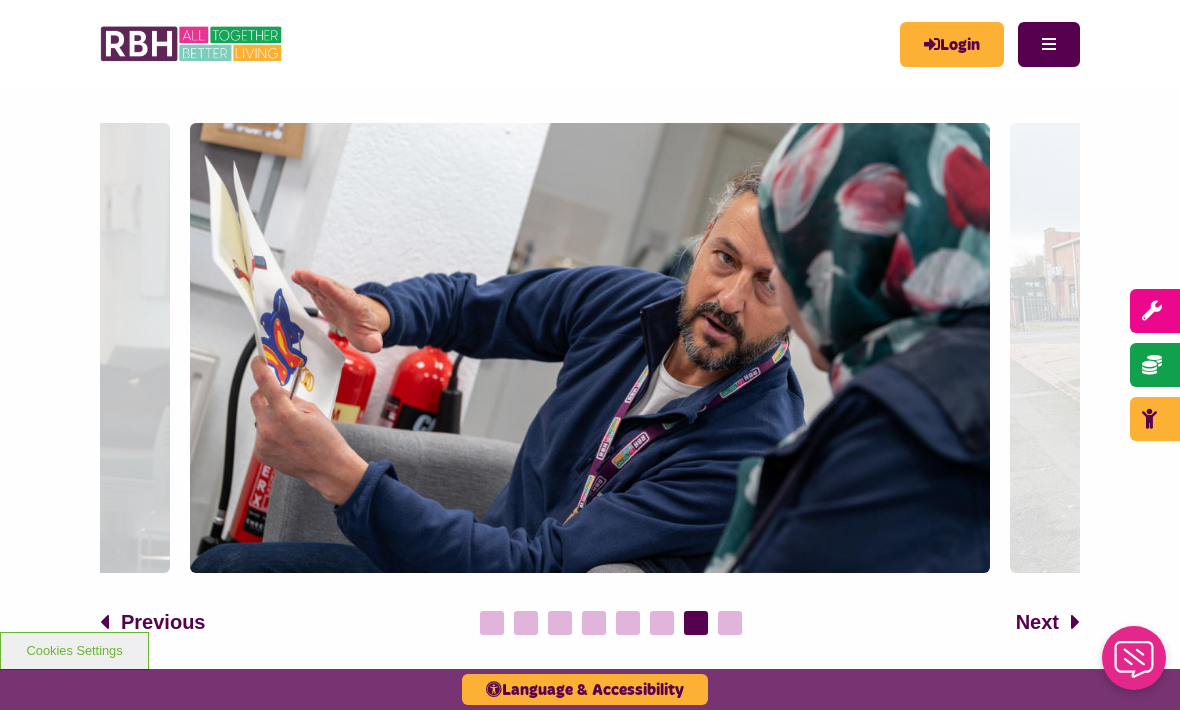 click on "Next" at bounding box center [1037, 622] 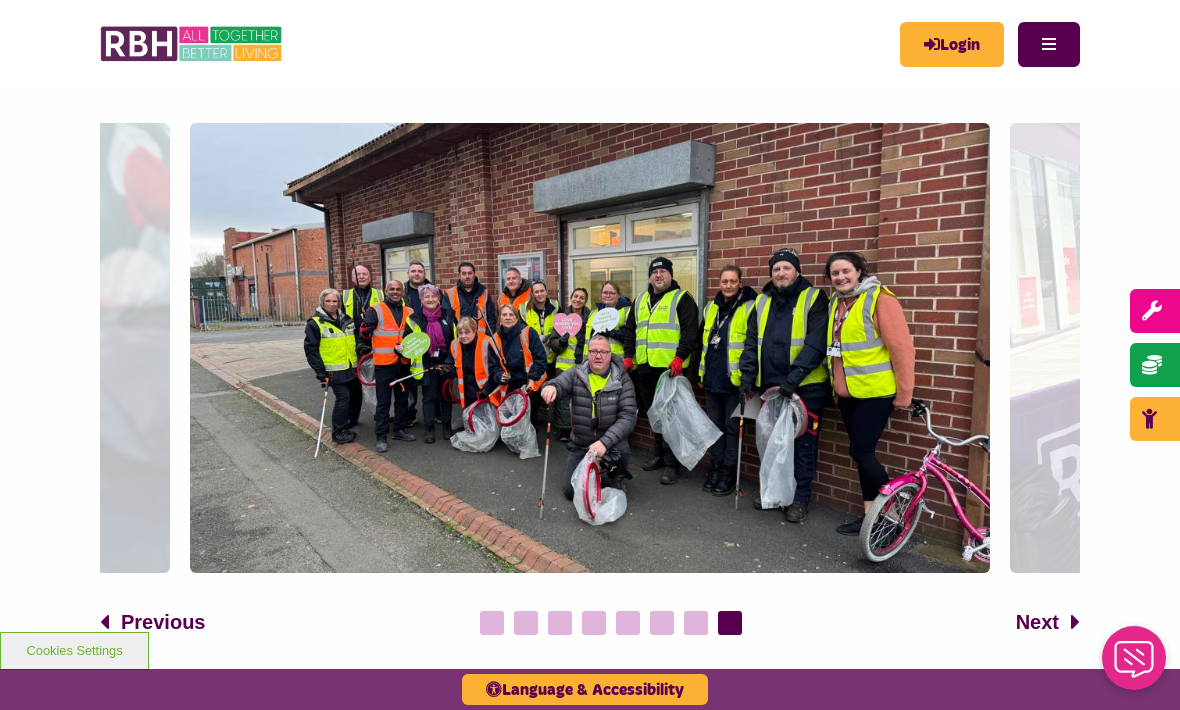click on "Previous Next 1 2 3 4 5 6 7 8" at bounding box center (590, 380) 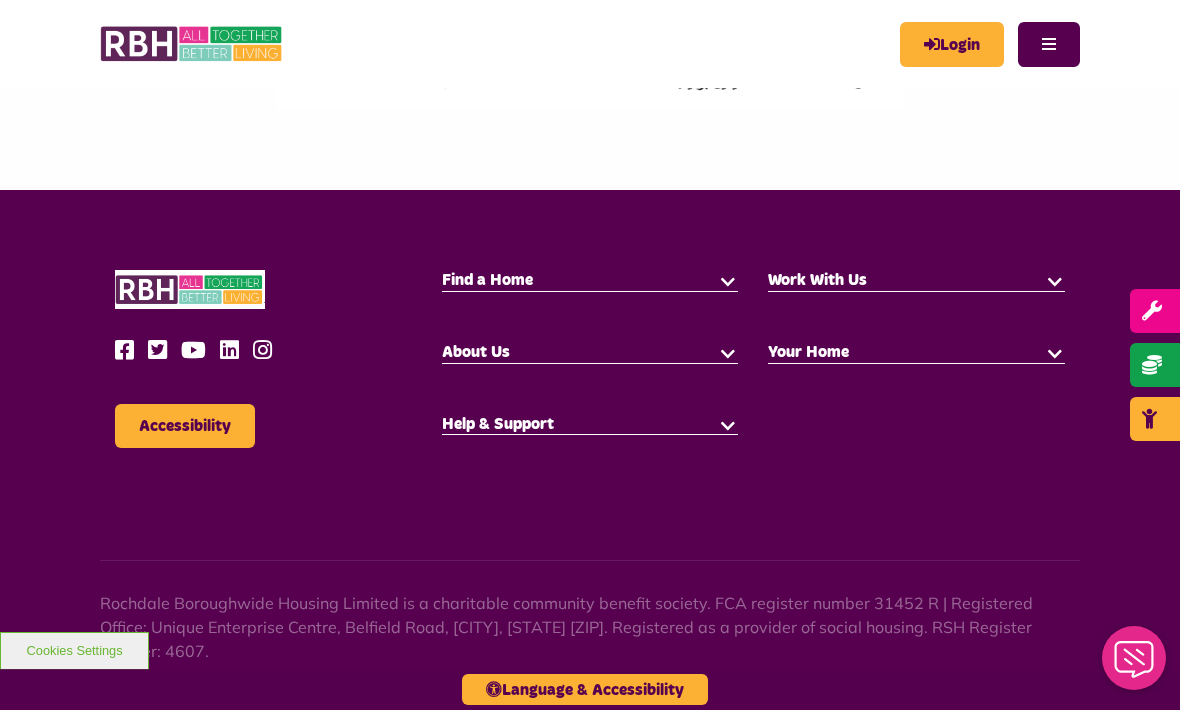 scroll, scrollTop: 3580, scrollLeft: 0, axis: vertical 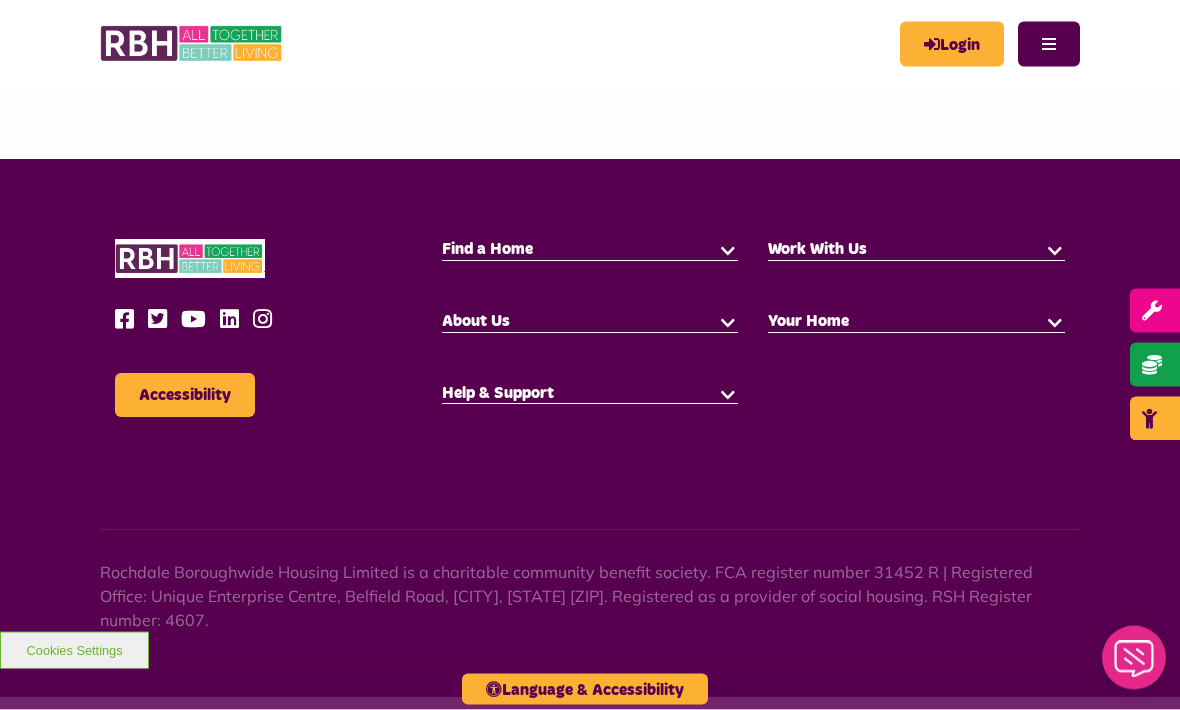 click at bounding box center [190, 259] 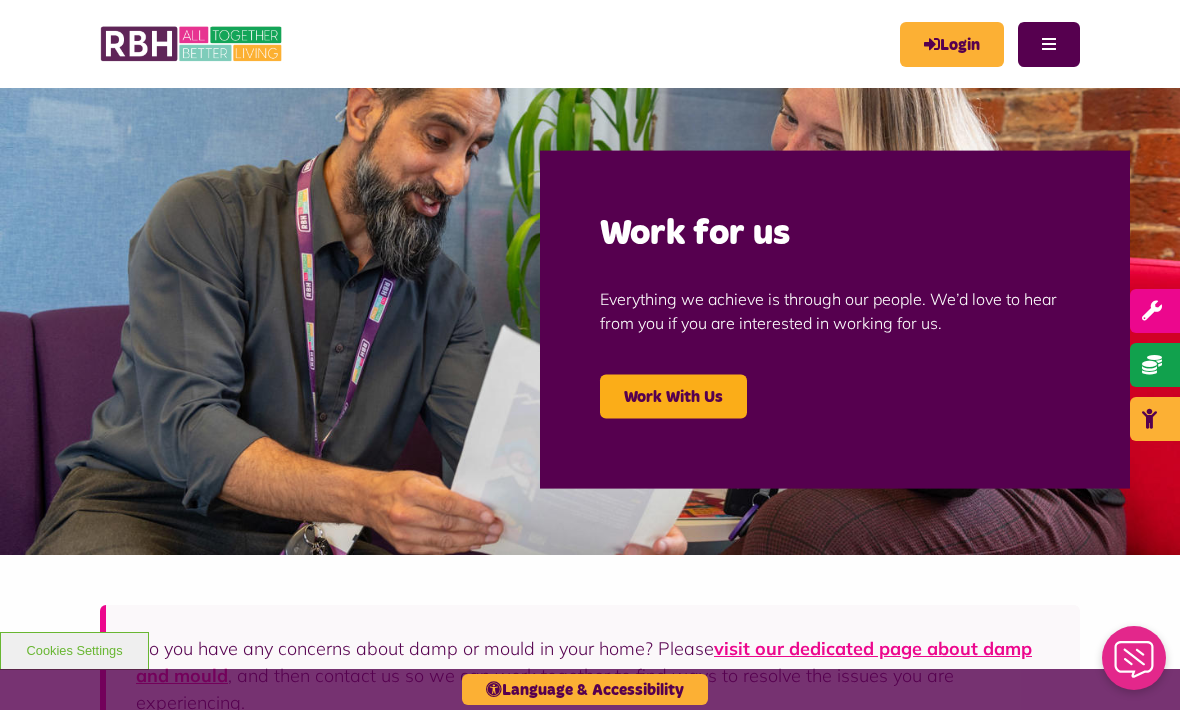 scroll, scrollTop: 0, scrollLeft: 0, axis: both 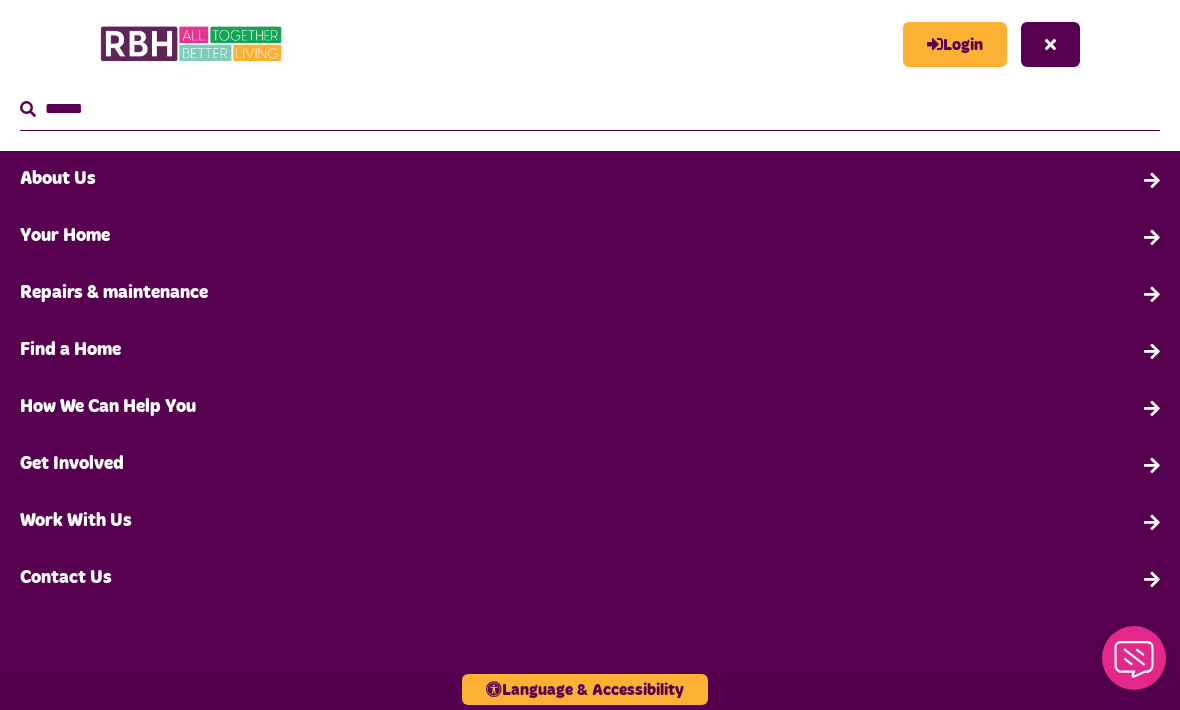 click on "About Us" at bounding box center [590, 179] 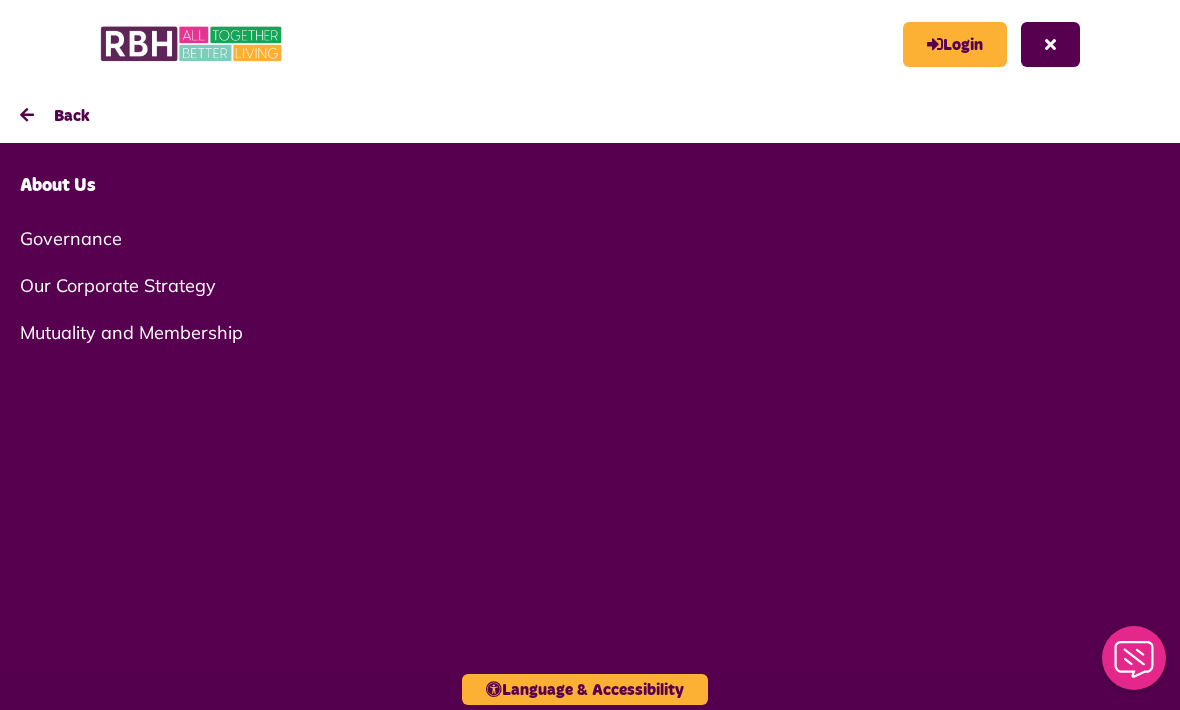 click on "Mutuality and Membership" at bounding box center [590, 332] 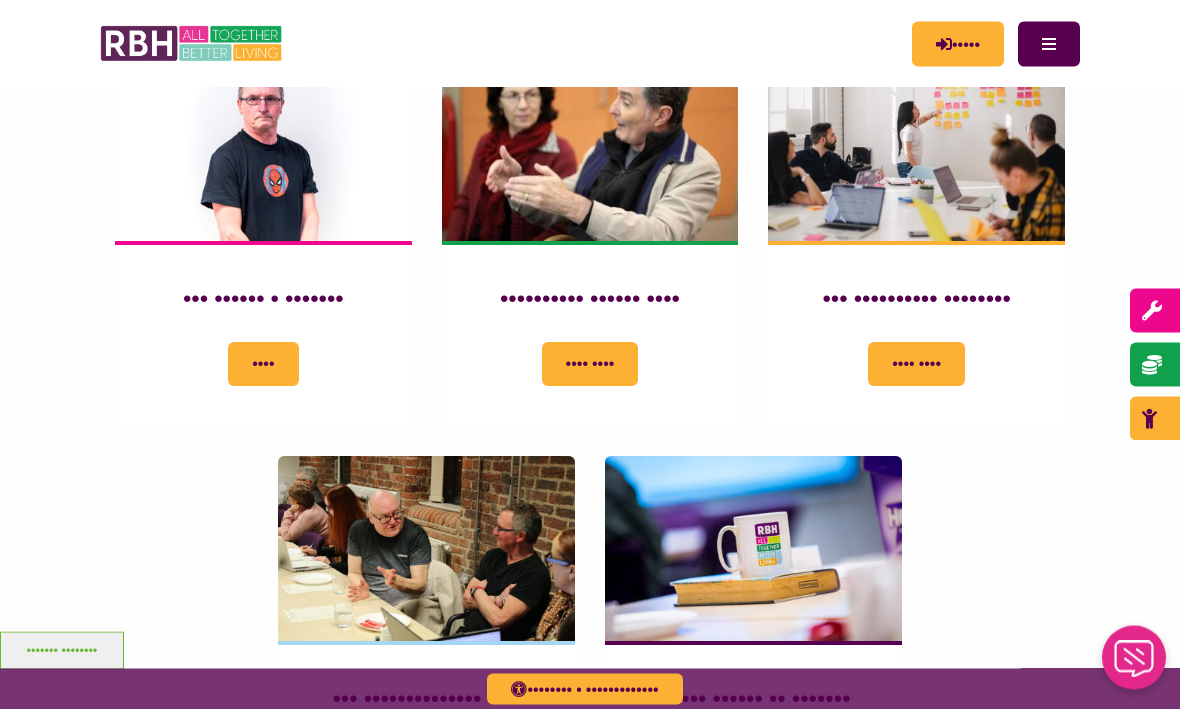 scroll, scrollTop: 637, scrollLeft: 0, axis: vertical 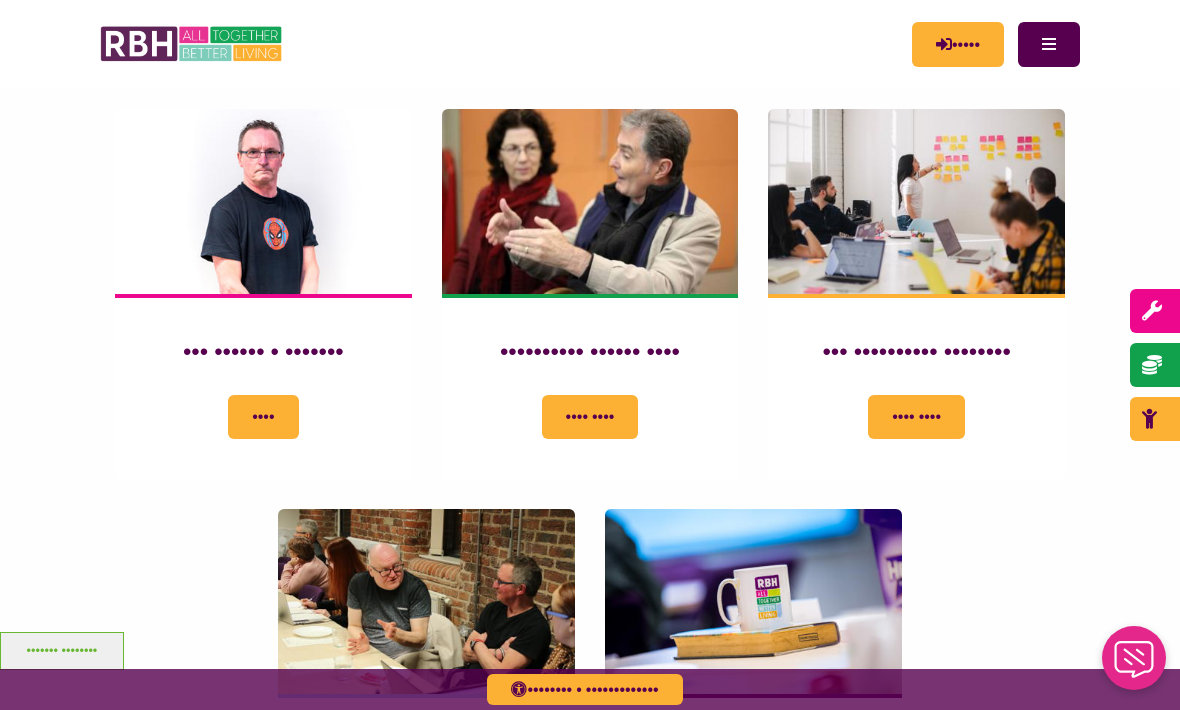click on "Read More" at bounding box center (916, 448) 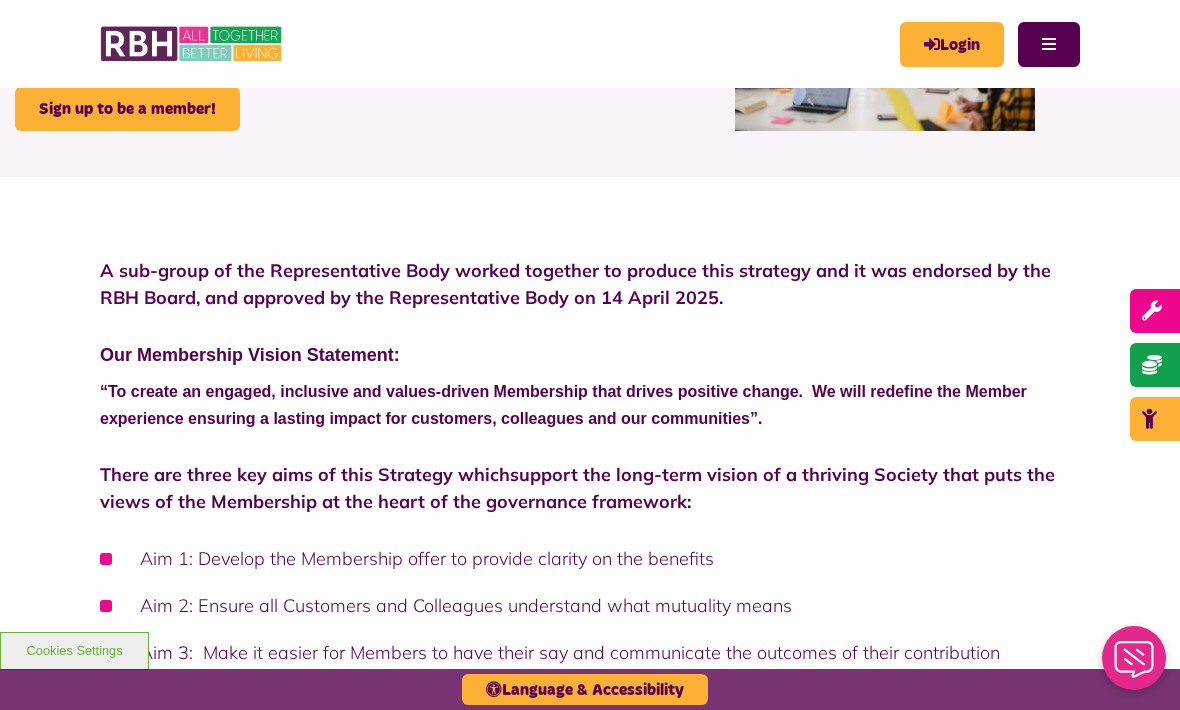 scroll, scrollTop: 0, scrollLeft: 0, axis: both 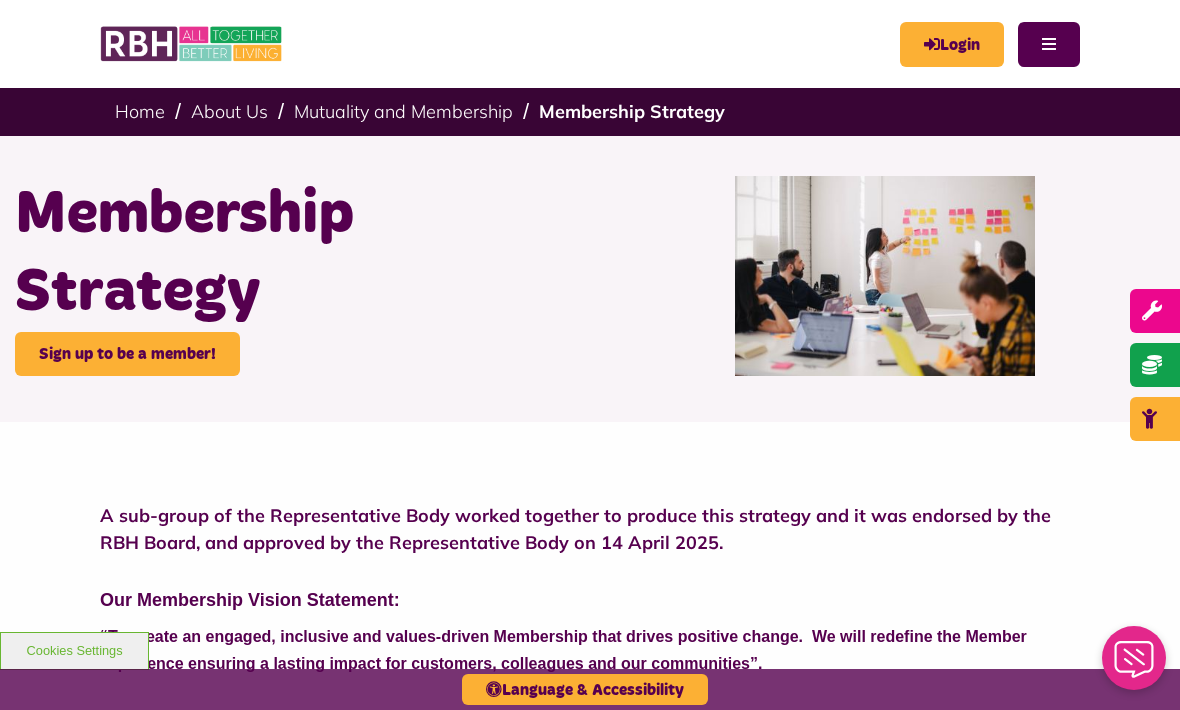 click on "Menu" at bounding box center [1049, 44] 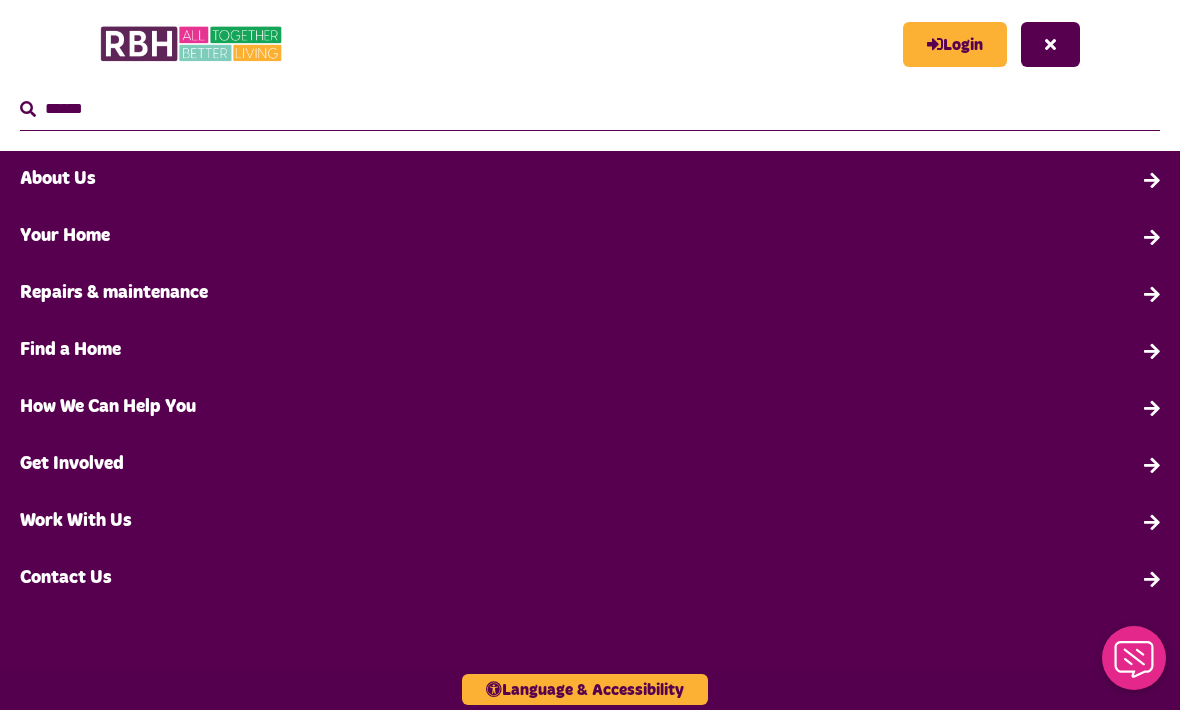 click on "Work With Us" at bounding box center [590, 521] 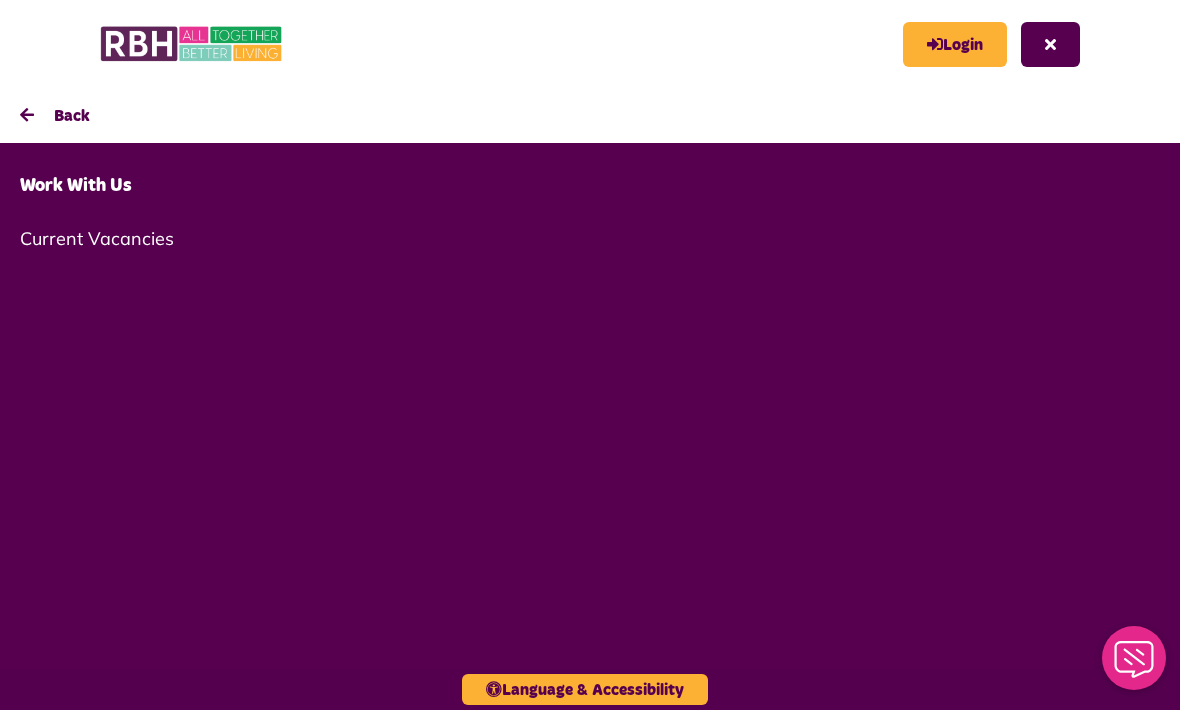 click on "Current Vacancies" at bounding box center [590, 238] 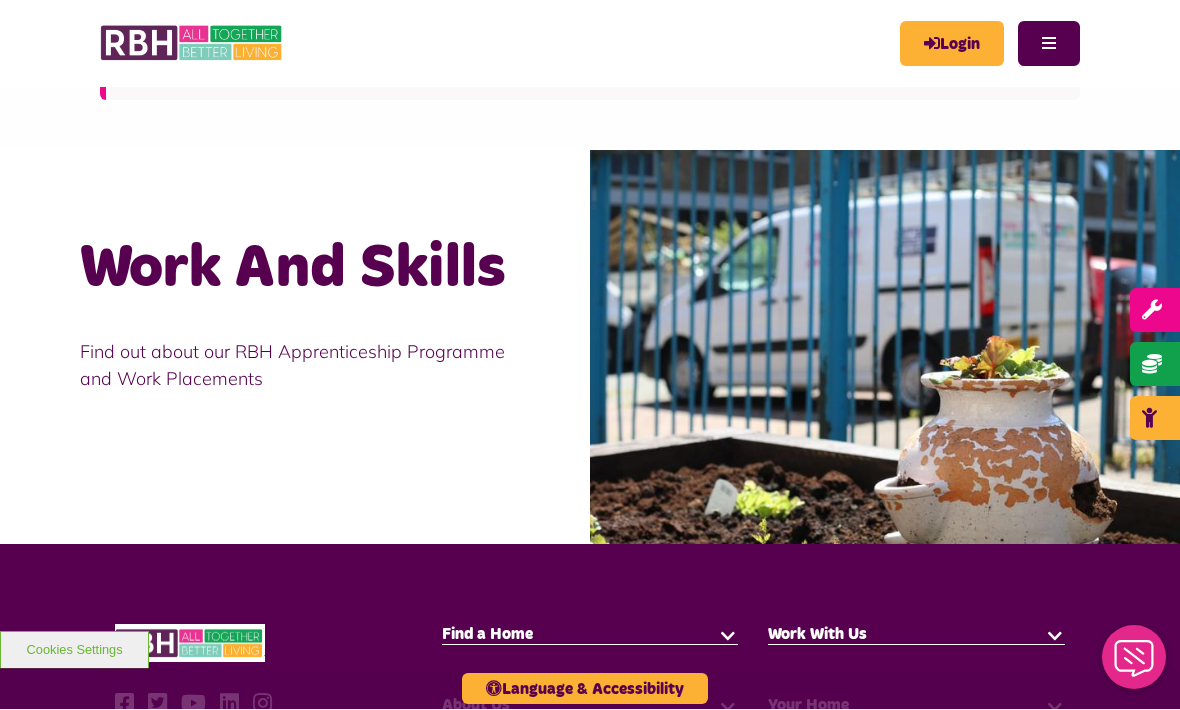 scroll, scrollTop: 1793, scrollLeft: 0, axis: vertical 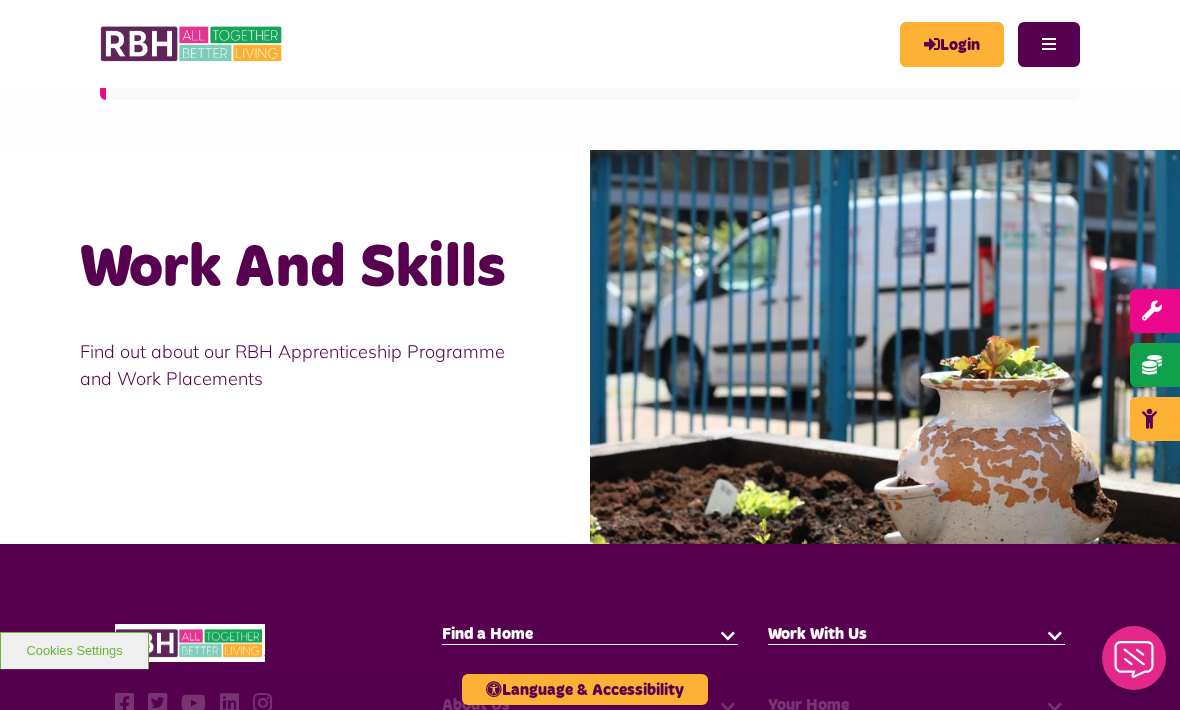 click on "Report a Repair" at bounding box center [1259, 311] 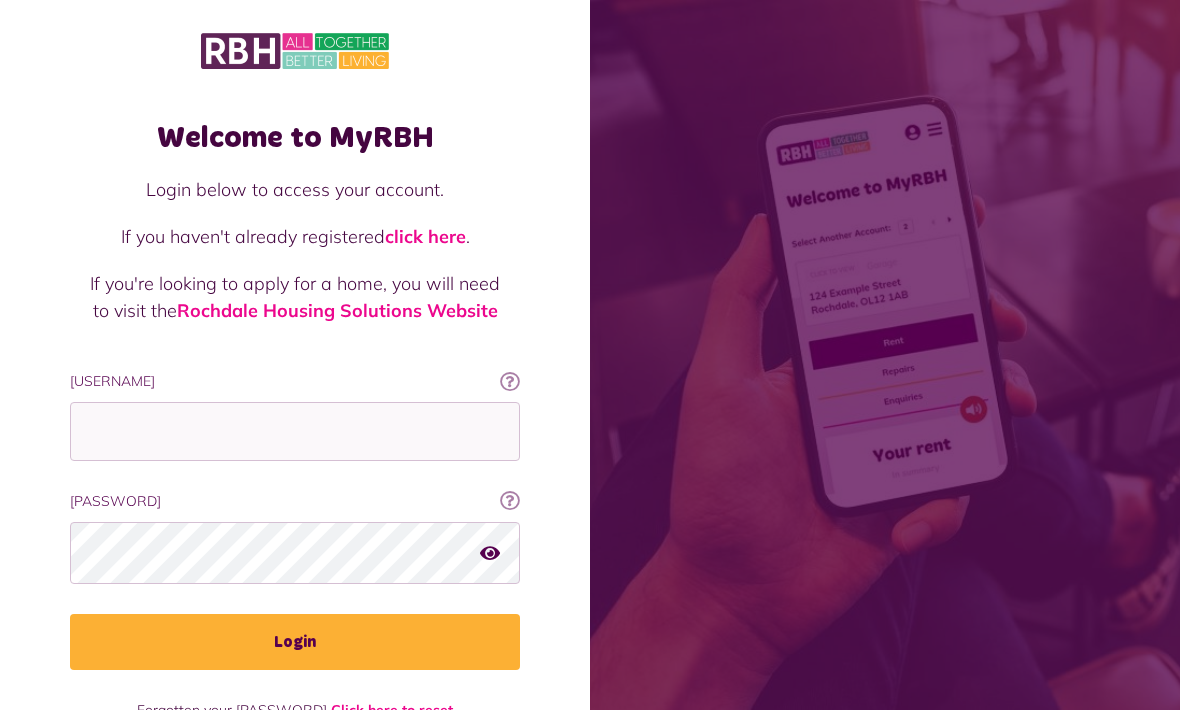 scroll, scrollTop: 0, scrollLeft: 0, axis: both 